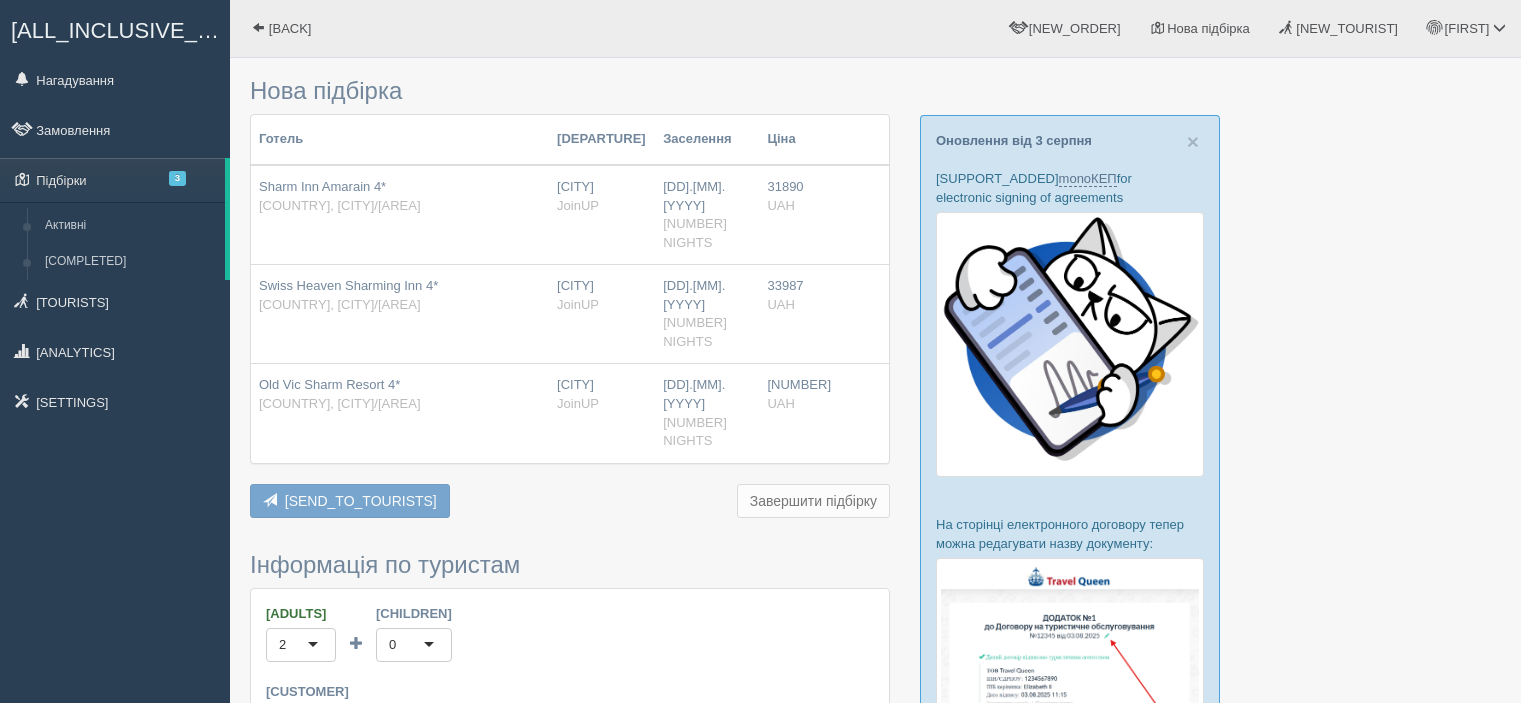 scroll, scrollTop: 0, scrollLeft: 0, axis: both 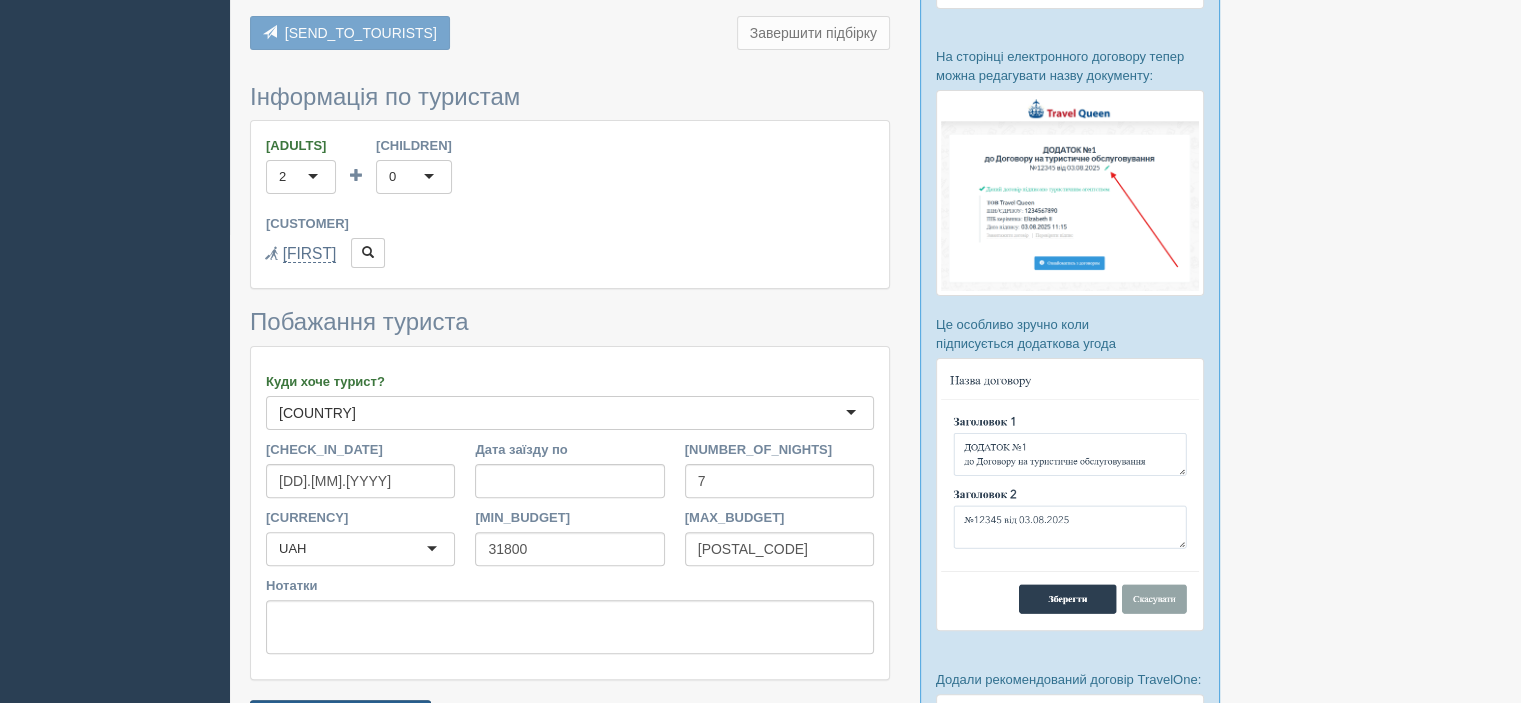 click on "Зберегти підбірку" at bounding box center [340, 717] 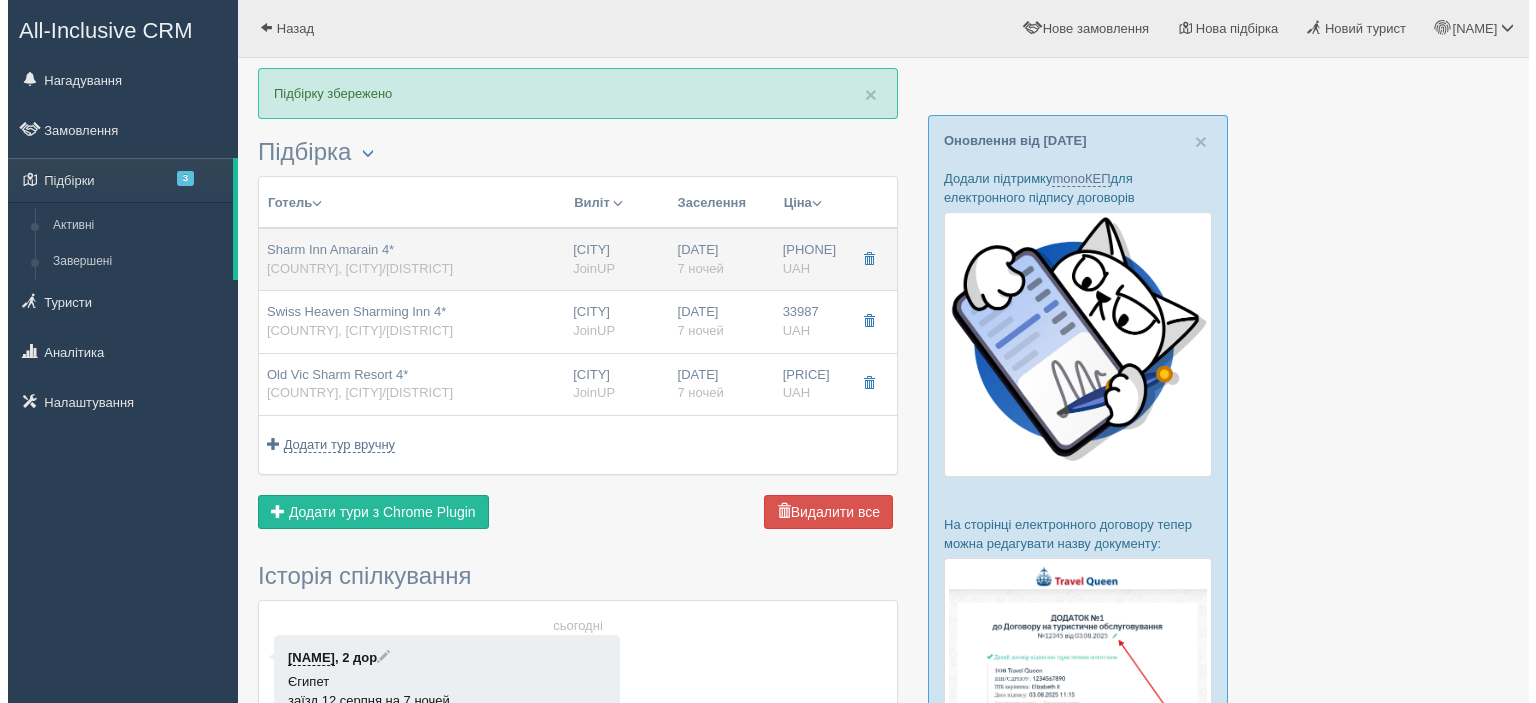scroll, scrollTop: 0, scrollLeft: 0, axis: both 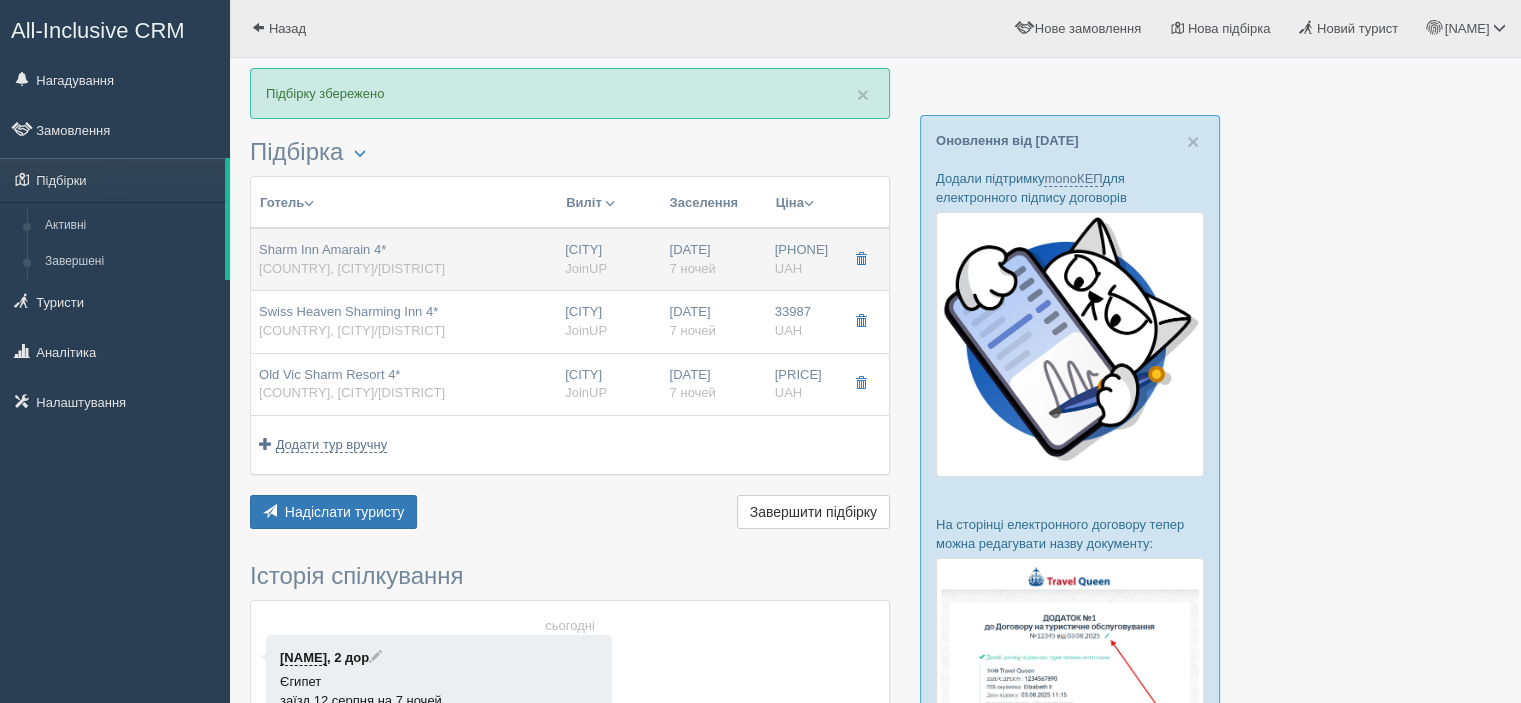 click on "Sharm Inn Amarain 4*
Єгипет, Sharm-El-Sheikh/Hadaba" at bounding box center (352, 259) 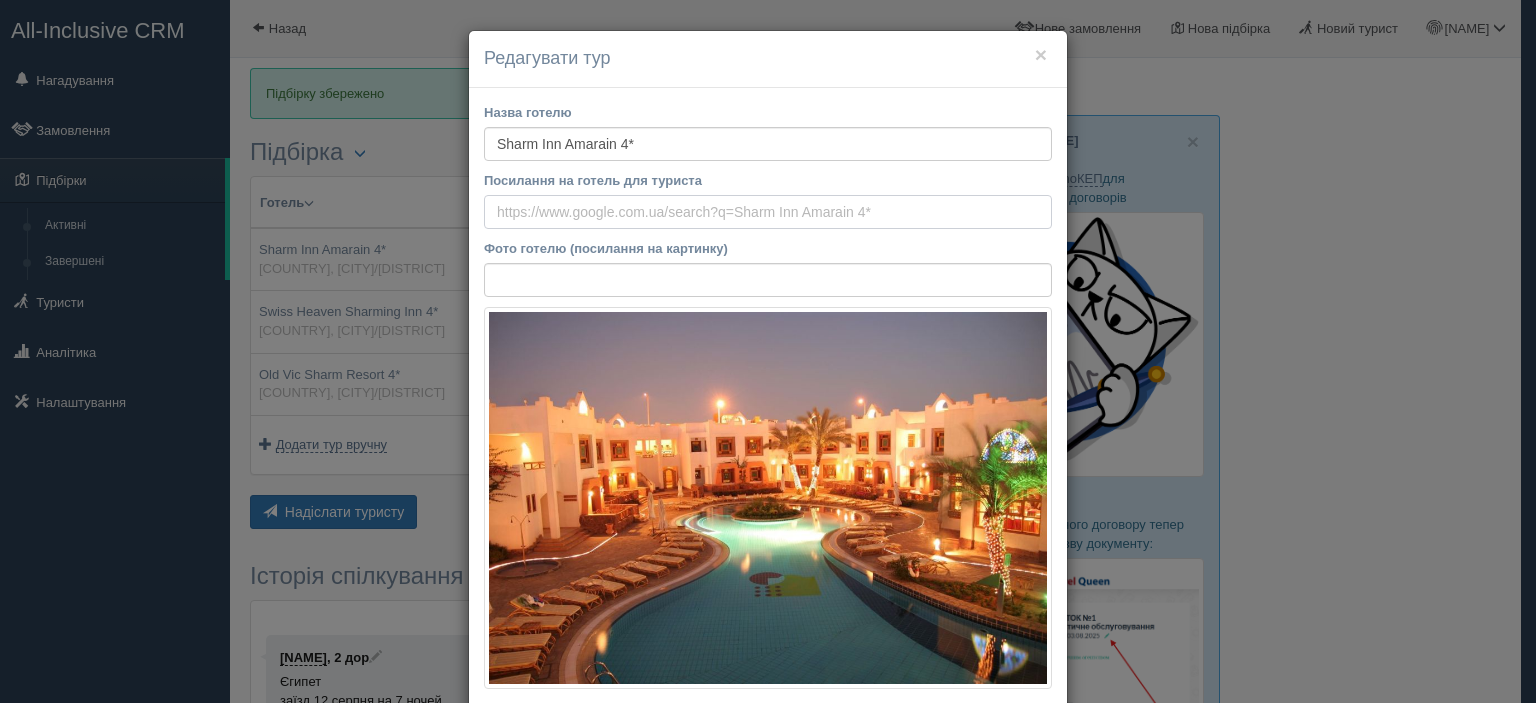 click on "Посилання на готель для туриста" at bounding box center [768, 212] 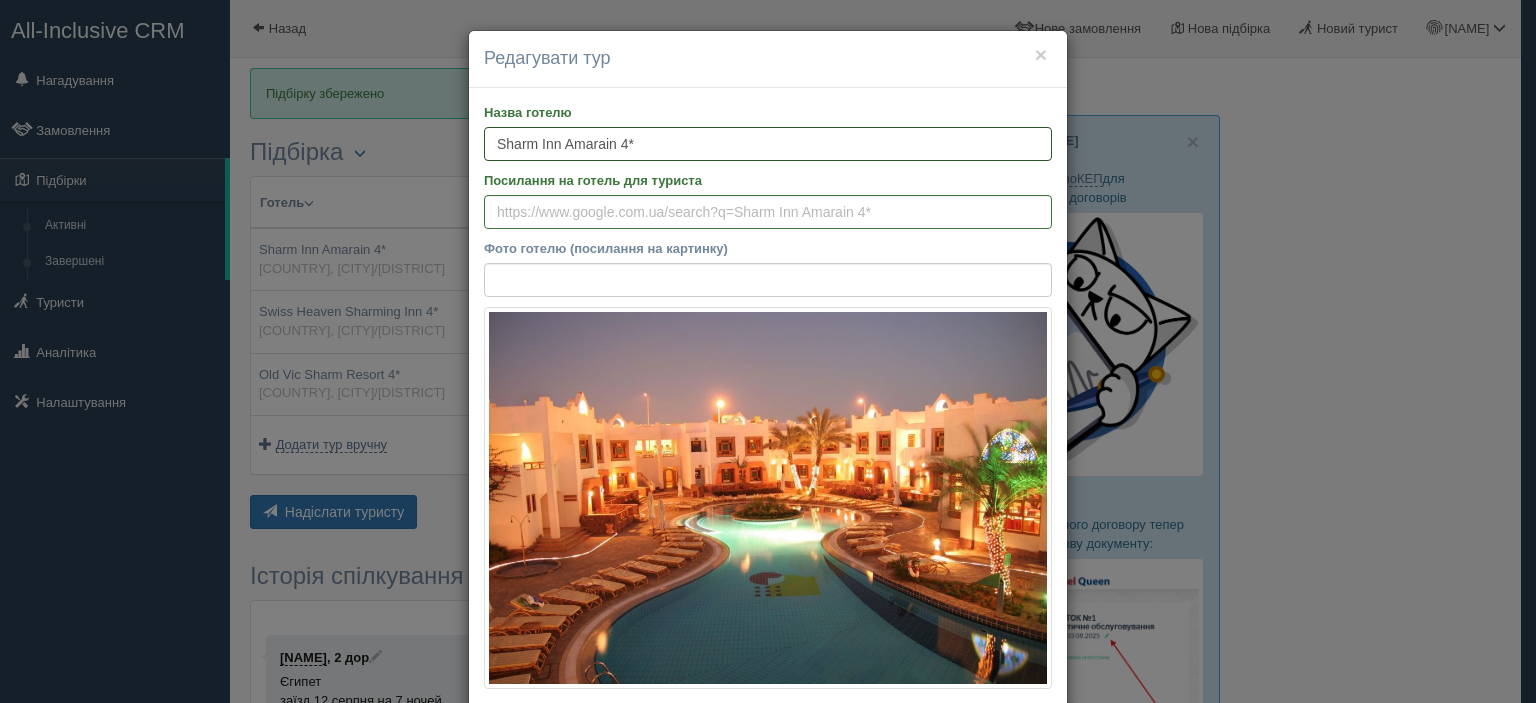 drag, startPoint x: 627, startPoint y: 142, endPoint x: 492, endPoint y: 135, distance: 135.18137 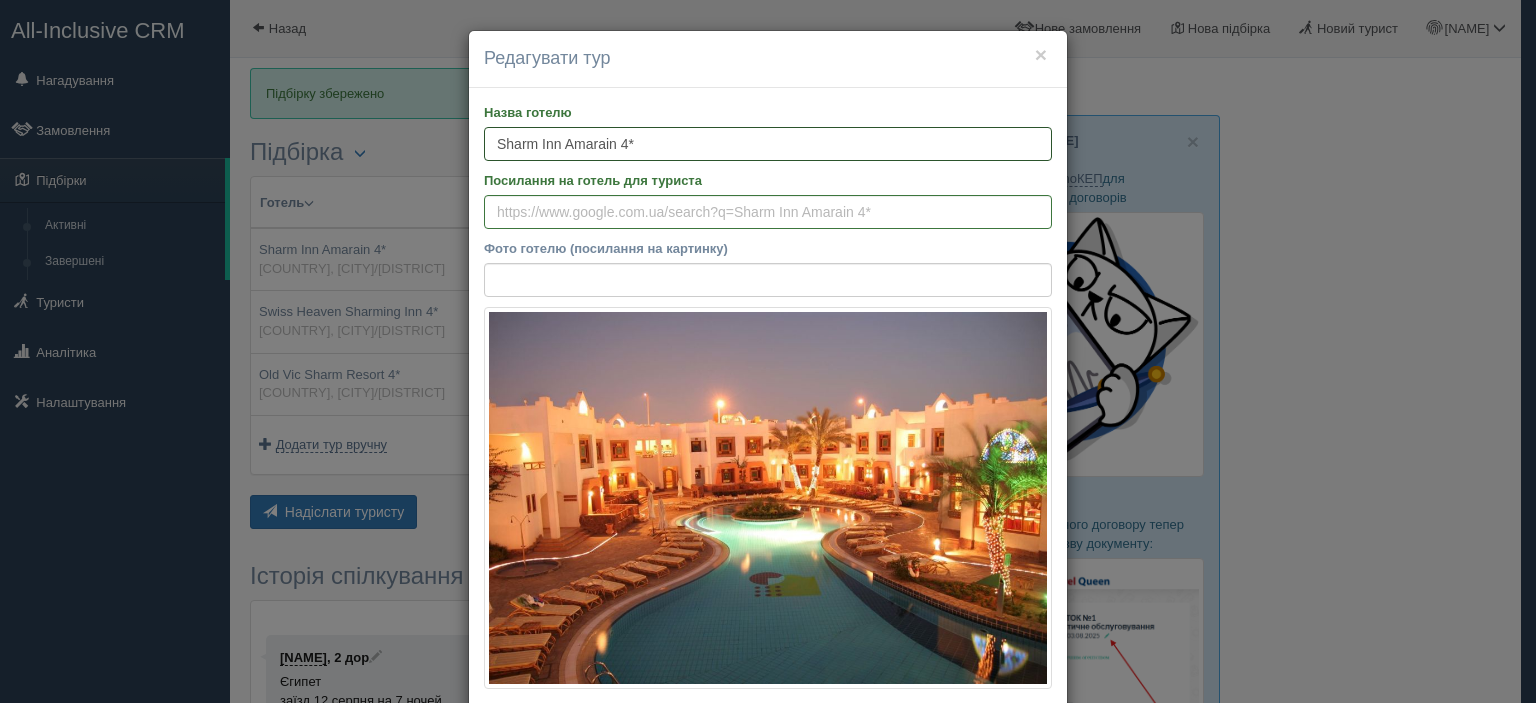 click on "Sharm Inn Amarain 4*" at bounding box center [768, 144] 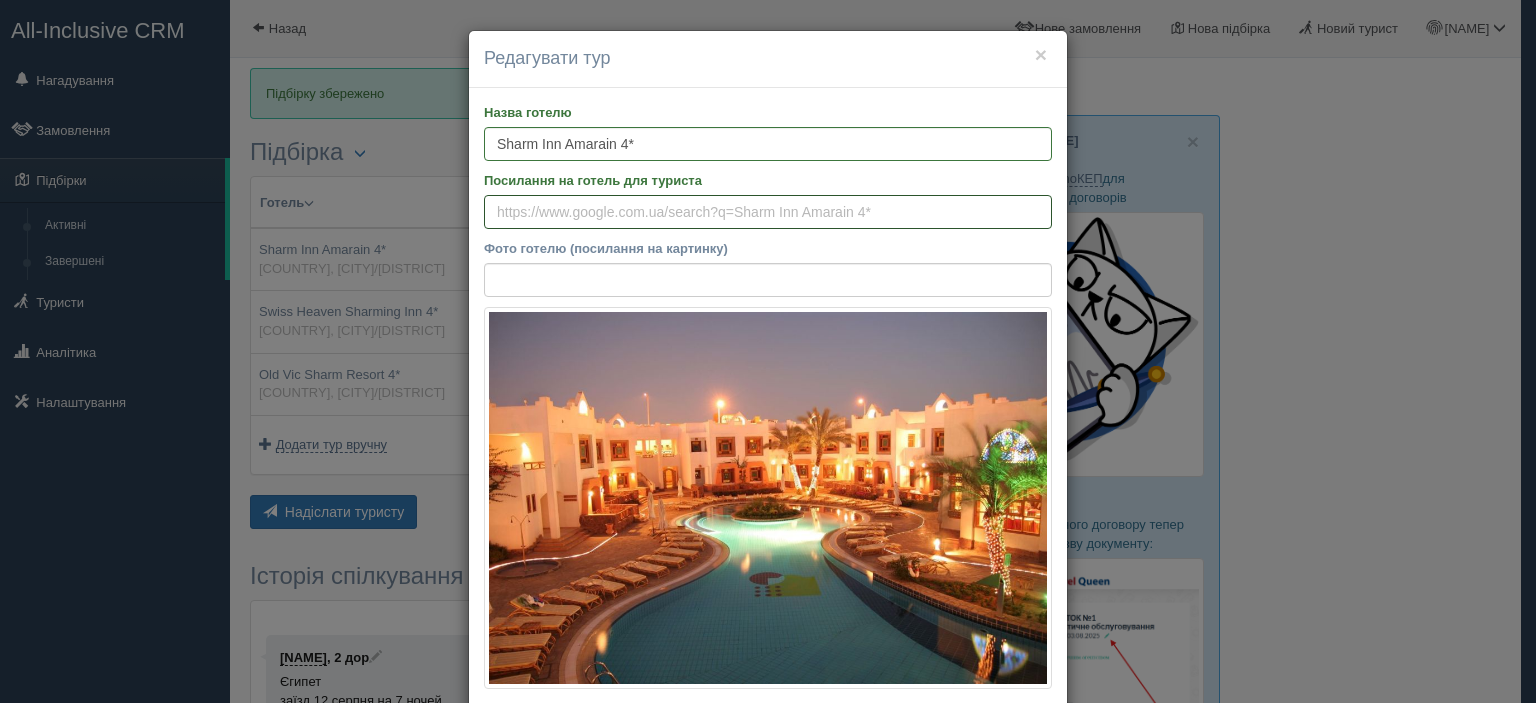 click on "Посилання на готель для туриста" at bounding box center [768, 212] 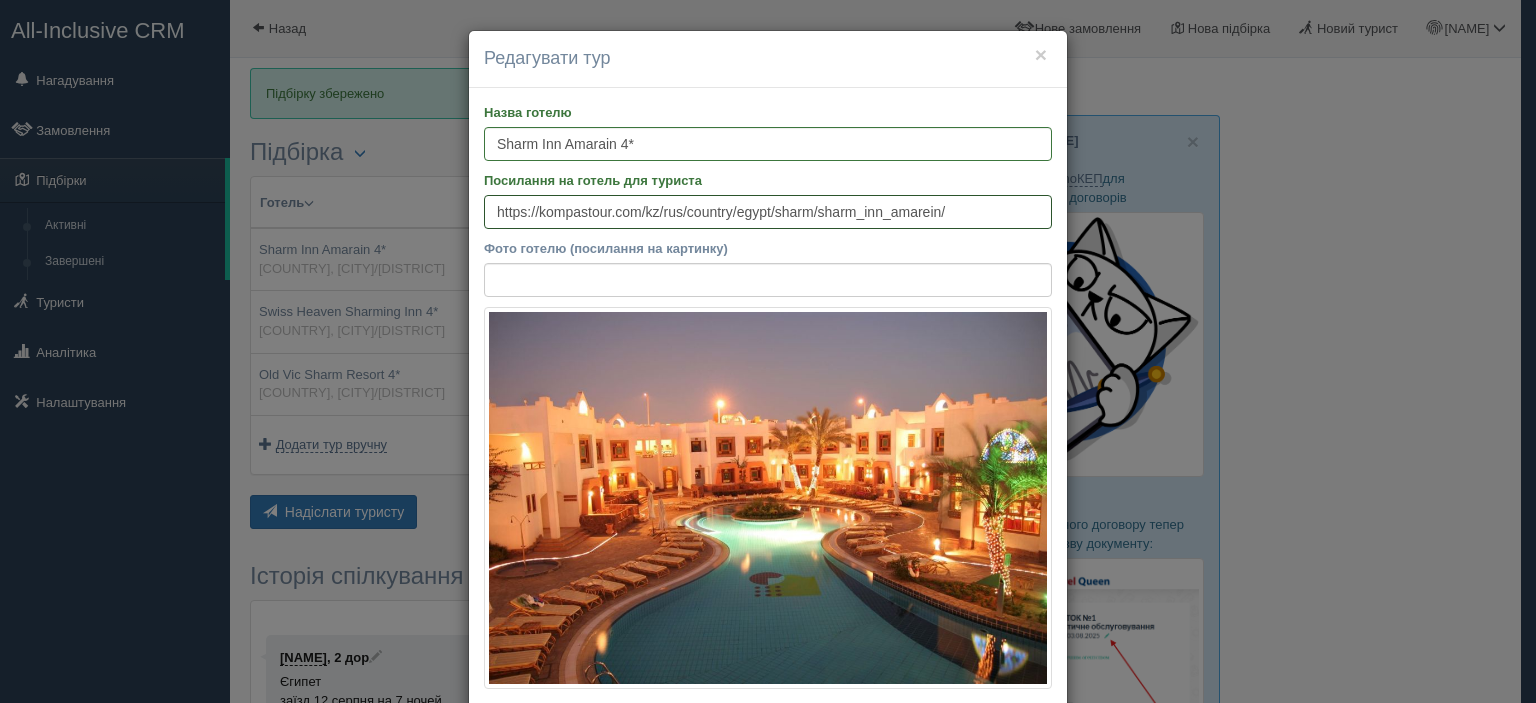 type on "https://kompastour.com/kz/rus/country/egypt/sharm/sharm_inn_amarein/" 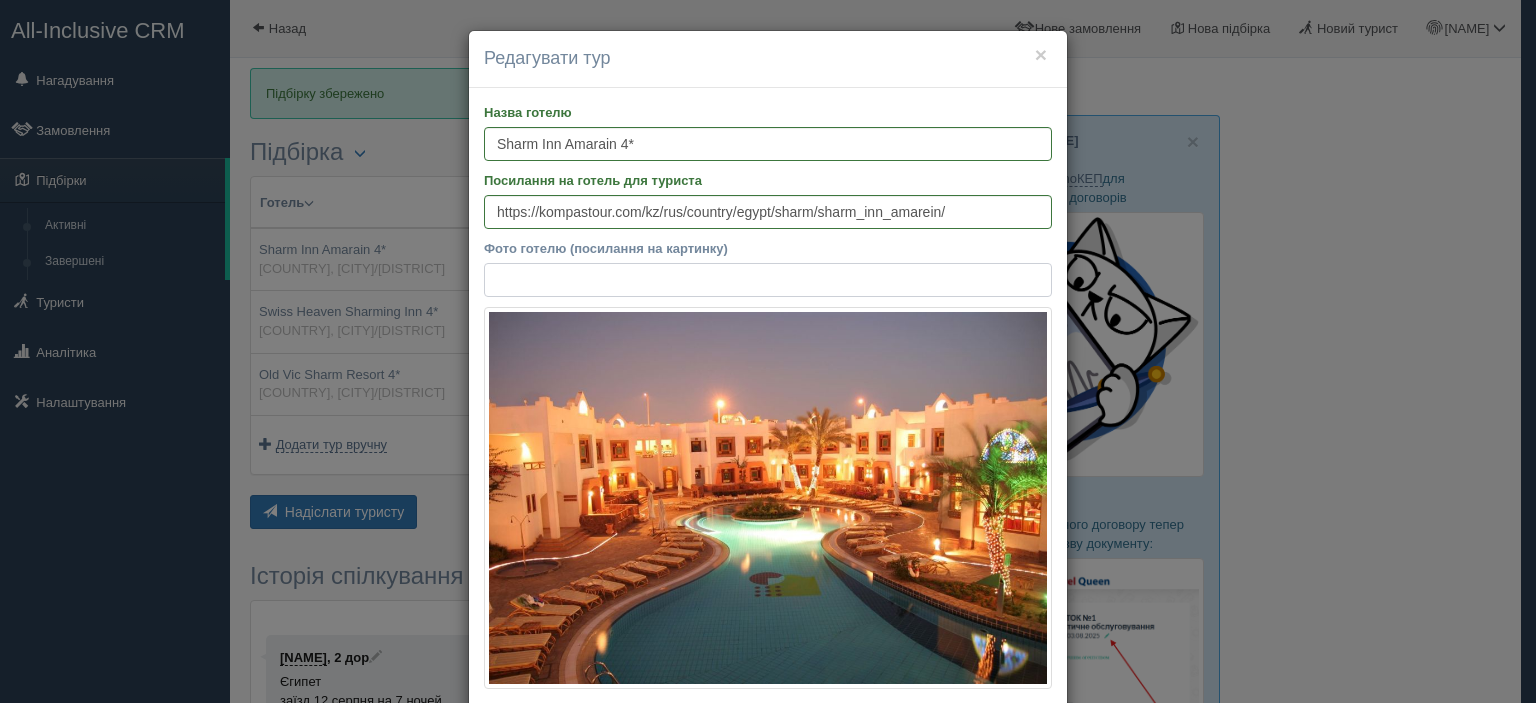 click on "Фото готелю (посилання на картинку)" at bounding box center (768, 280) 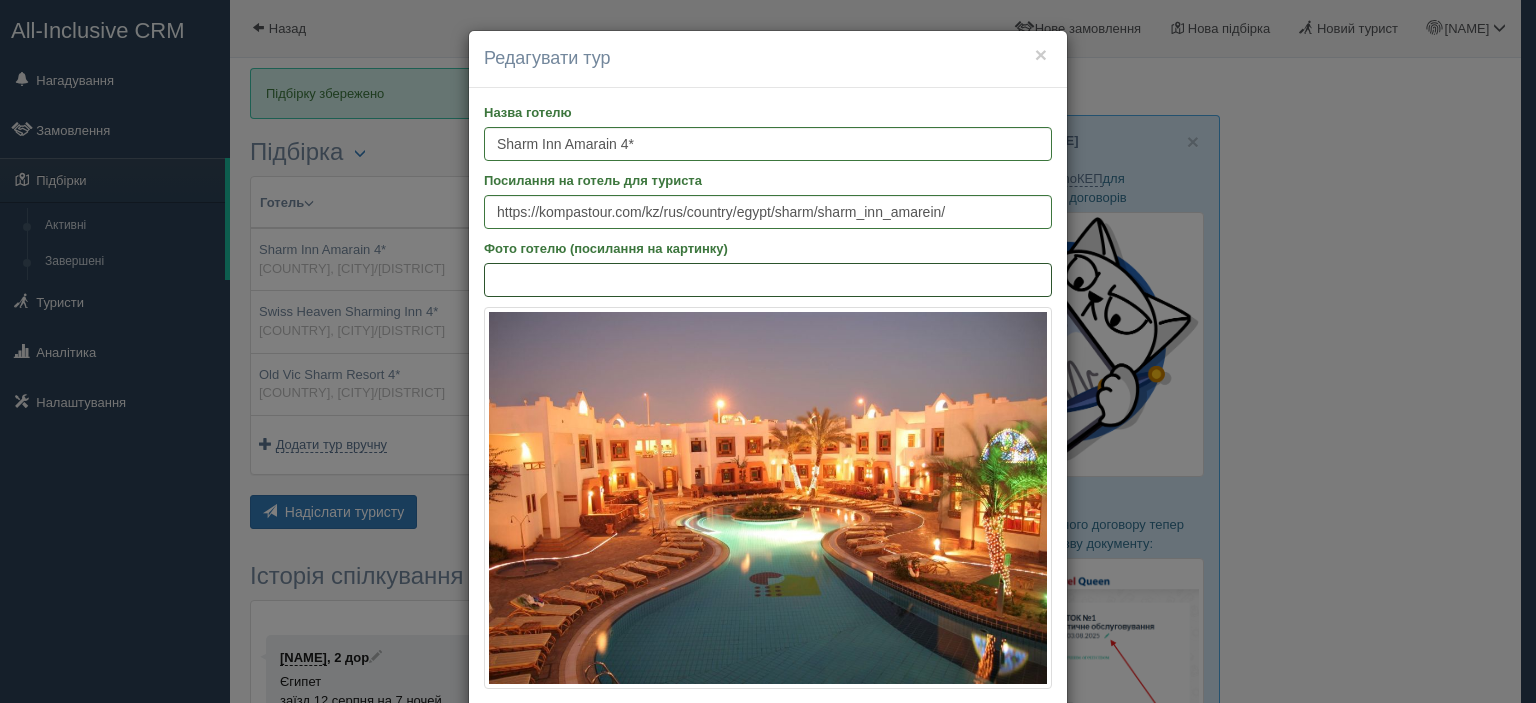 paste on "https://kompastour.com/useruploads/hotels/hotel_a82d976bf8.jpg" 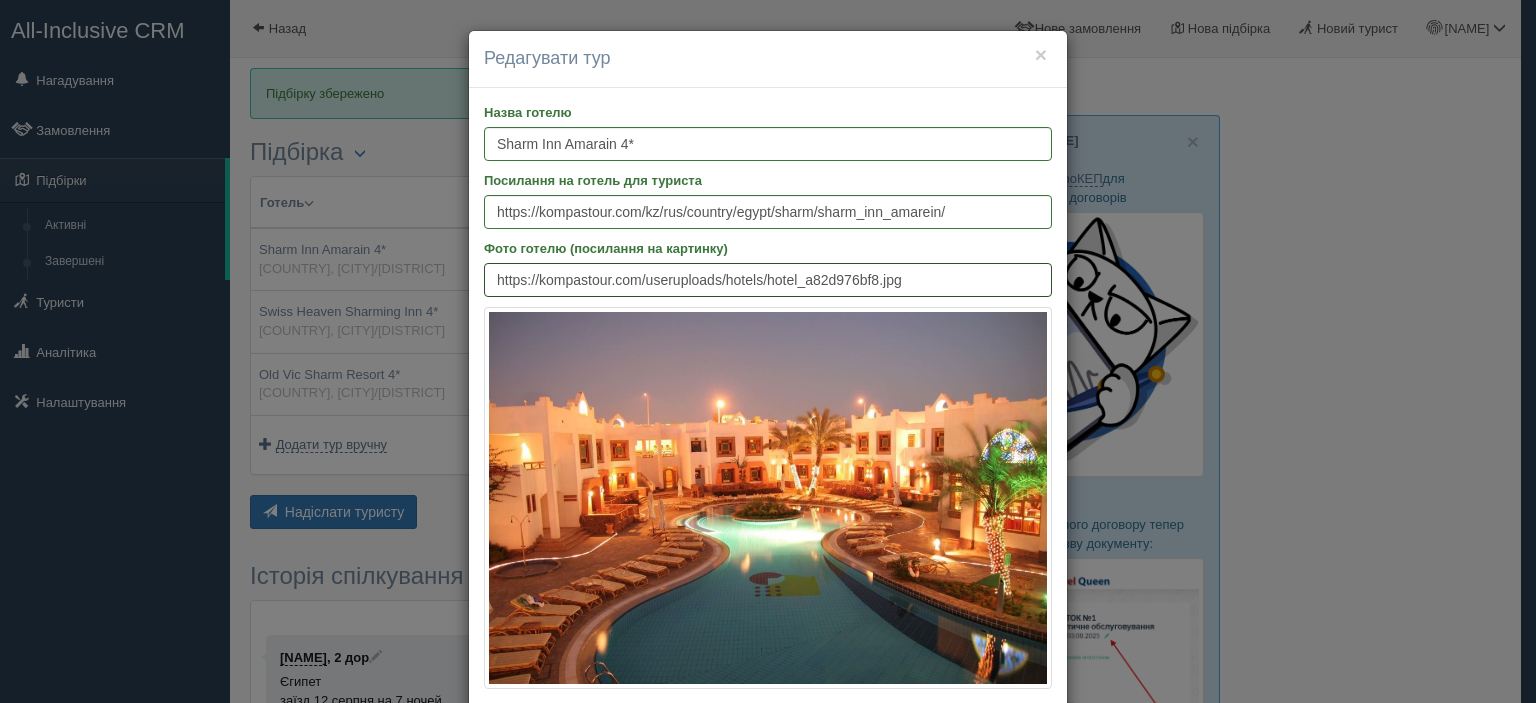 type on "https://kompastour.com/useruploads/hotels/hotel_a82d976bf8.jpg" 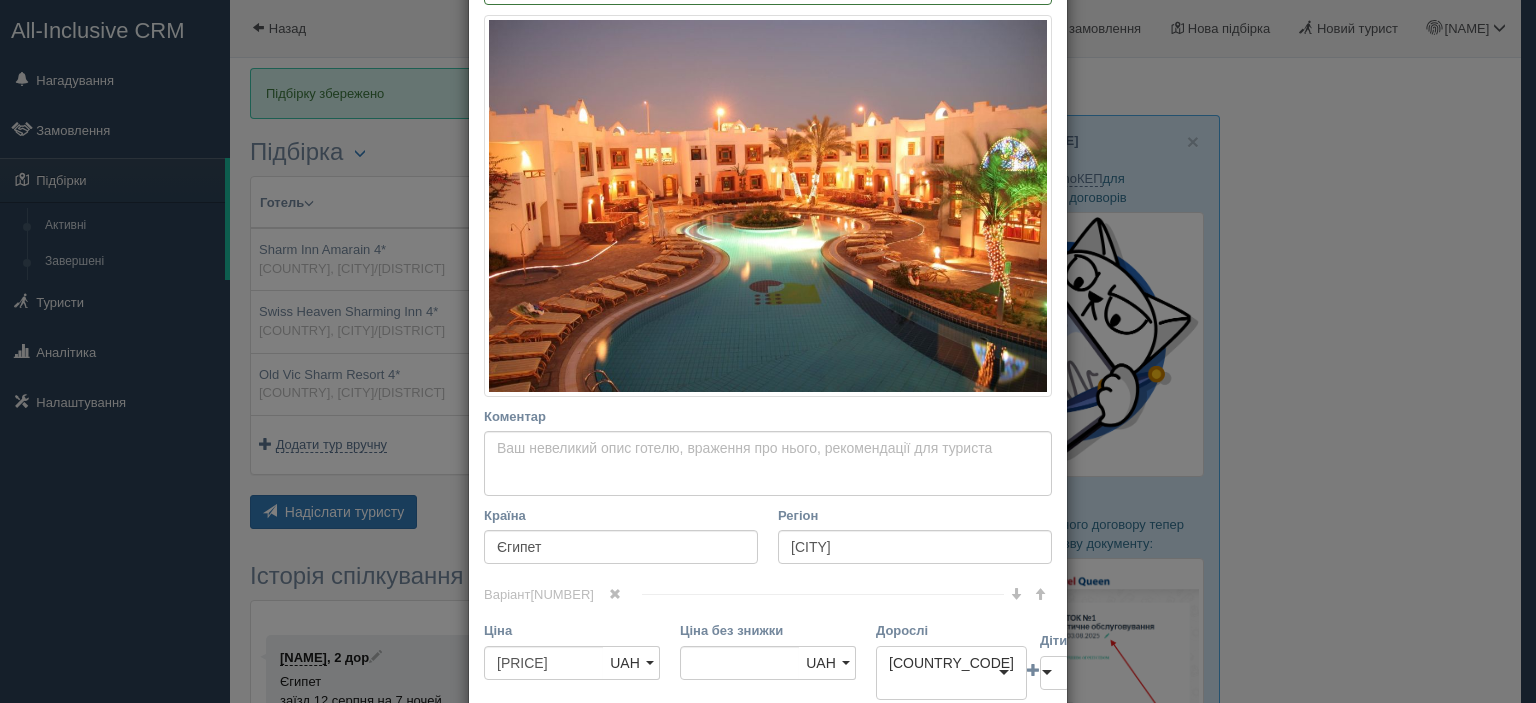 scroll, scrollTop: 296, scrollLeft: 0, axis: vertical 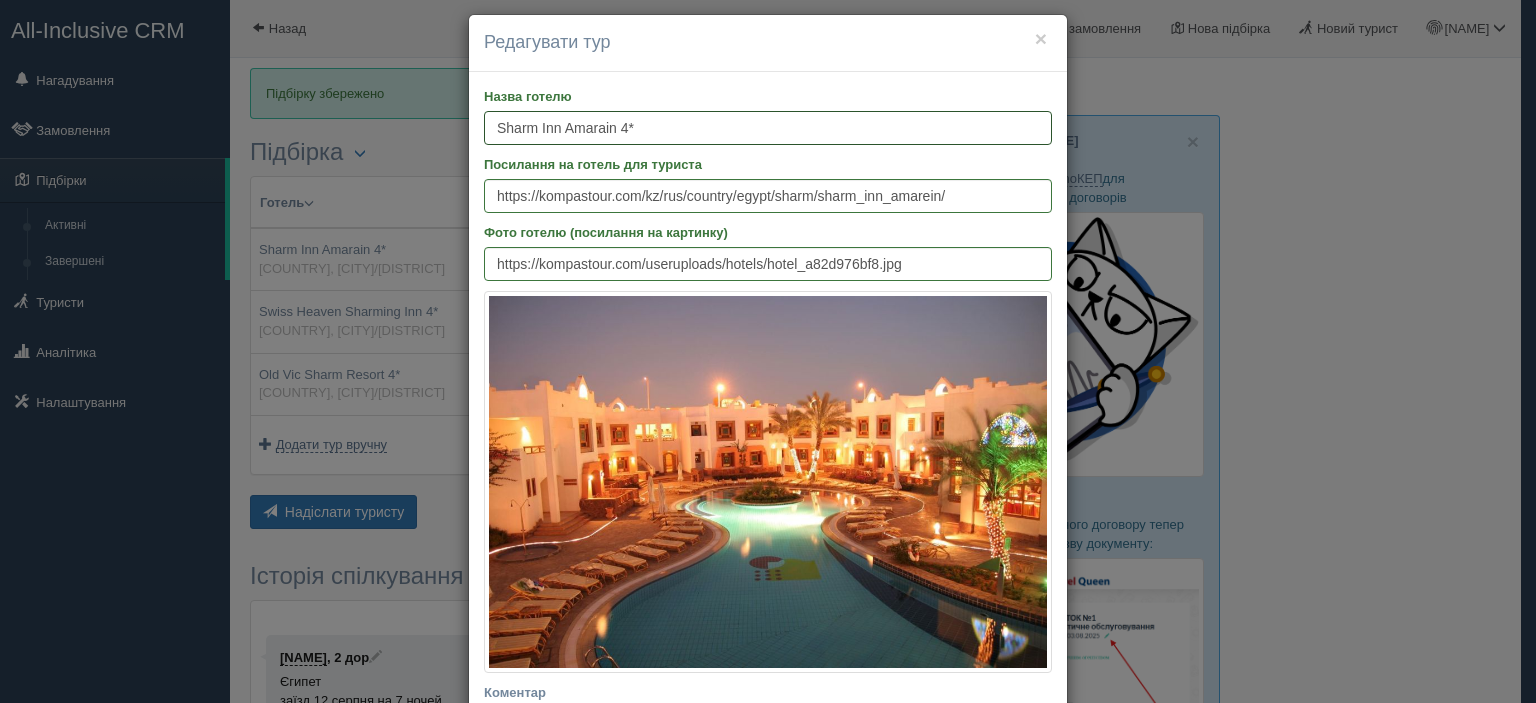 click on "Sharm Inn Amarain 4*" at bounding box center [768, 128] 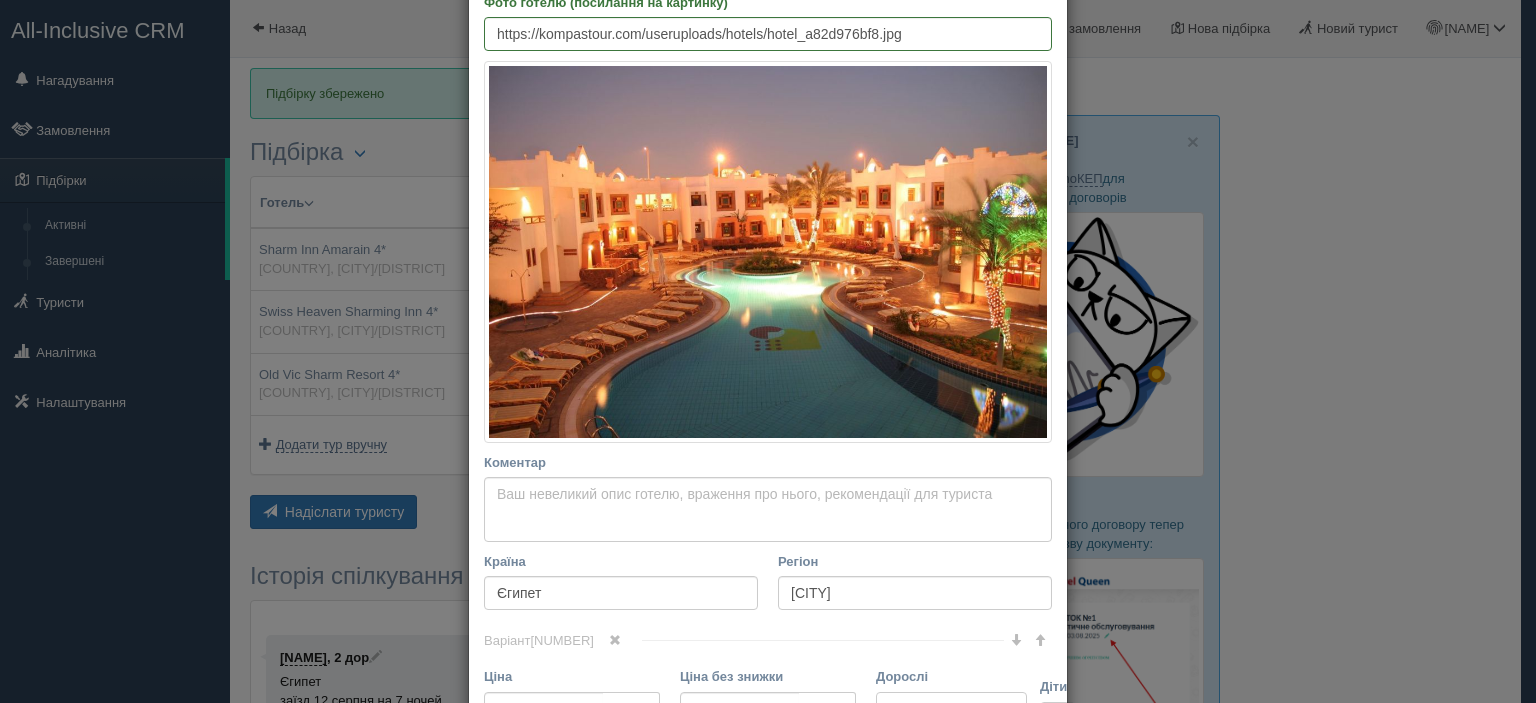 scroll, scrollTop: 276, scrollLeft: 0, axis: vertical 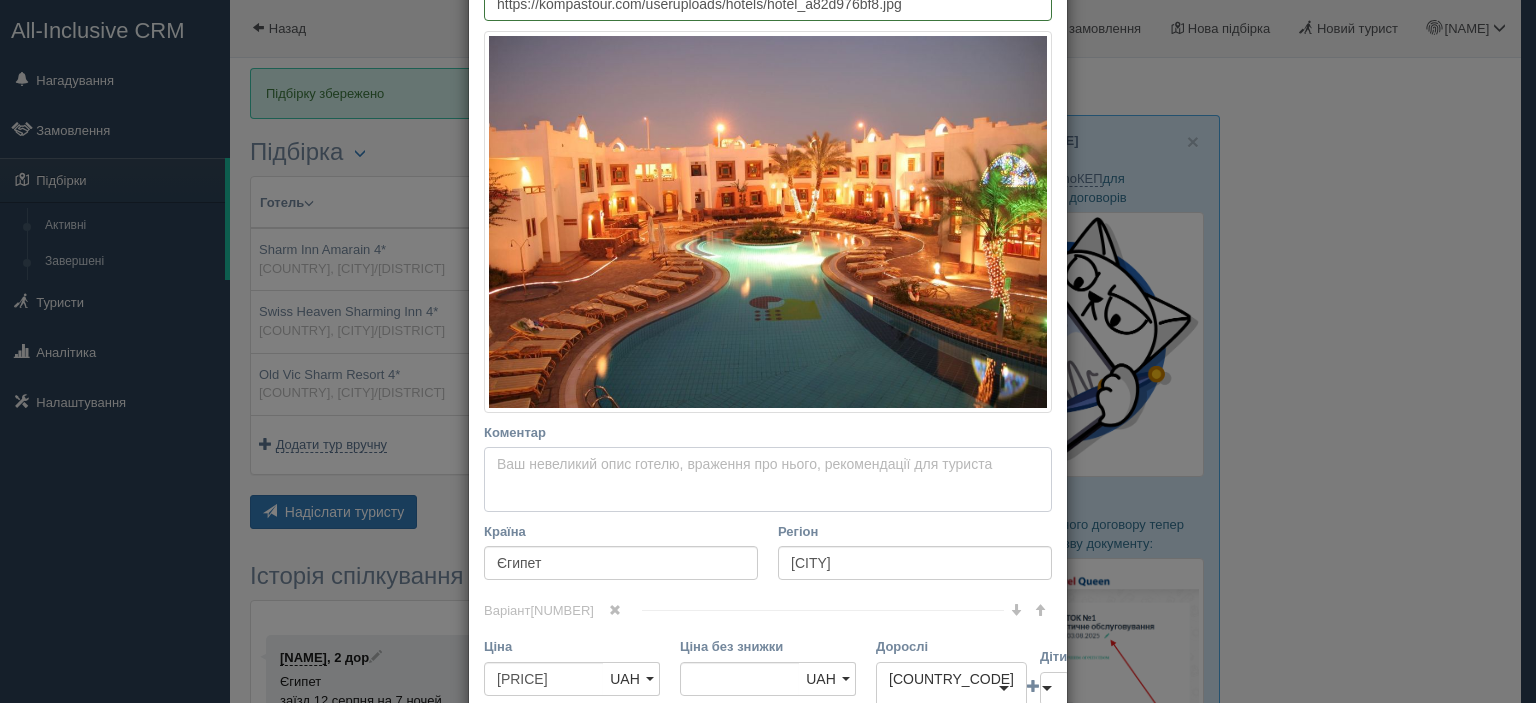 click on "Коментар
Основний опис
Додатковий опис
Закріпити
Збережено
Необхідно вказати назву готелю і країну" at bounding box center [768, 480] 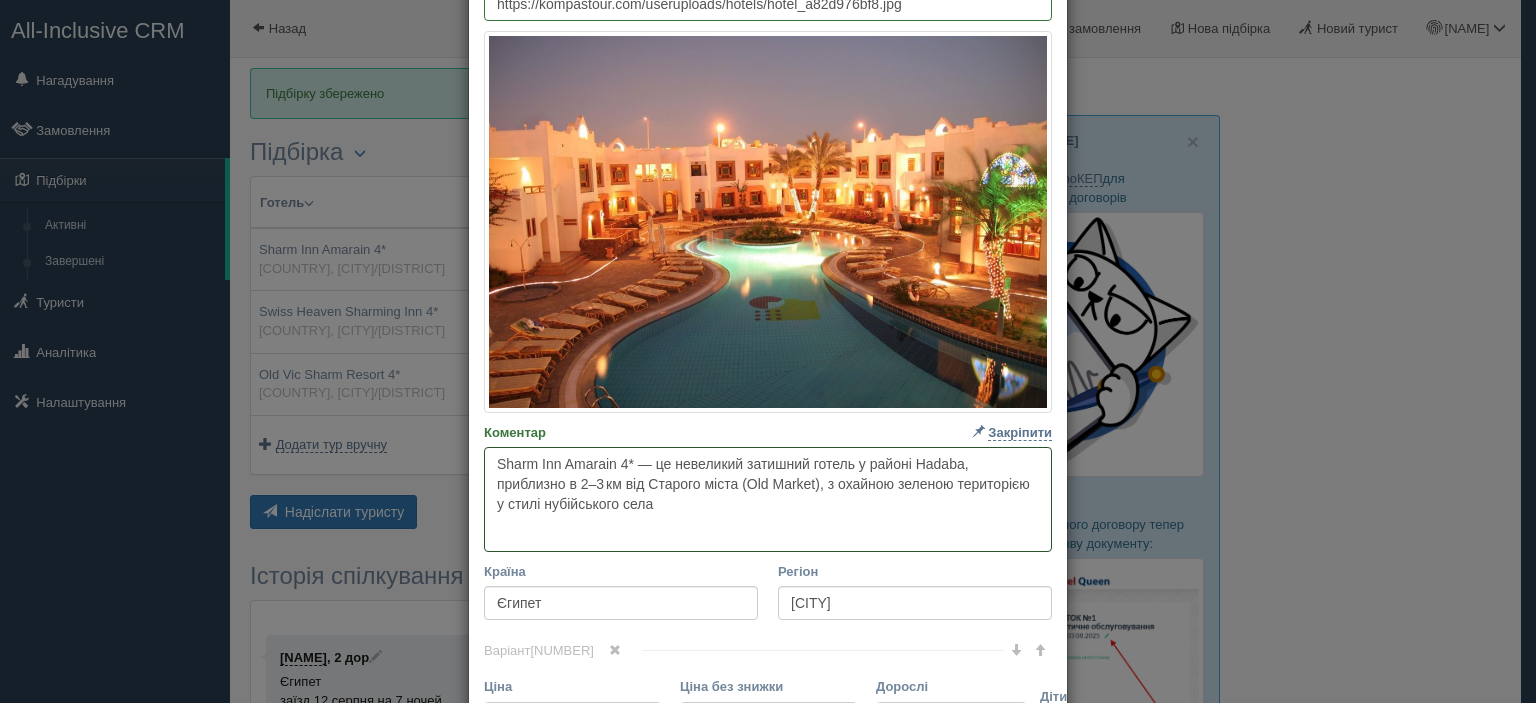 paste on "Готель складається з головної двоповерхової будівлі та чотирьох двоповерхових корпусів, загалом близько 90 стандартних і 3 superior номера" 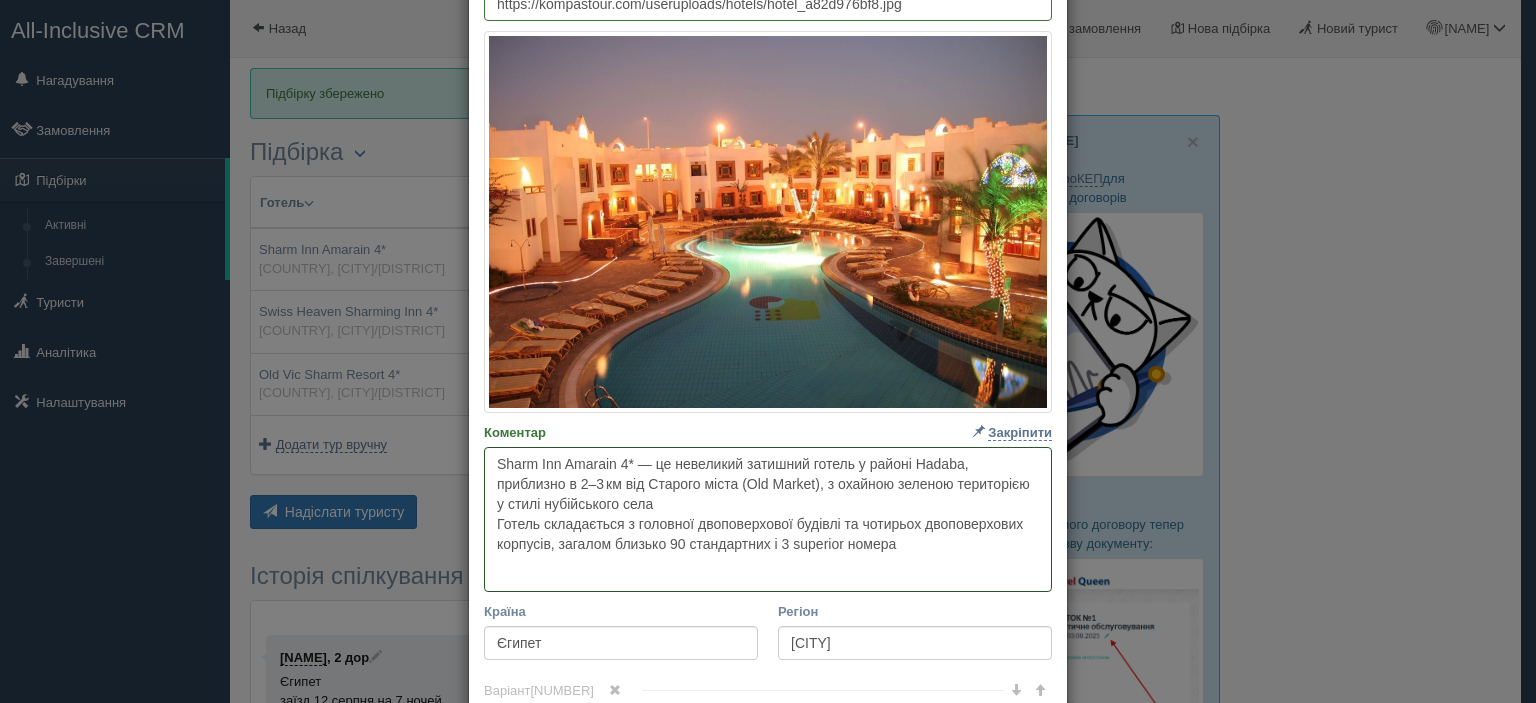 paste on "Готель працює за концепцією all inclusive, включно з трьома прийомами їжі щодня, місцевими алкогольними та безалкогольними напоями; пиво надається лише під час обіду та вечері, а імпортні й преміум-напої, свіжі соки, закуски й морозиво — за додаткову плату" 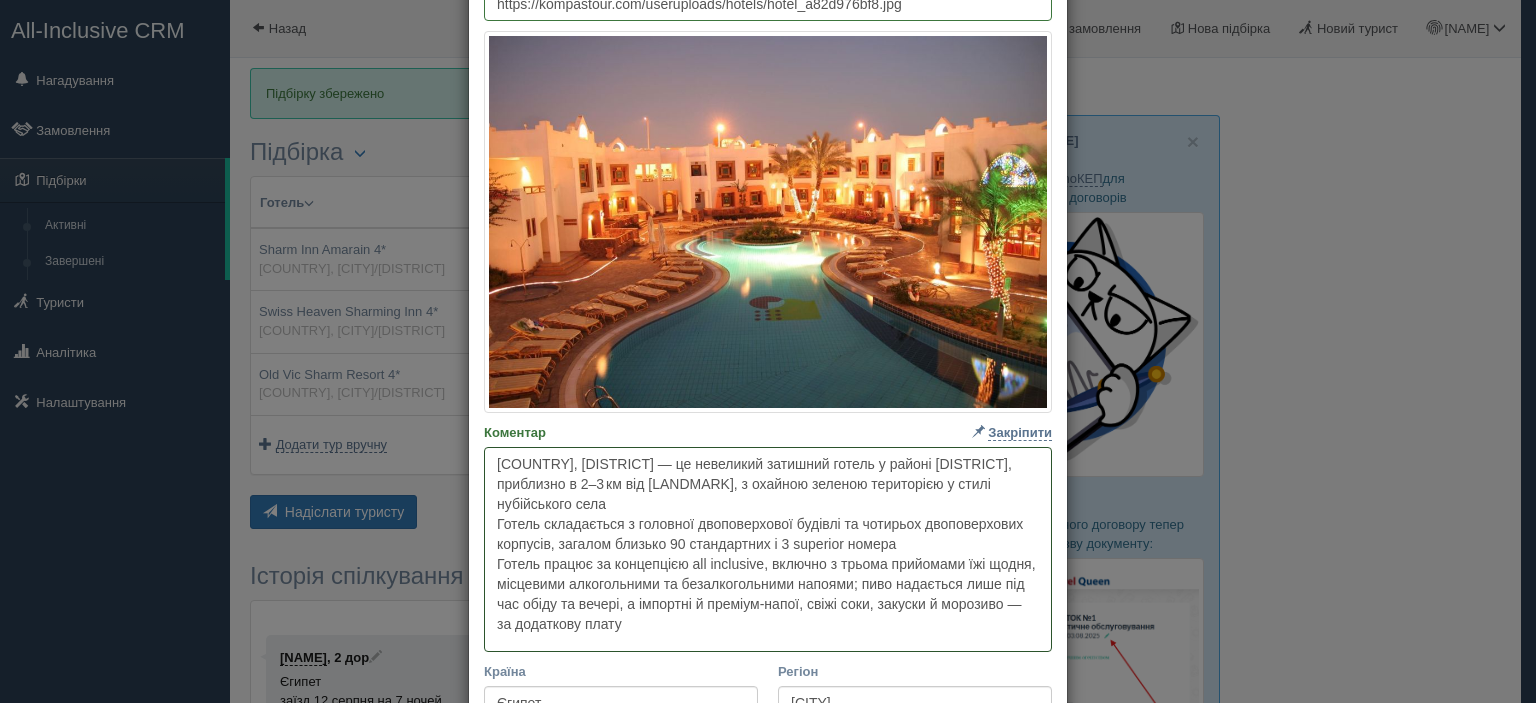 type on "Sharm Inn Amarain 4* — це невеликий затишний готель у районі Hadaba, приблизно в 2–3 км від Старого міста (Old Market), з охайною зеленою територією у стилі нубійського села
Готель складається з головної двоповерхової будівлі та чотирьох двоповерхових корпусів, загалом близько 90 стандартних і 3 superior номера
Готель працює за концепцією all inclusive, включно з трьома прийомами їжі щодня, місцевими алкогольними та безалкогольними напоями; пиво надається лише під час обіду та вечері, а імпортні й преміум-напої, свіжі соки, закуски й морозиво — за додаткову плату" 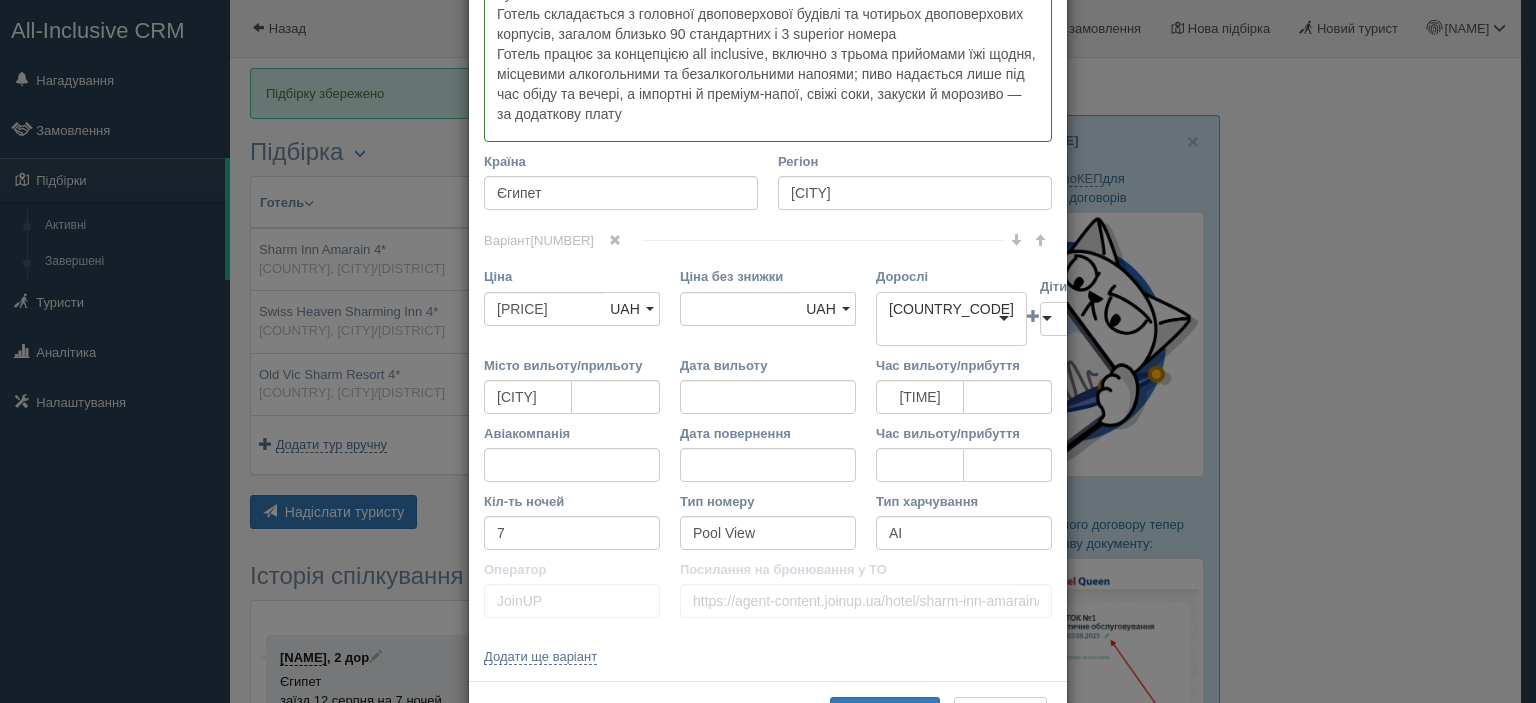 scroll, scrollTop: 780, scrollLeft: 0, axis: vertical 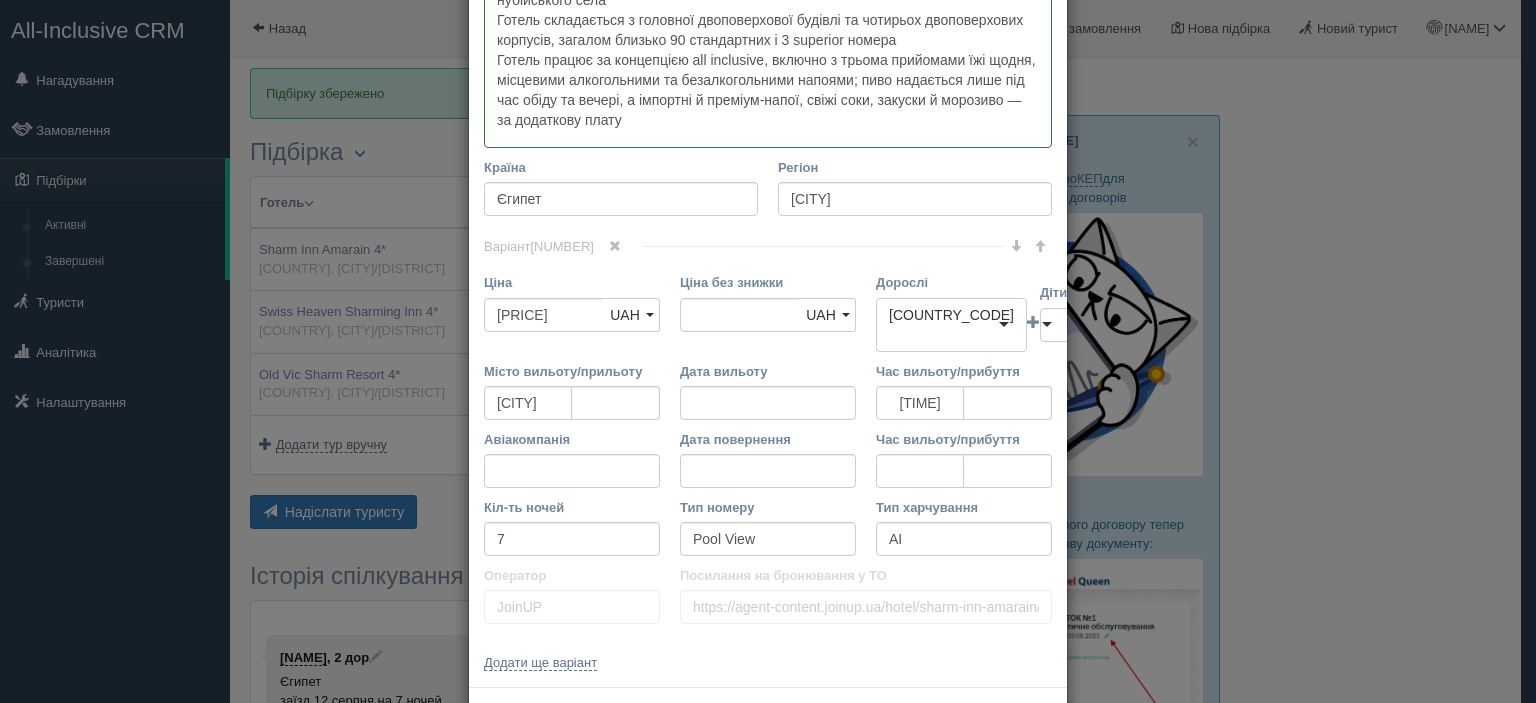 click on "Зберегти" at bounding box center (885, 720) 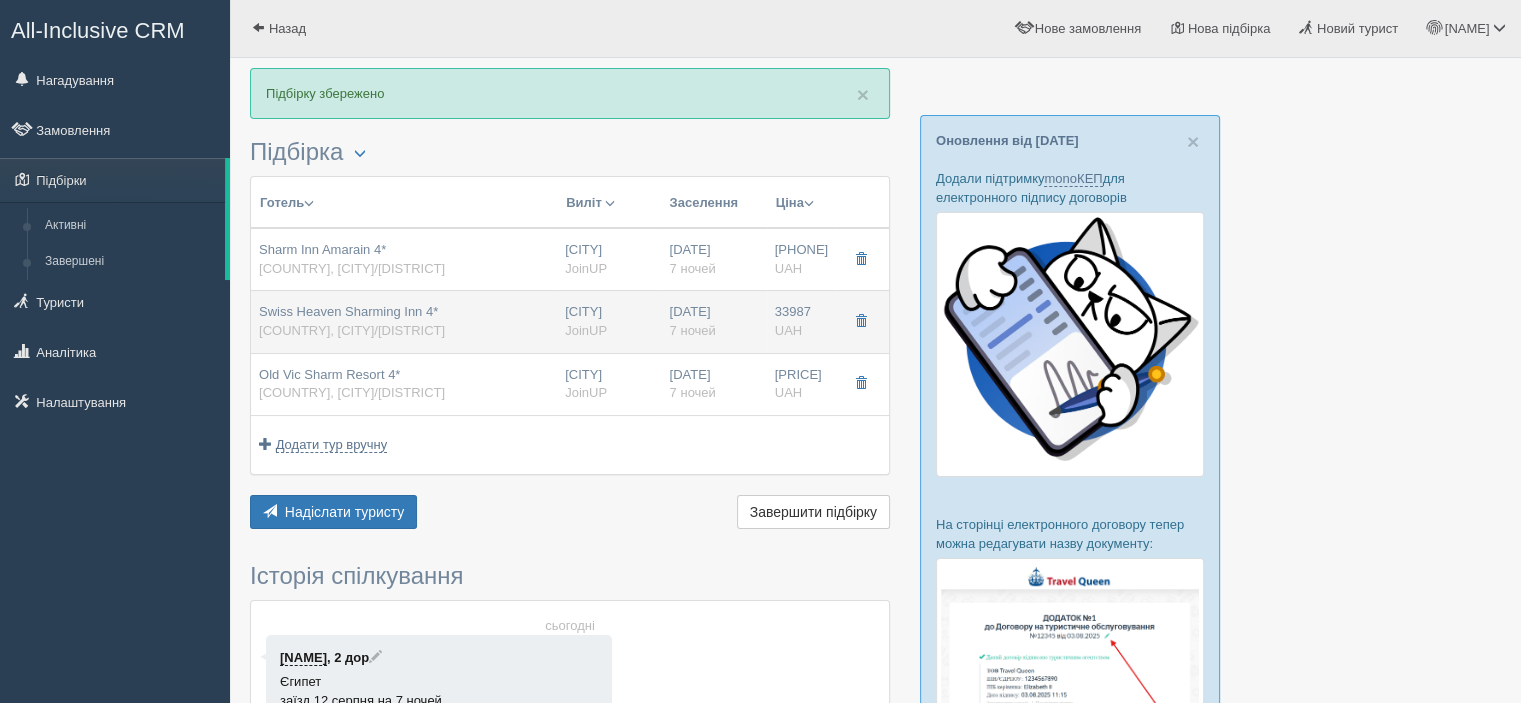 click on "Єгипет, Sharm-El-Sheikh/Hadaba" at bounding box center (352, 330) 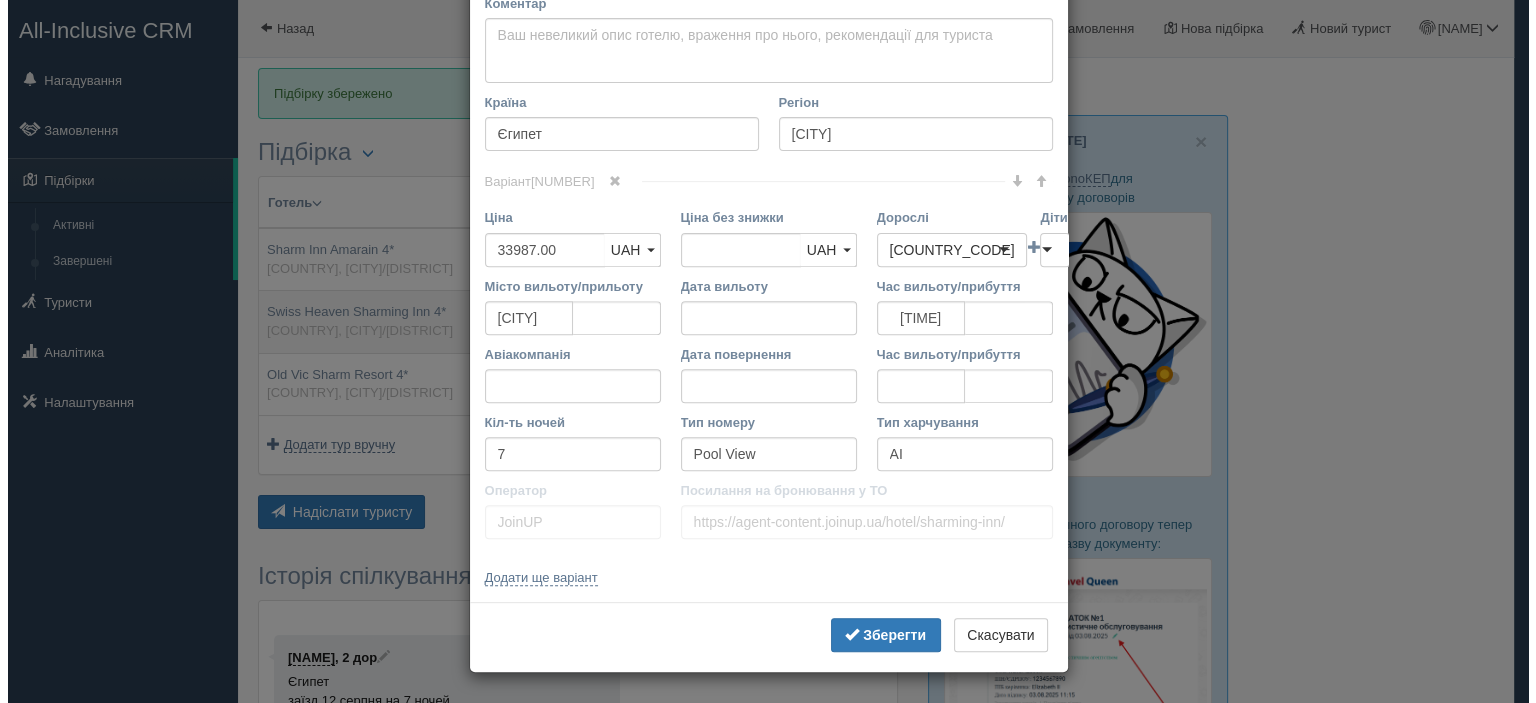 scroll, scrollTop: 0, scrollLeft: 0, axis: both 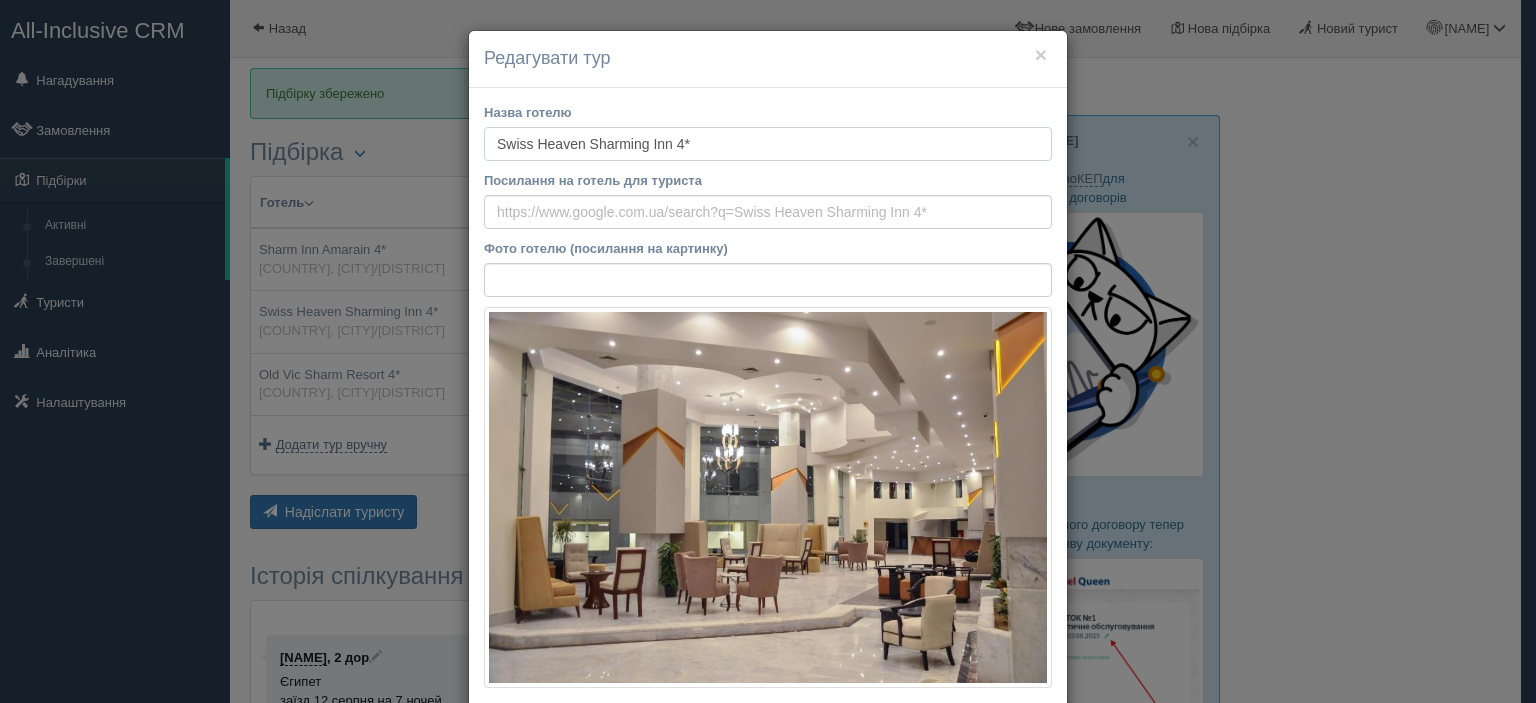 click on "Swiss Heaven Sharming Inn 4*" at bounding box center [768, 144] 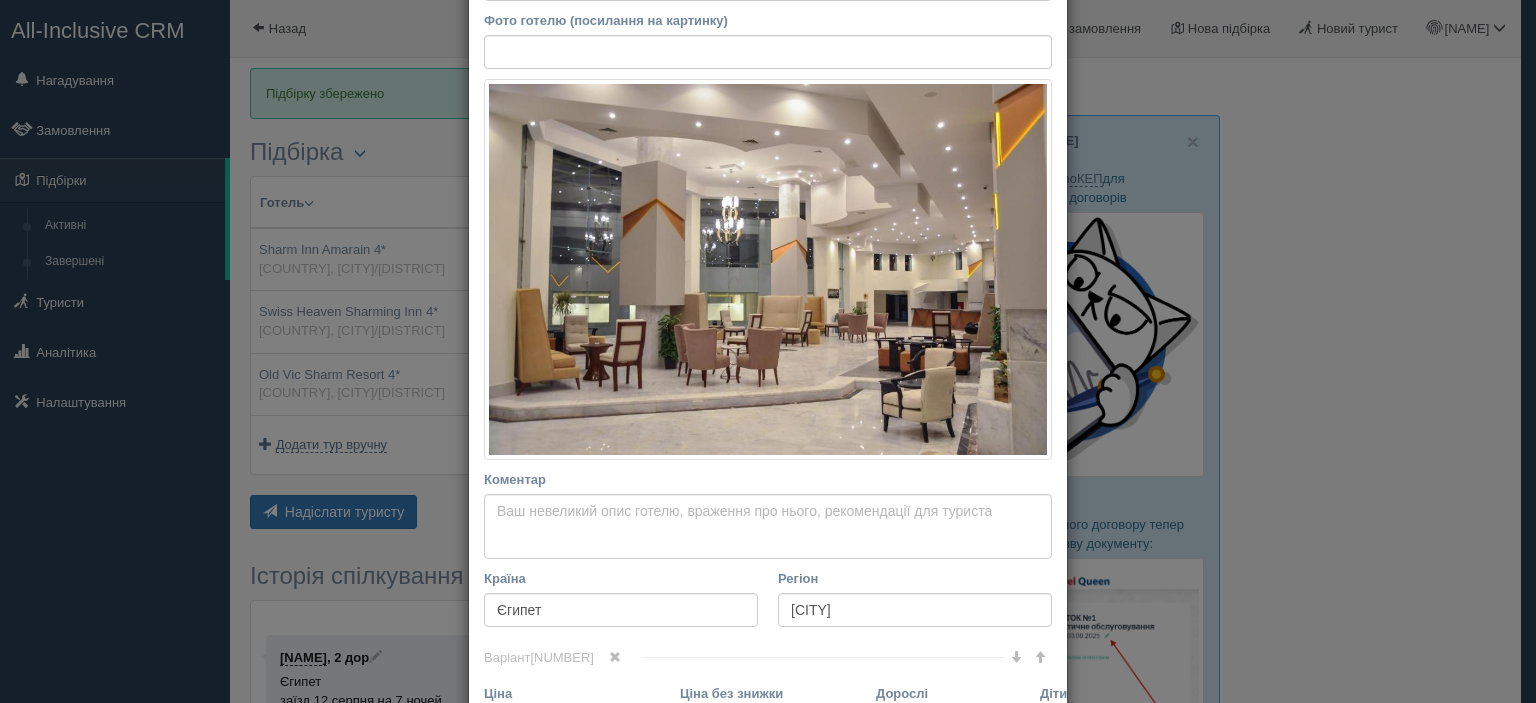 scroll, scrollTop: 256, scrollLeft: 0, axis: vertical 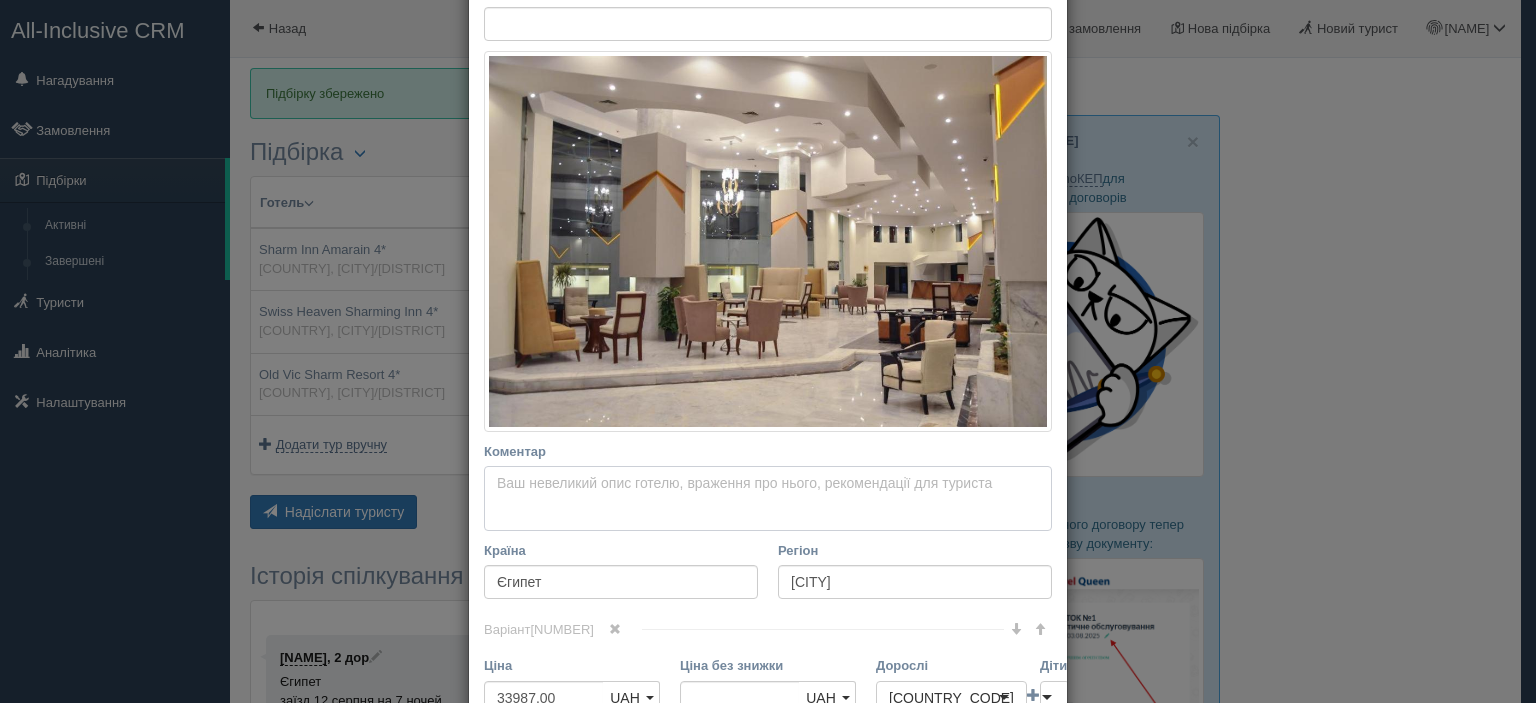 click on "Коментар
Основний опис
Додатковий опис
Закріпити
Збережено
Необхідно вказати назву готелю і країну" at bounding box center [768, 499] 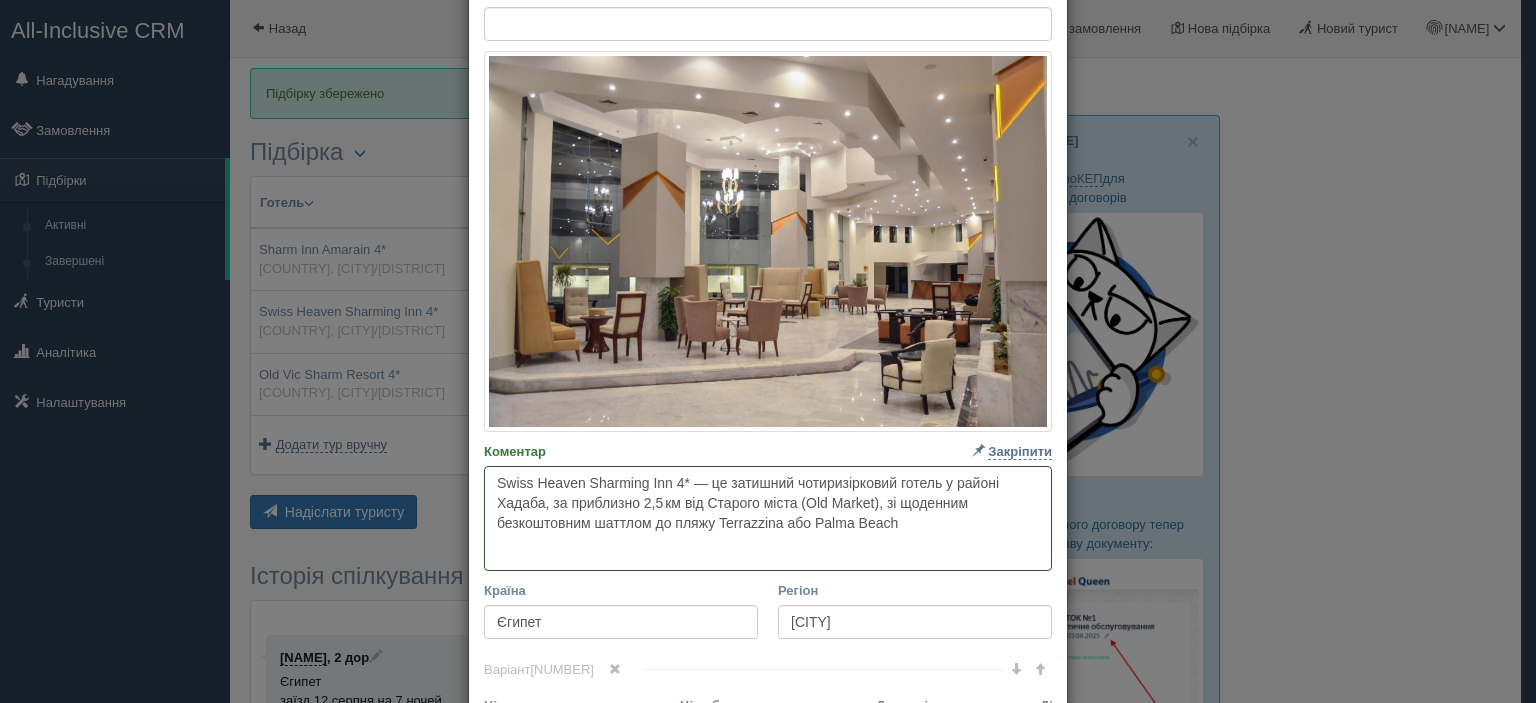 paste on "На території пропонуються два відкриті басейни (один з підігрівом у зимовий період), тренажерний зал, тенісний корт, дитячий клуб та анімація, також доступні ресторани та бари, fitness‑центр та дайвінг‑центр (деякі послуги платні)" 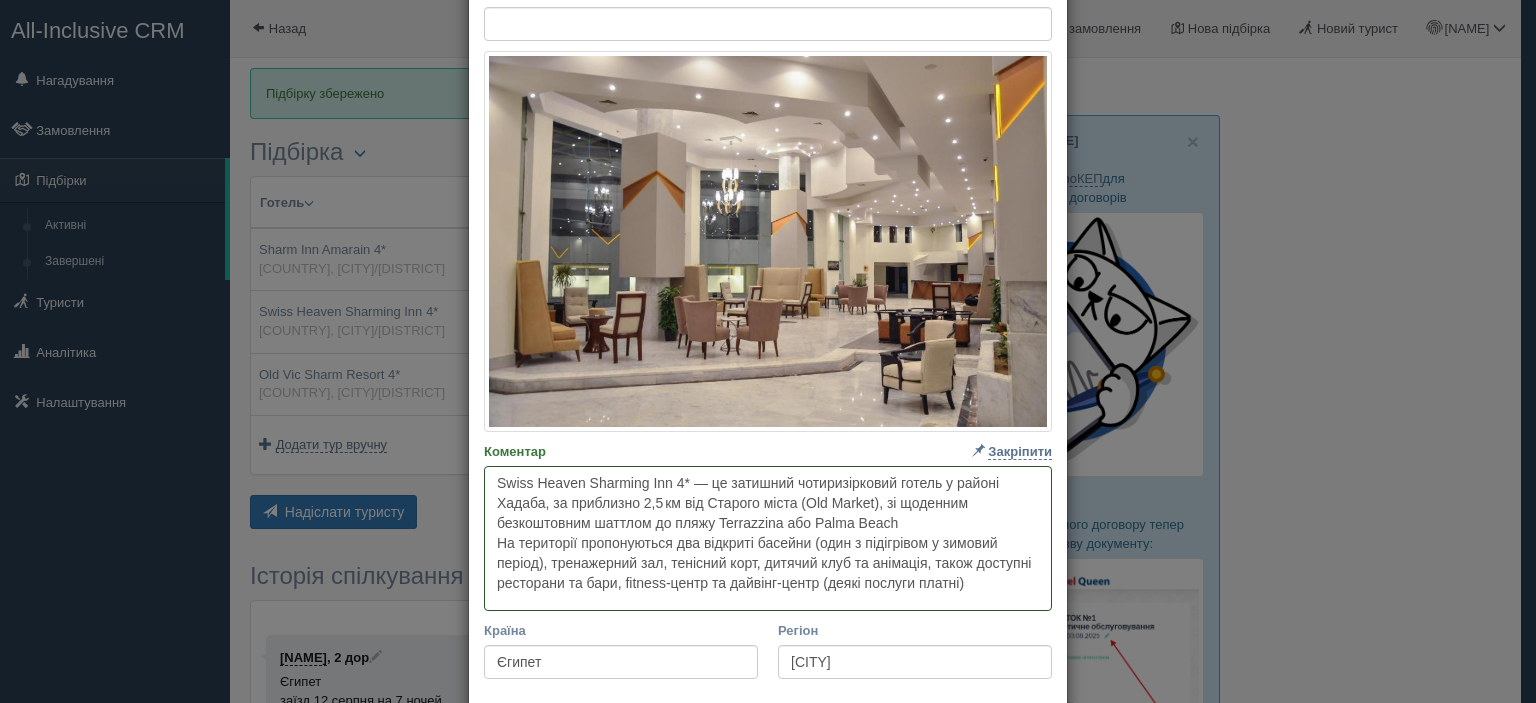 type on "Swiss Heaven Sharming Inn 4* — це затишний чотири­зірковий готель у районі Хадаба, за приблизно 2,5 км від Старого міста (Old Market), зі щоденним безкоштовним шаттлом до пляжу Terrazzina або Palma Beach
На території пропонуються два відкриті басейни (один з підігрівом у зимовий період), тренажерний зал, тенісний корт, дитячий клуб та анімація, також доступні ресторани та бари, fitness‑центр та дайвінг‑центр (деякі послуги платні)" 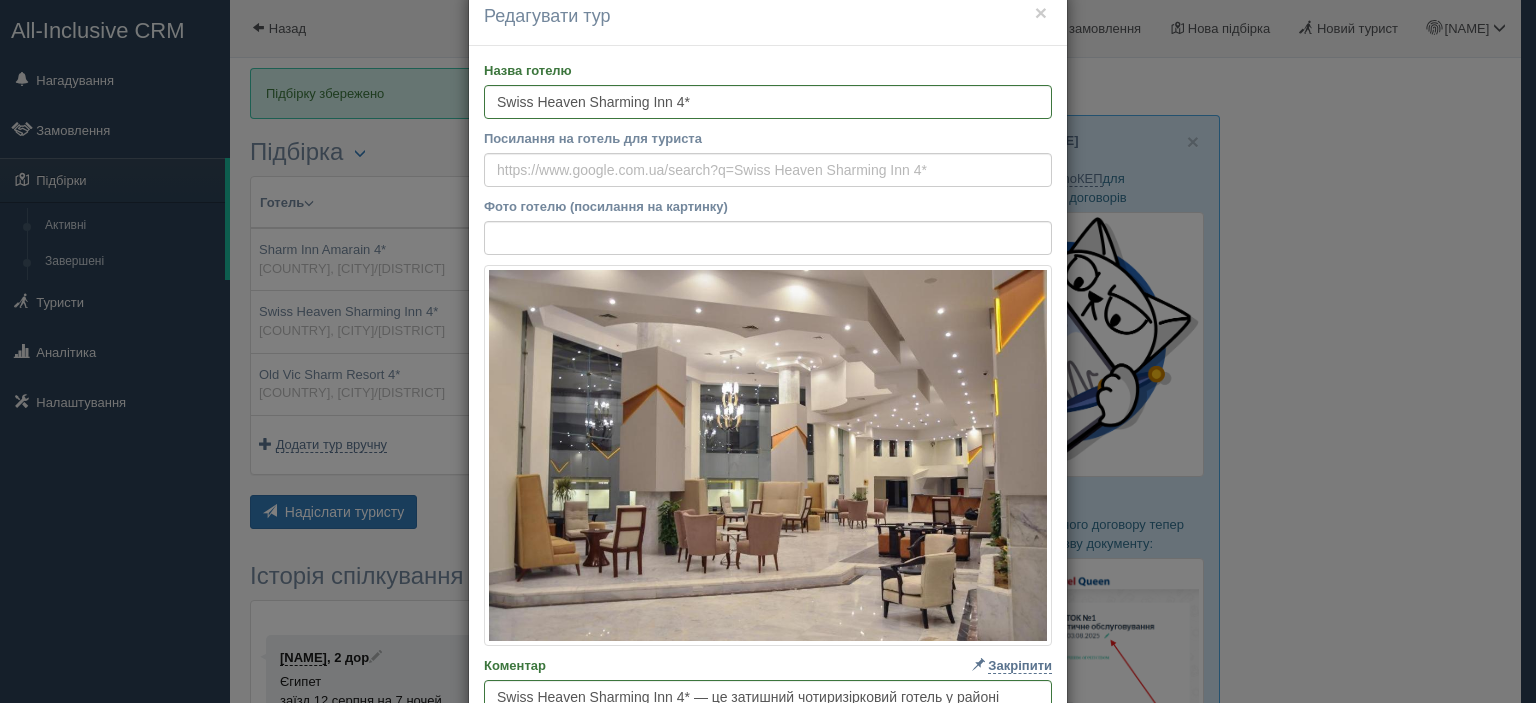 scroll, scrollTop: 0, scrollLeft: 0, axis: both 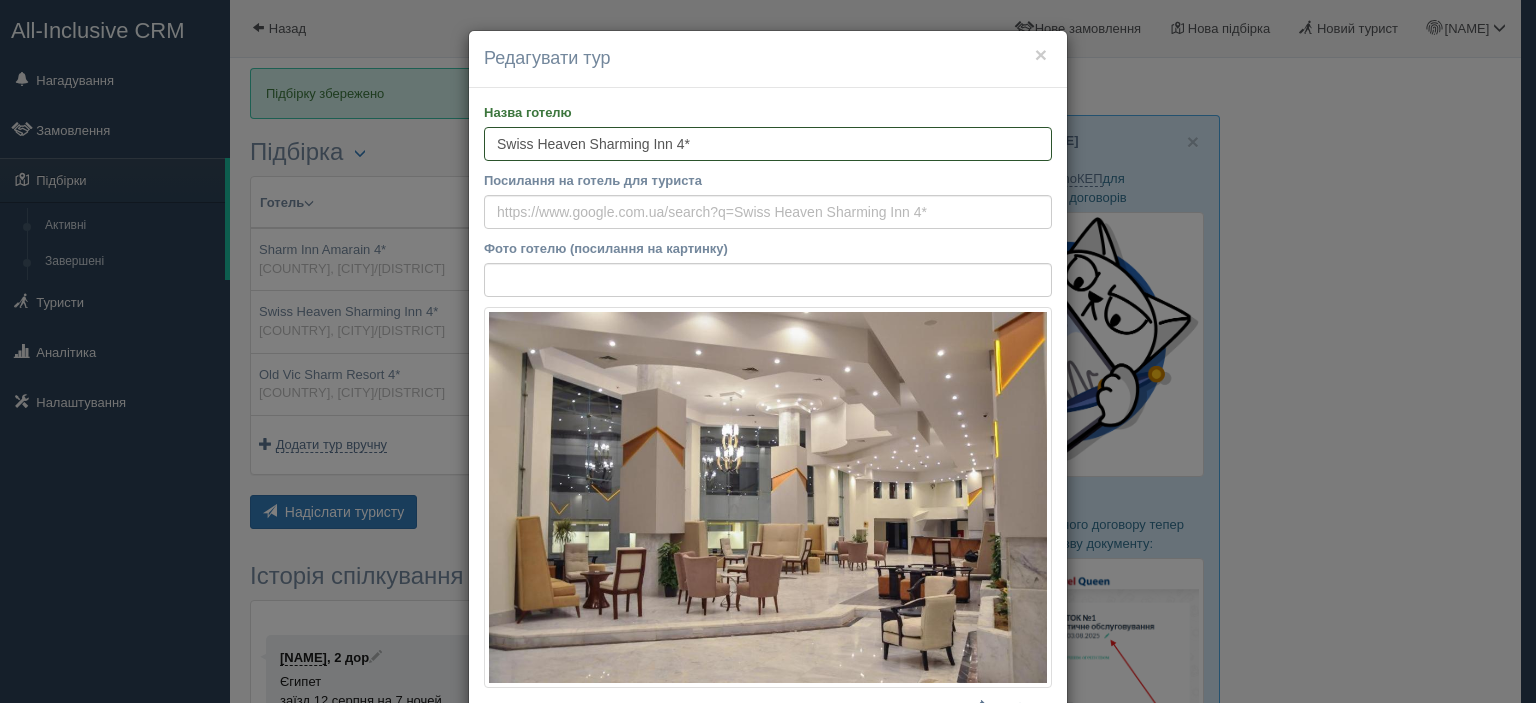 click on "Swiss Heaven Sharming Inn 4*" at bounding box center (768, 144) 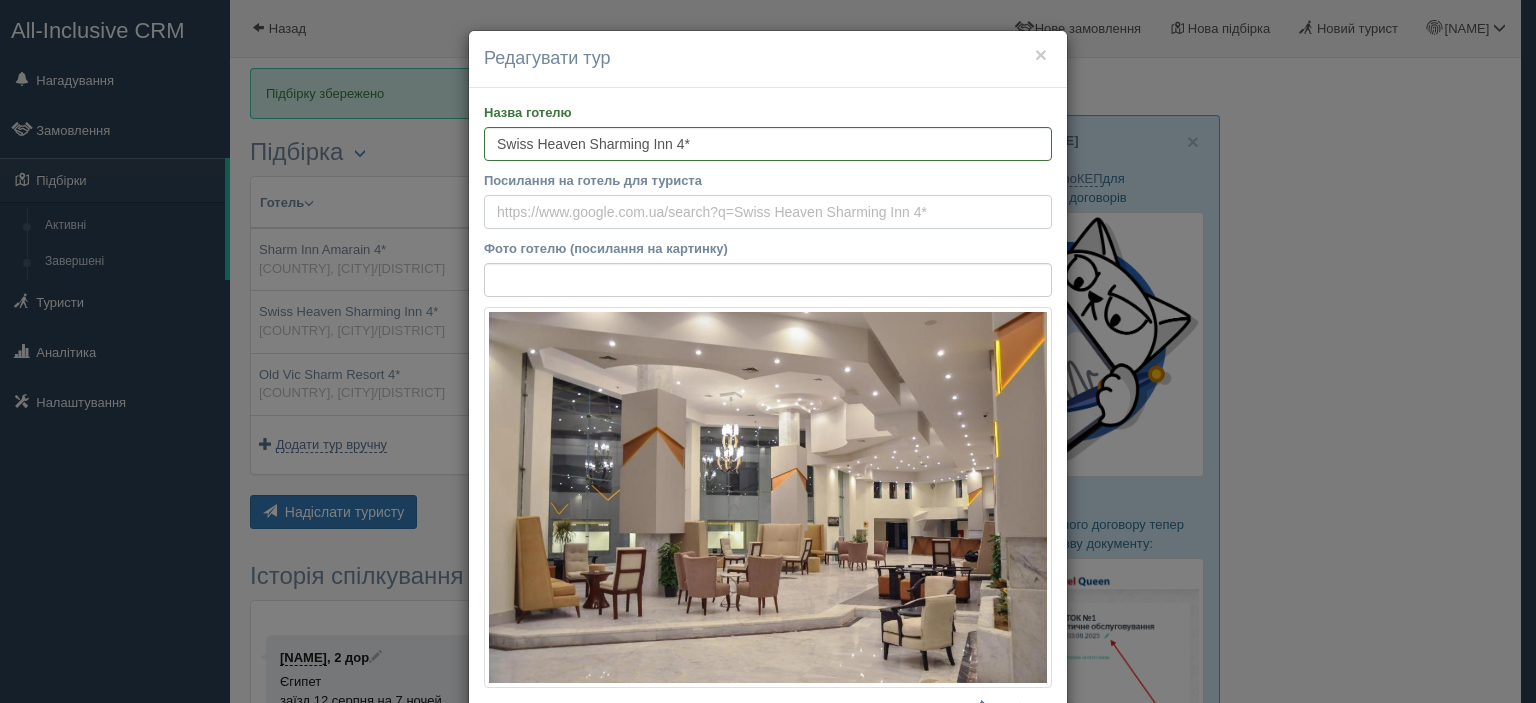 click on "Посилання на готель для туриста" at bounding box center [768, 212] 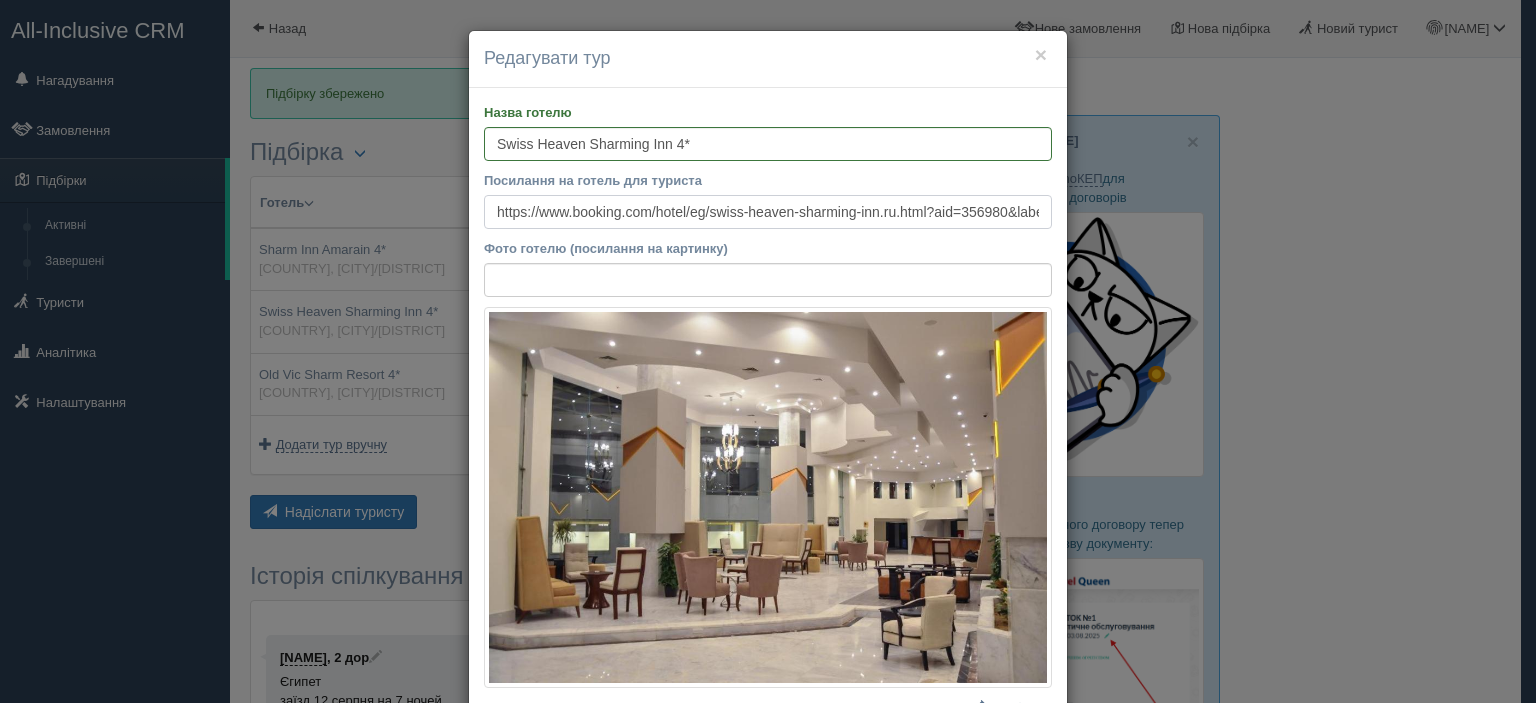 scroll, scrollTop: 0, scrollLeft: 3536, axis: horizontal 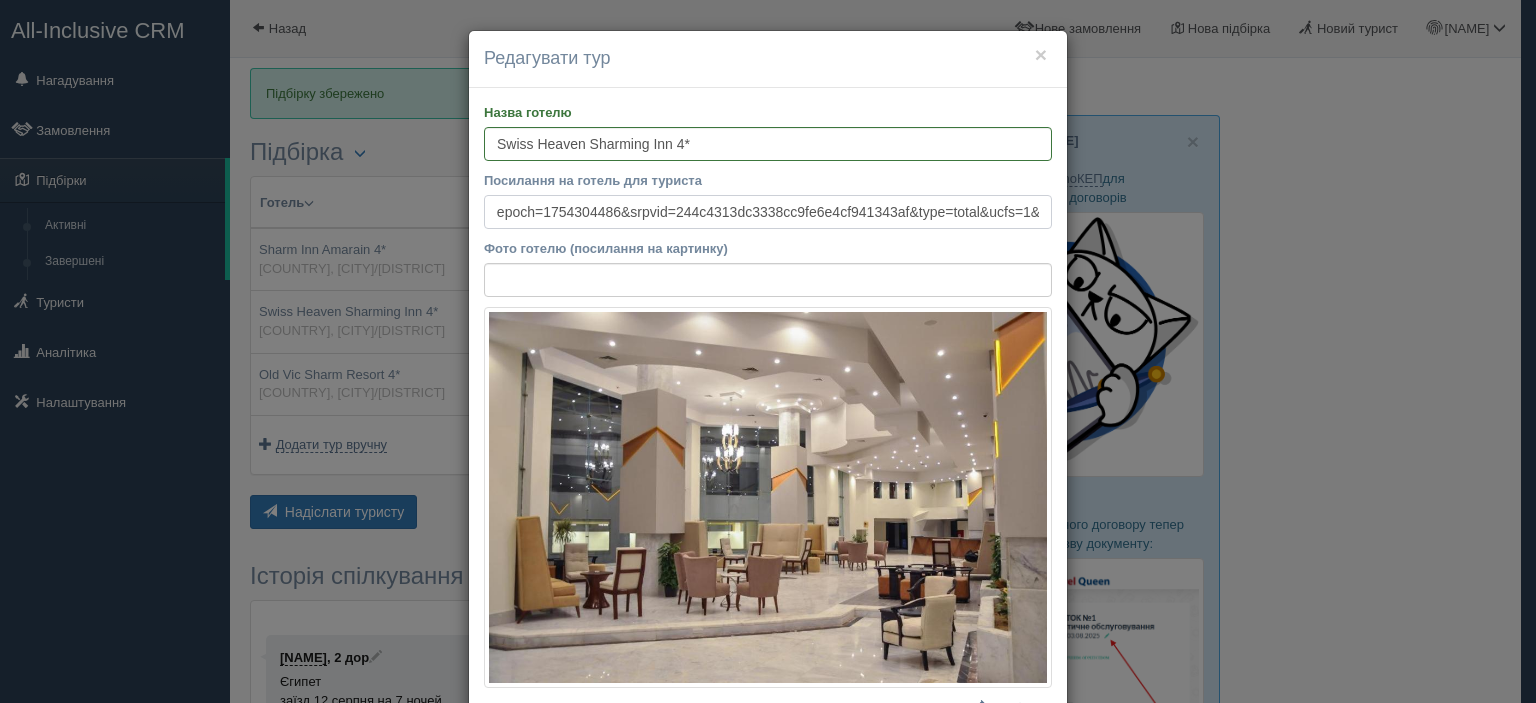 type on "https://www.booking.com/hotel/eg/swiss-heaven-sharming-inn.ru.html?aid=356980&label=gog235jc-10CAsoQ0IZc3dpc3MtaGVhdmVuLXNoYXJtaW5nLWlubkgpWANo6QGIAQGYATO4ARfIAQzYAQPoAQH4AQGIAgGoAgG4AuCfwsQGwAIB0gIkZWYyMzA0YzctMGFiMS00ZDhhLWE2N2YtYzQyNmZkNzI3ZWNl2AIB4AIB&sid=341a258f789cf244ee4786ca717215ed&dest_id=-302053&dest_type=city&dist=0&group_adults=2&group_children=0&hapos=1&hpos=1&no_rooms=1&req_adults=2&req_children=0&room1=A%2CA&sb_price_type=total&sr_order=popularity&srepoch=1754304486&srpvid=244c4313dc3338cc9fe6e4cf941343af&type=total&ucfs=1&" 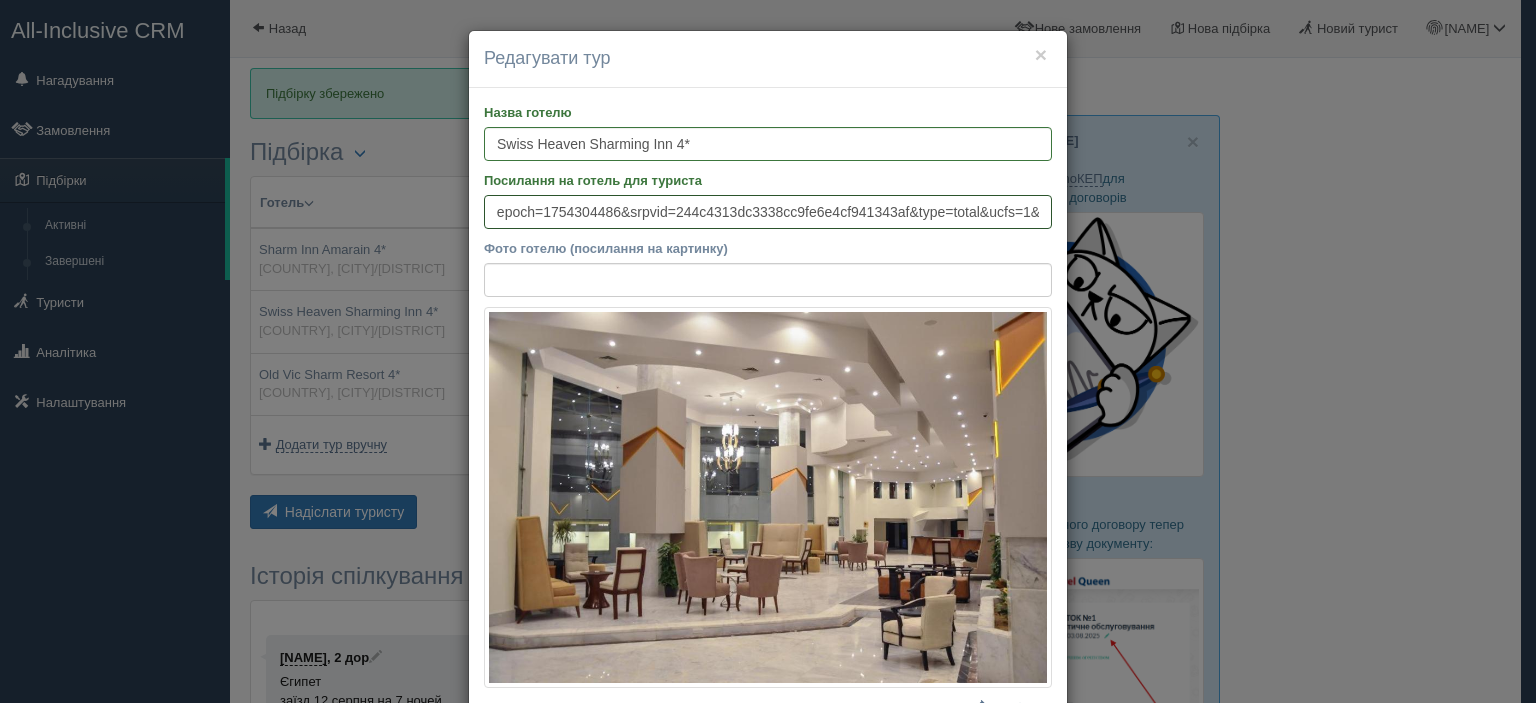 scroll, scrollTop: 0, scrollLeft: 0, axis: both 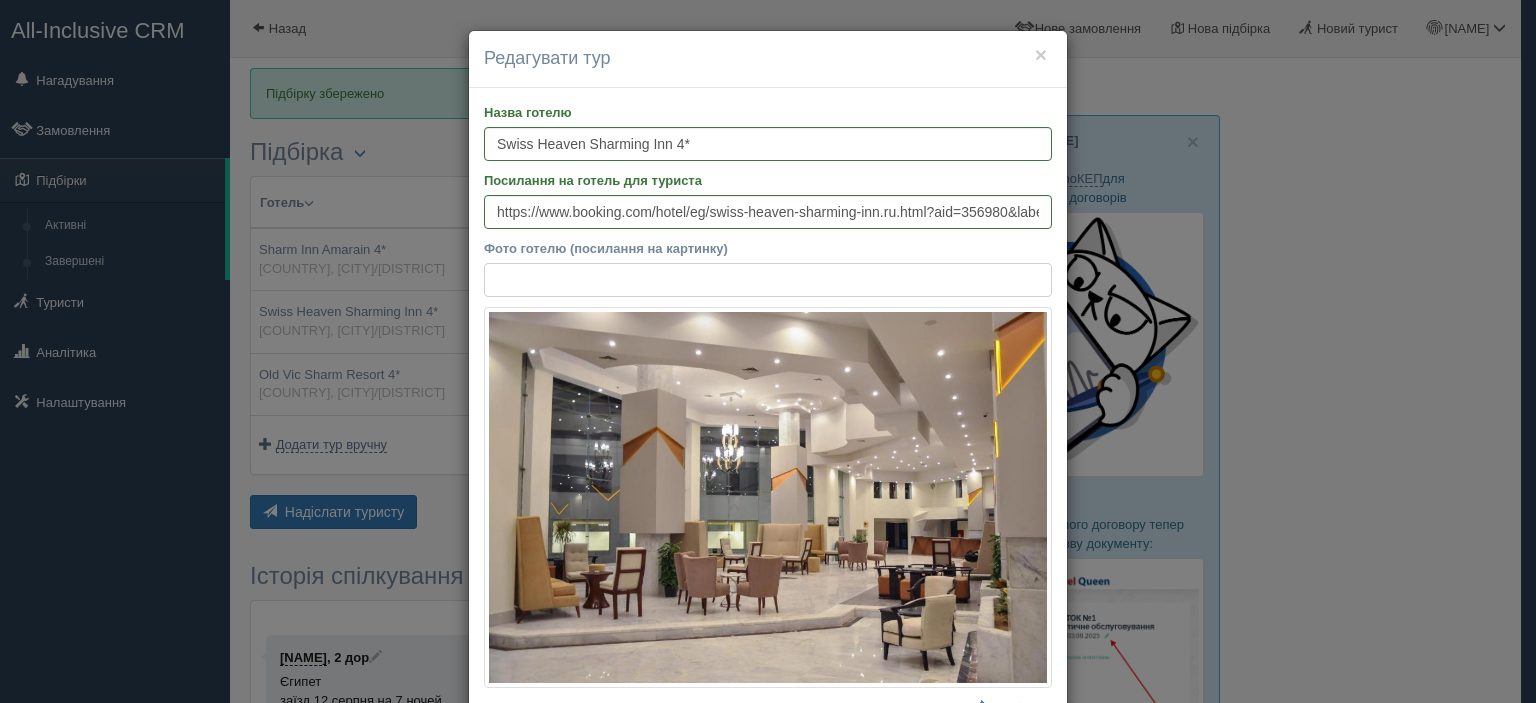 click on "Фото готелю (посилання на картинку)" at bounding box center [768, 280] 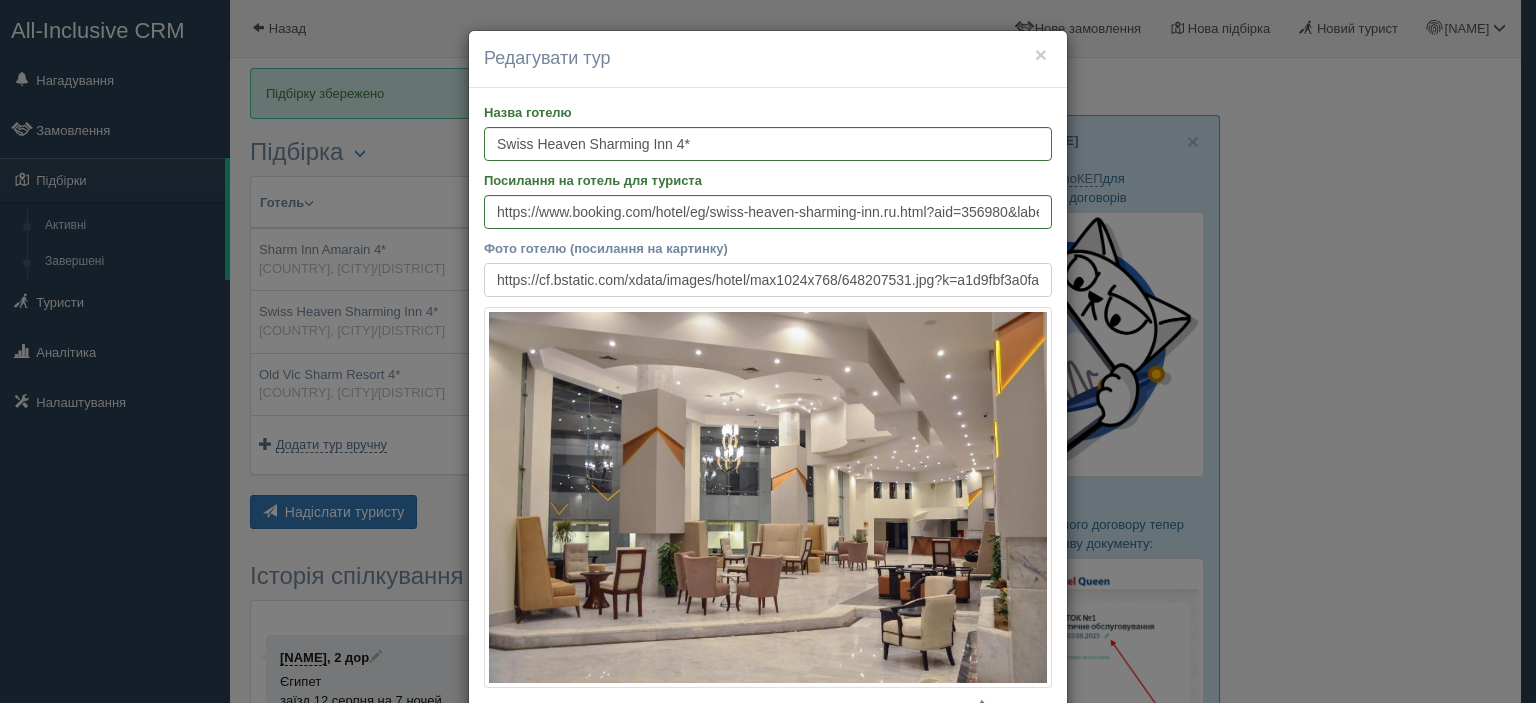 scroll, scrollTop: 0, scrollLeft: 424, axis: horizontal 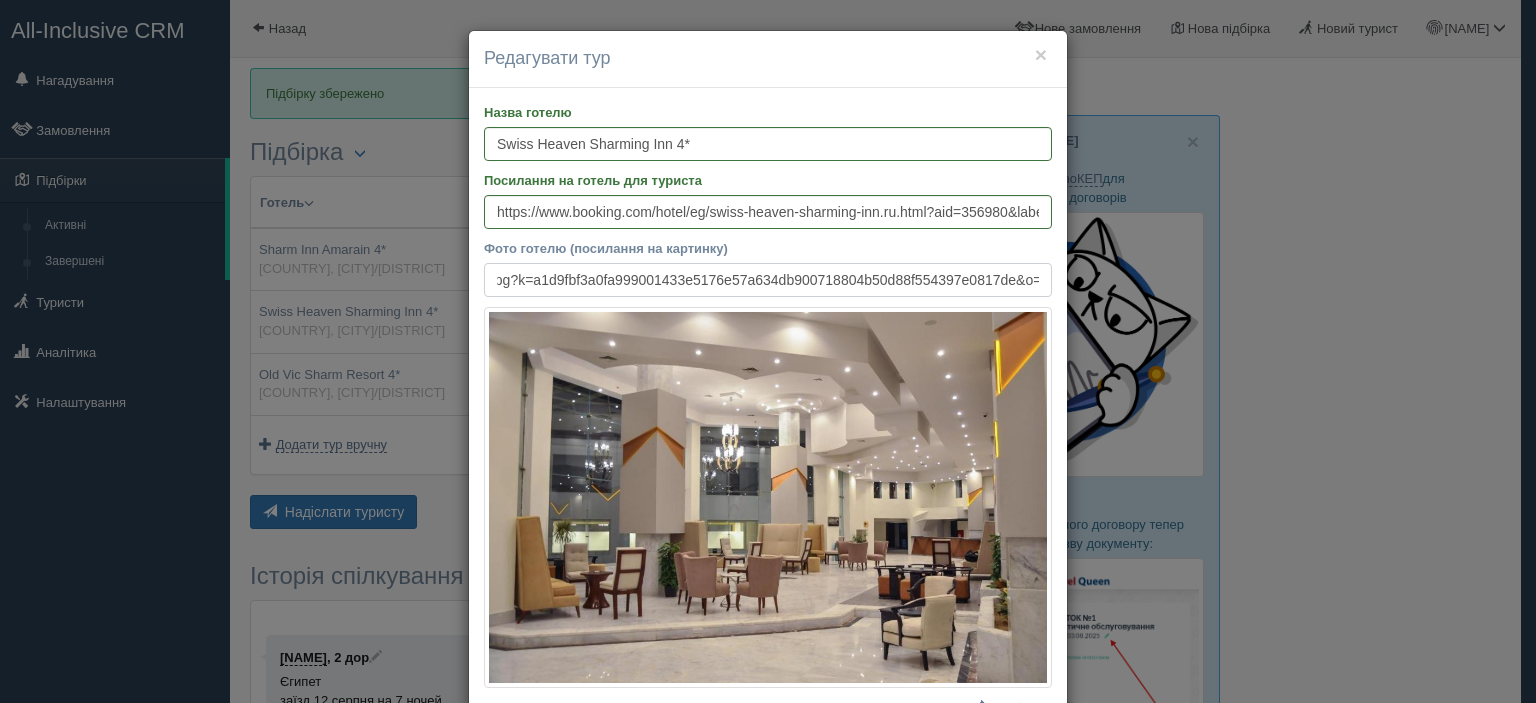type on "https://cf.bstatic.com/xdata/images/hotel/max1024x768/648207531.jpg?k=a1d9fbf3a0fa999001433e5176e57a634db900718804b50d88f554397e0817de&o=" 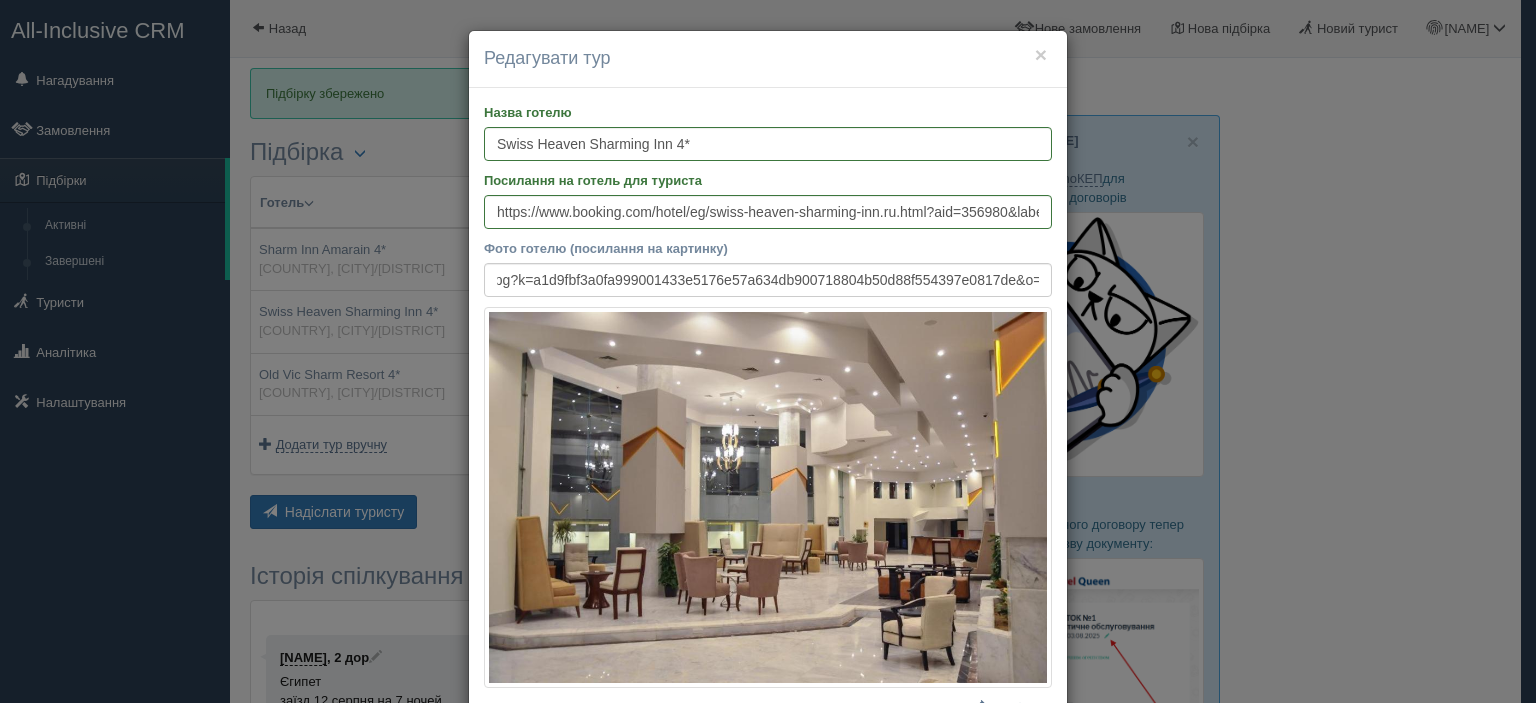 scroll, scrollTop: 0, scrollLeft: 0, axis: both 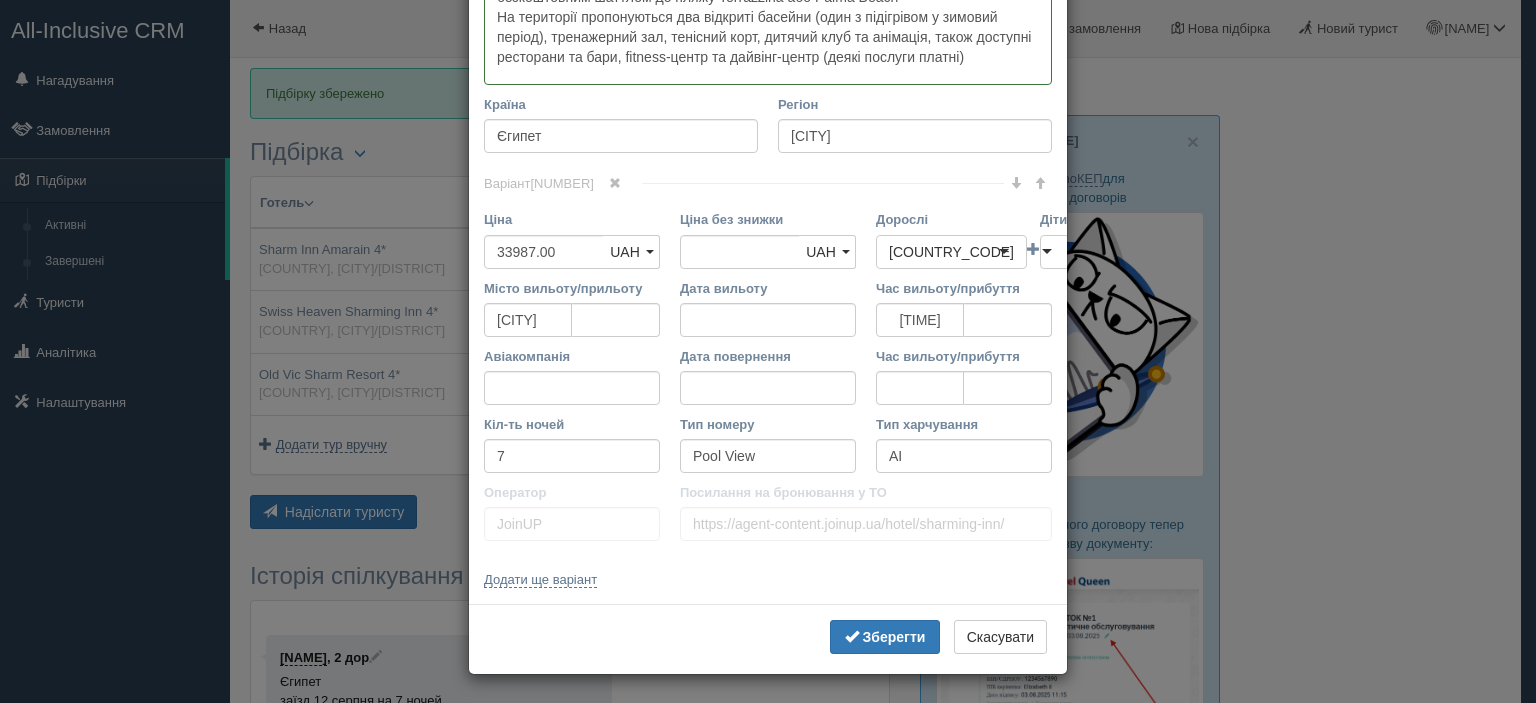 click on "Зберегти
Скасувати" at bounding box center (768, 639) 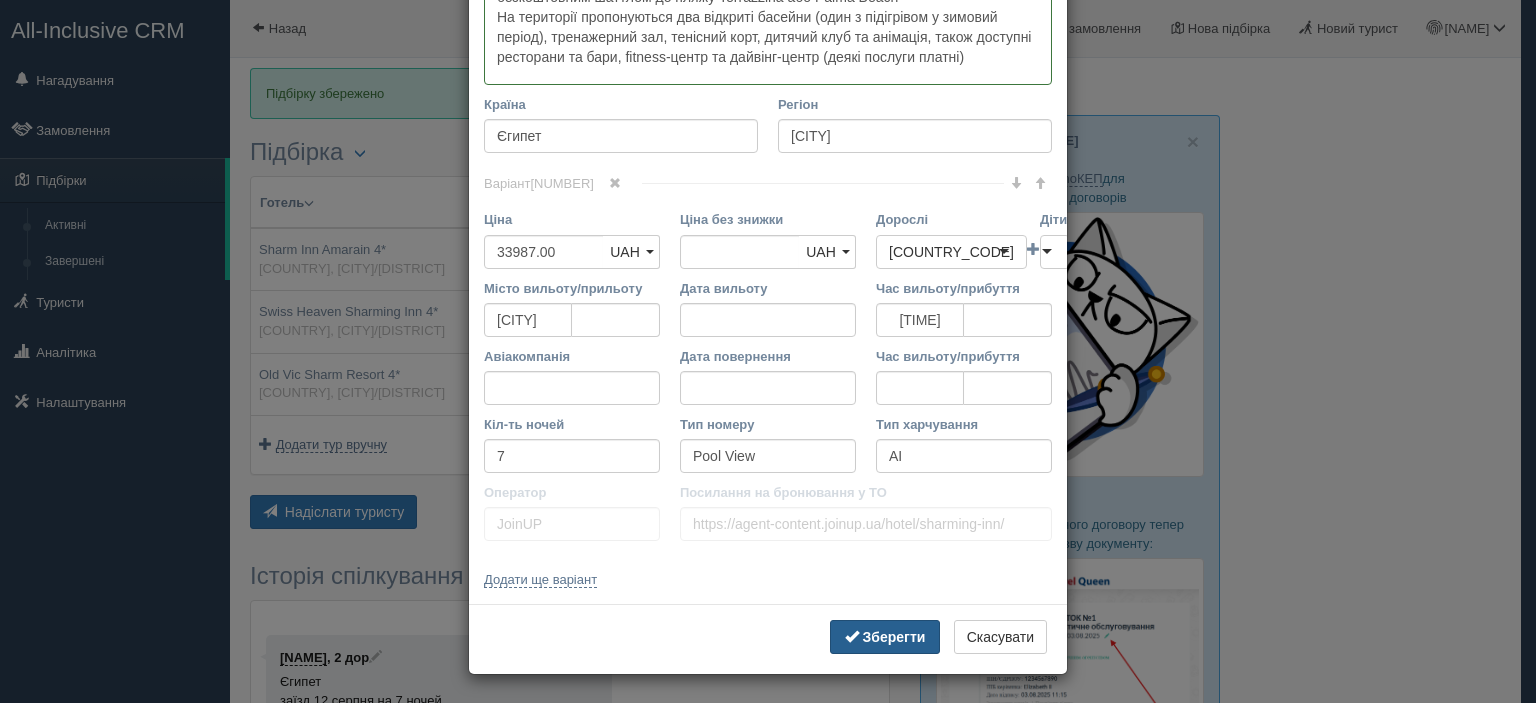 click on "Зберегти" at bounding box center [894, 637] 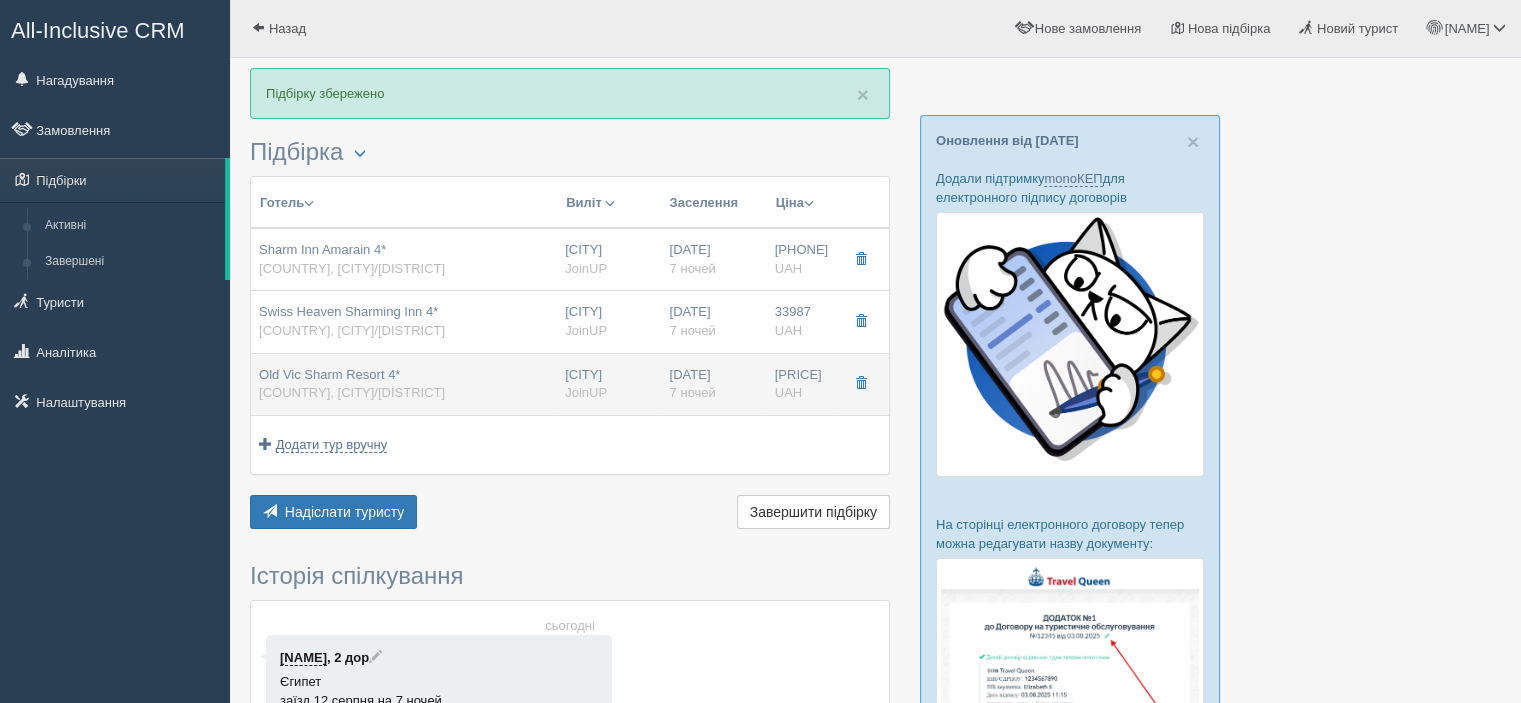 click on "Old Vic Sharm Resort 4*
Єгипет, Sharm-El-Sheikh/Hadaba" at bounding box center (352, 384) 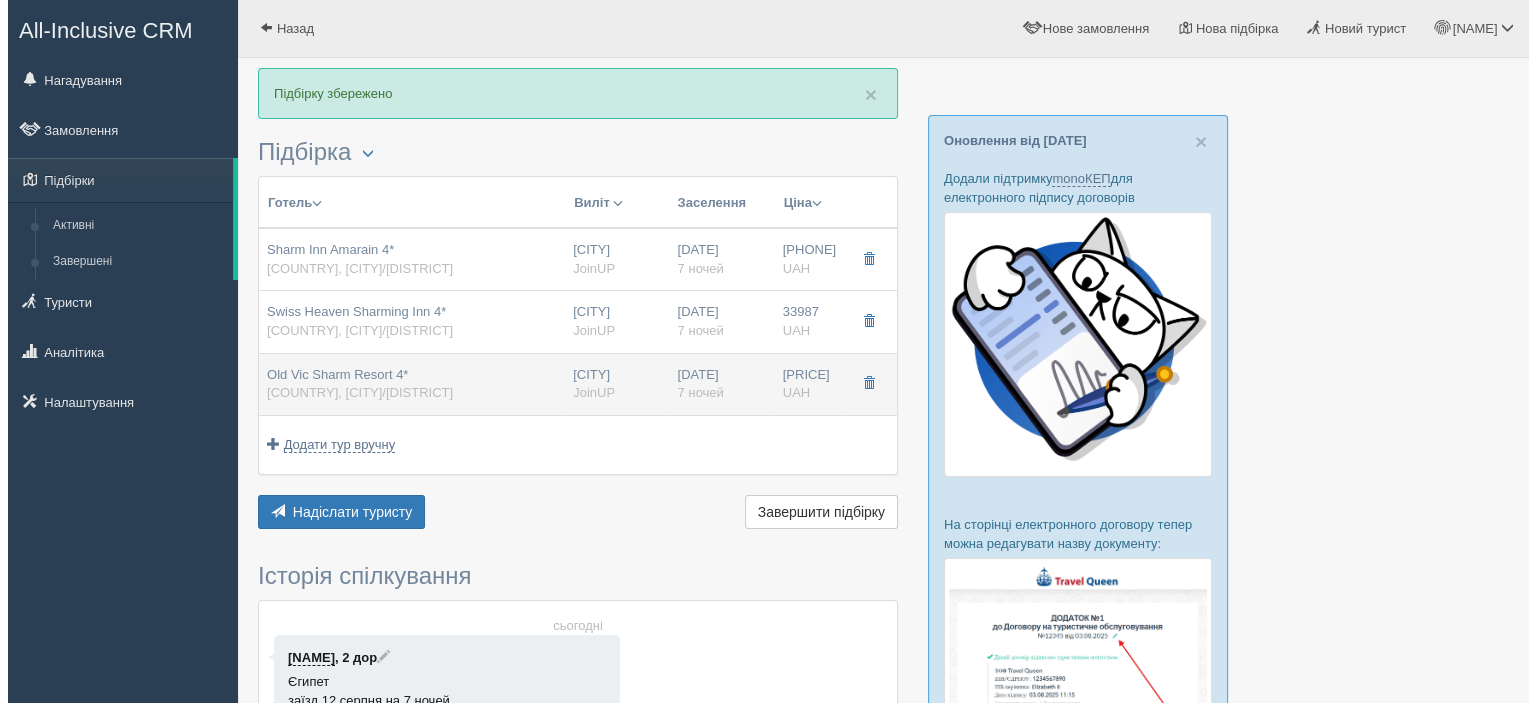 scroll, scrollTop: 0, scrollLeft: 0, axis: both 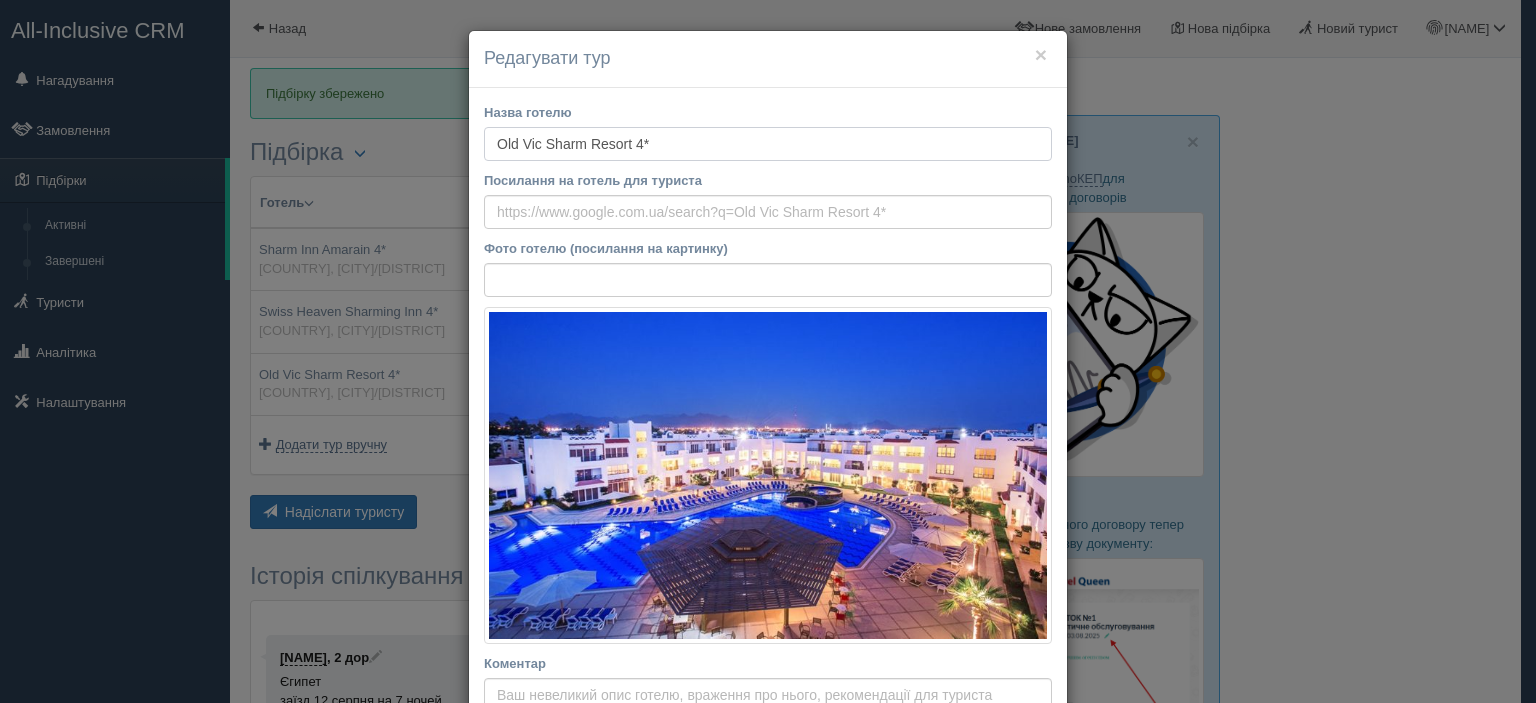 click on "Old Vic Sharm Resort 4*" at bounding box center [768, 144] 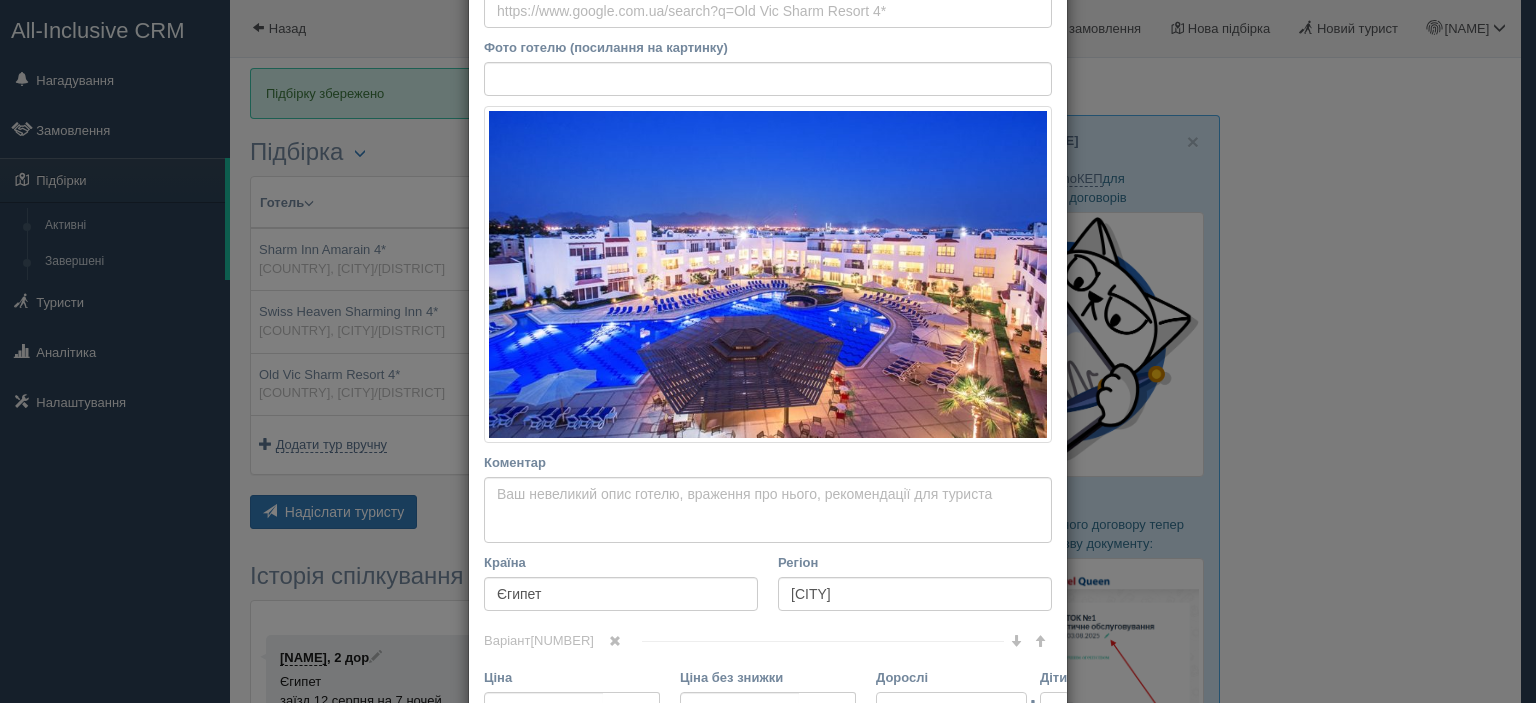 scroll, scrollTop: 224, scrollLeft: 0, axis: vertical 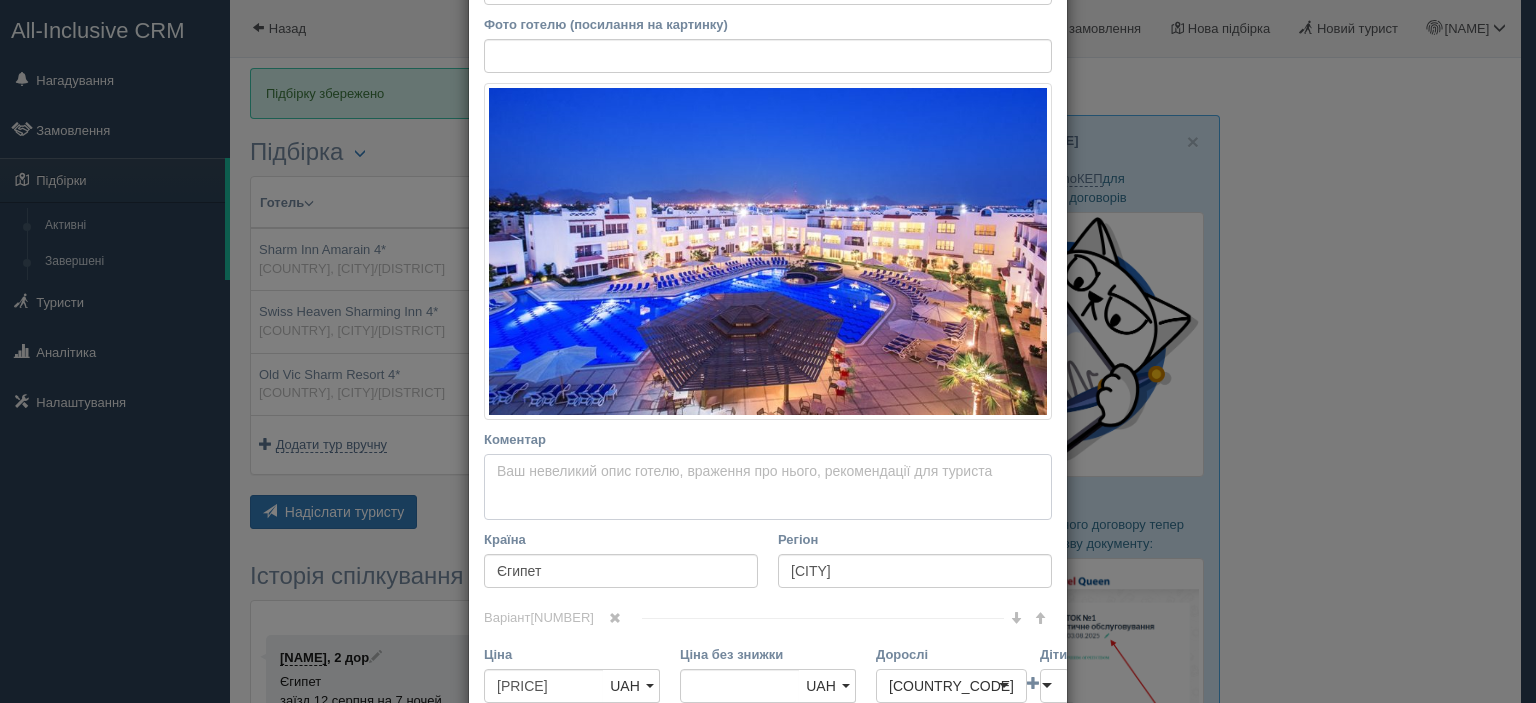 click on "Коментар
Основний опис
Додатковий опис
Закріпити
Збережено
Необхідно вказати назву готелю і країну" at bounding box center (768, 487) 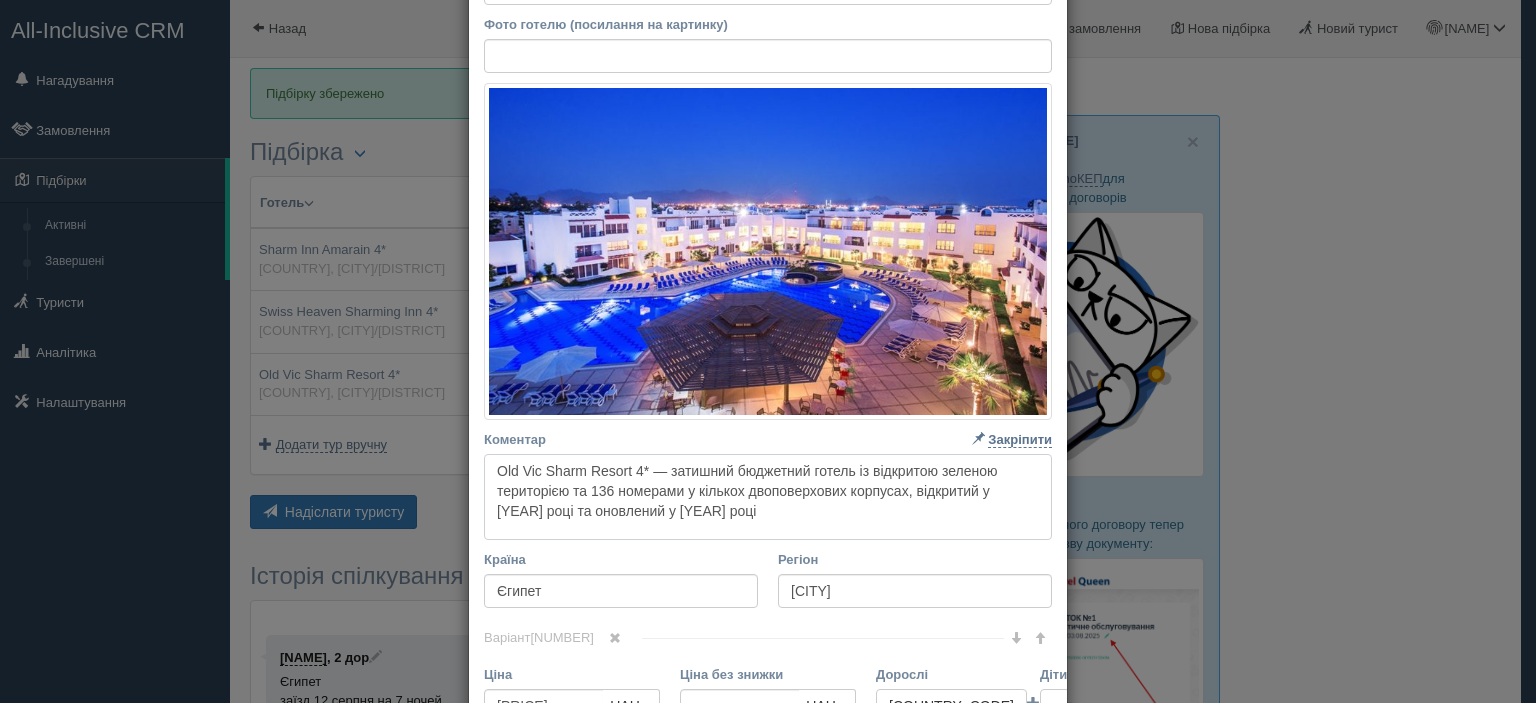 type on "Old Vic Sharm Resort 4* — затишний бюджетний готель із відкритою зеленою територією та 136 номерами у кількох двоповерхових корпусах, відкритий у 2017 році та оновлений у 2022 році" 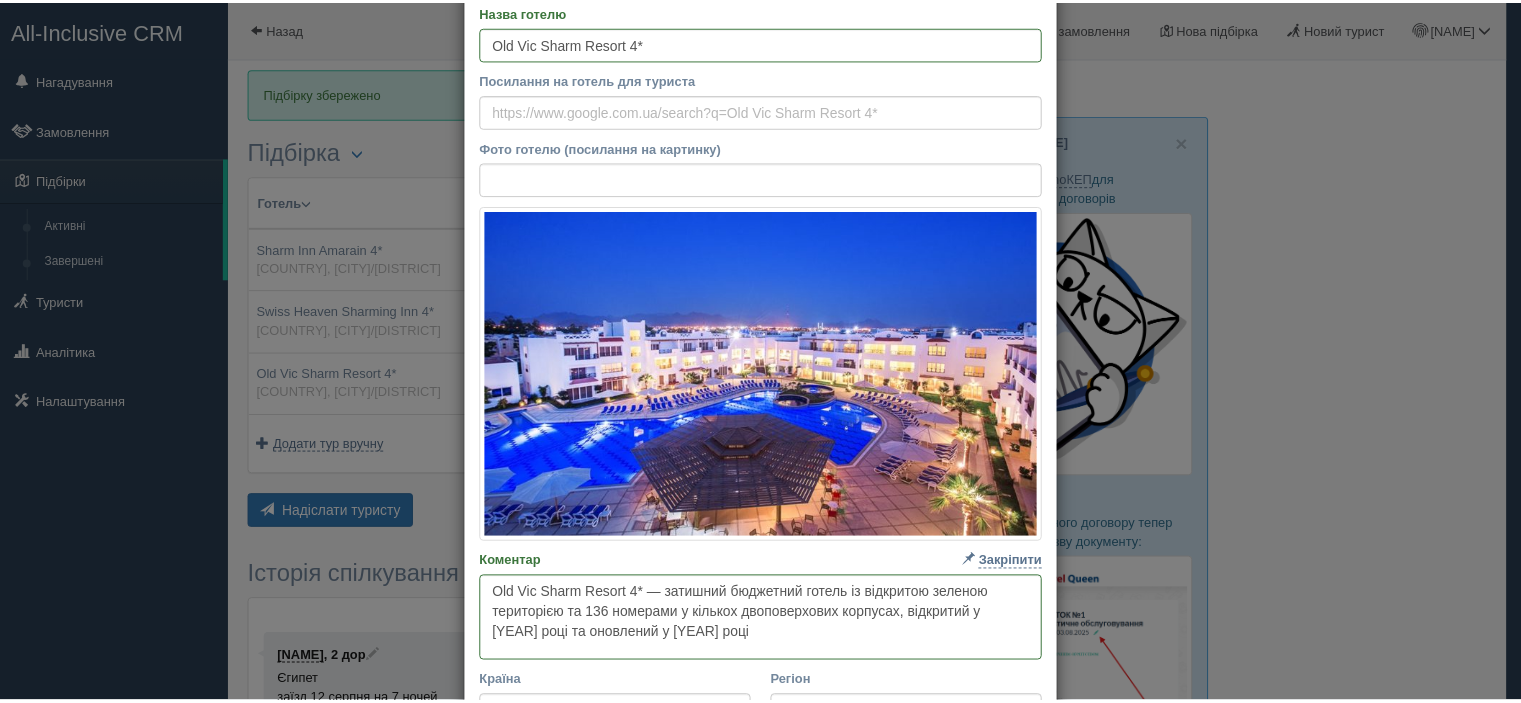scroll, scrollTop: 0, scrollLeft: 0, axis: both 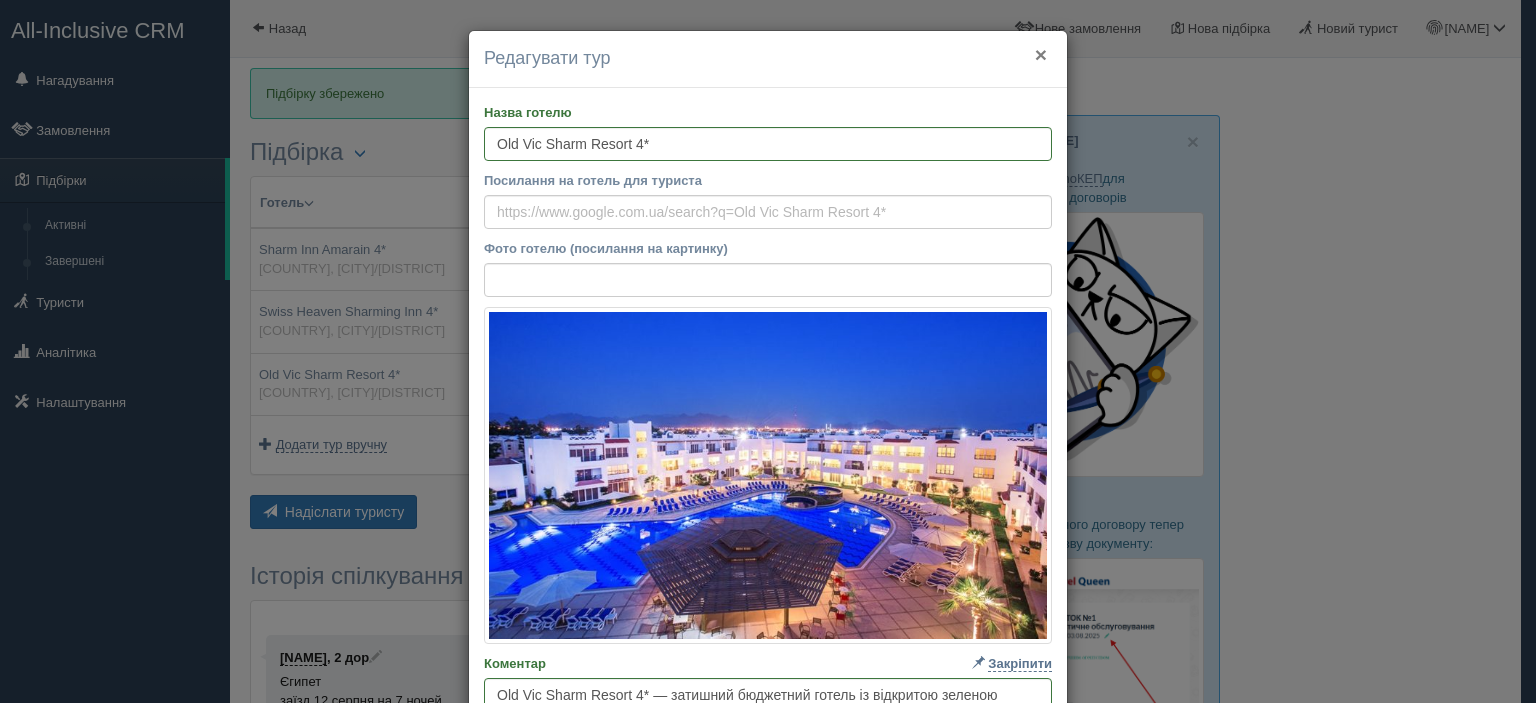 click on "×" at bounding box center [1041, 54] 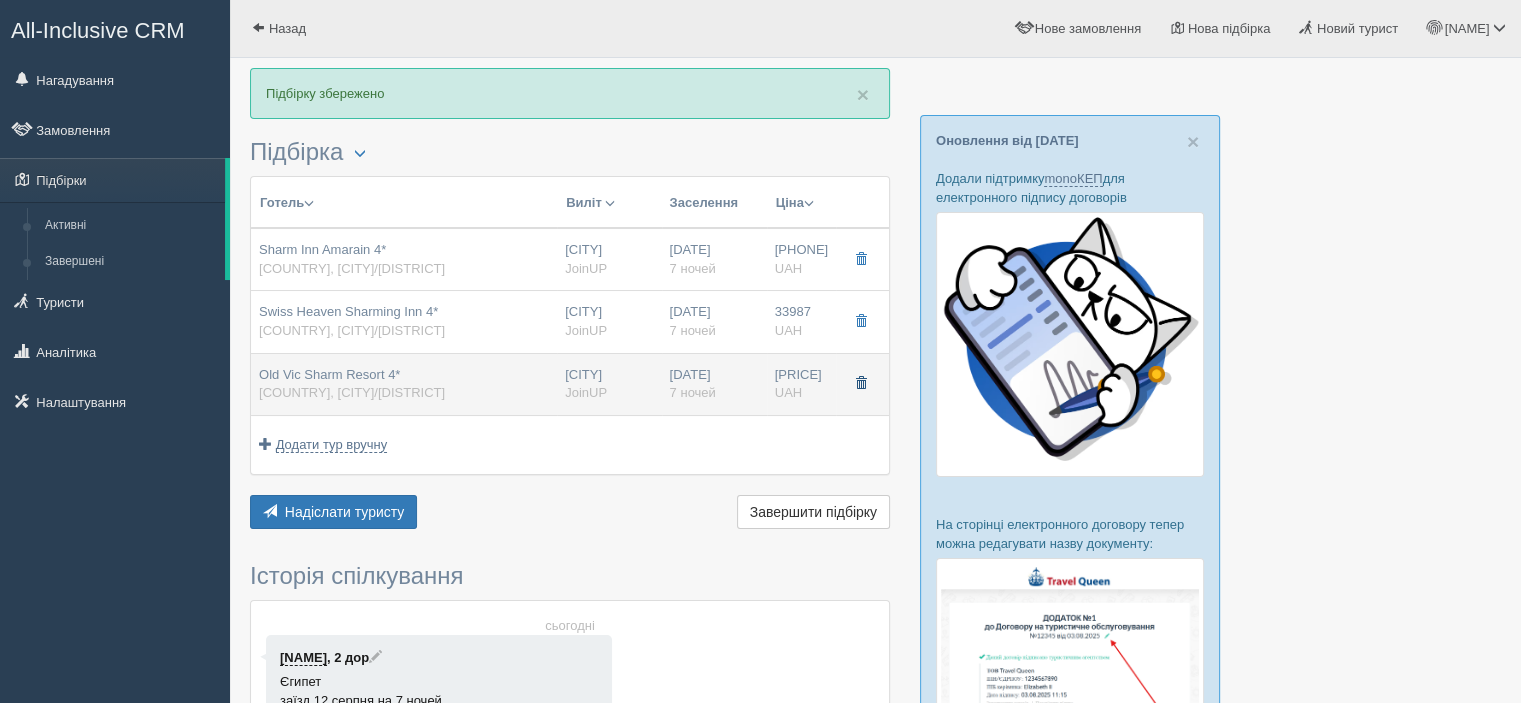 click at bounding box center (861, 383) 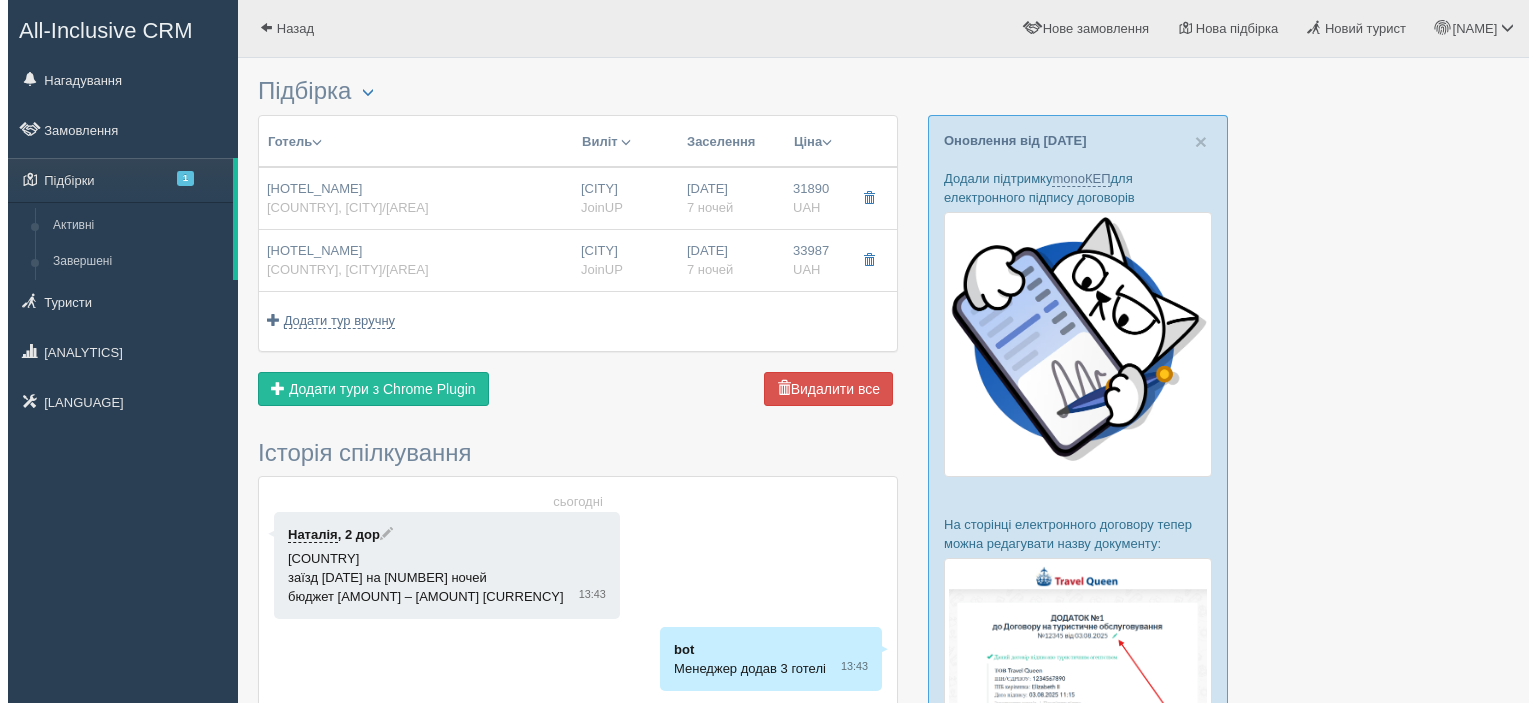 scroll, scrollTop: 0, scrollLeft: 0, axis: both 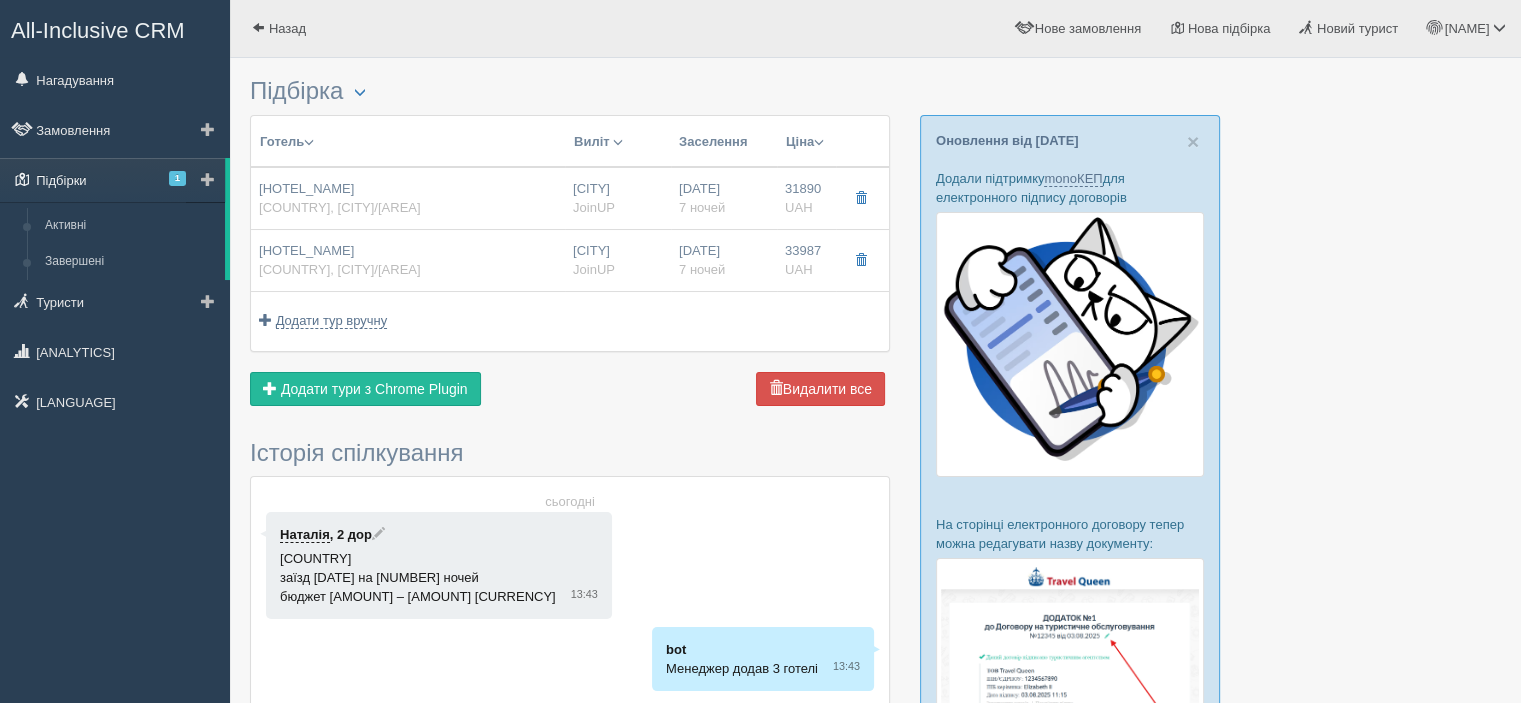 click on "[NUMBER]" at bounding box center (177, 178) 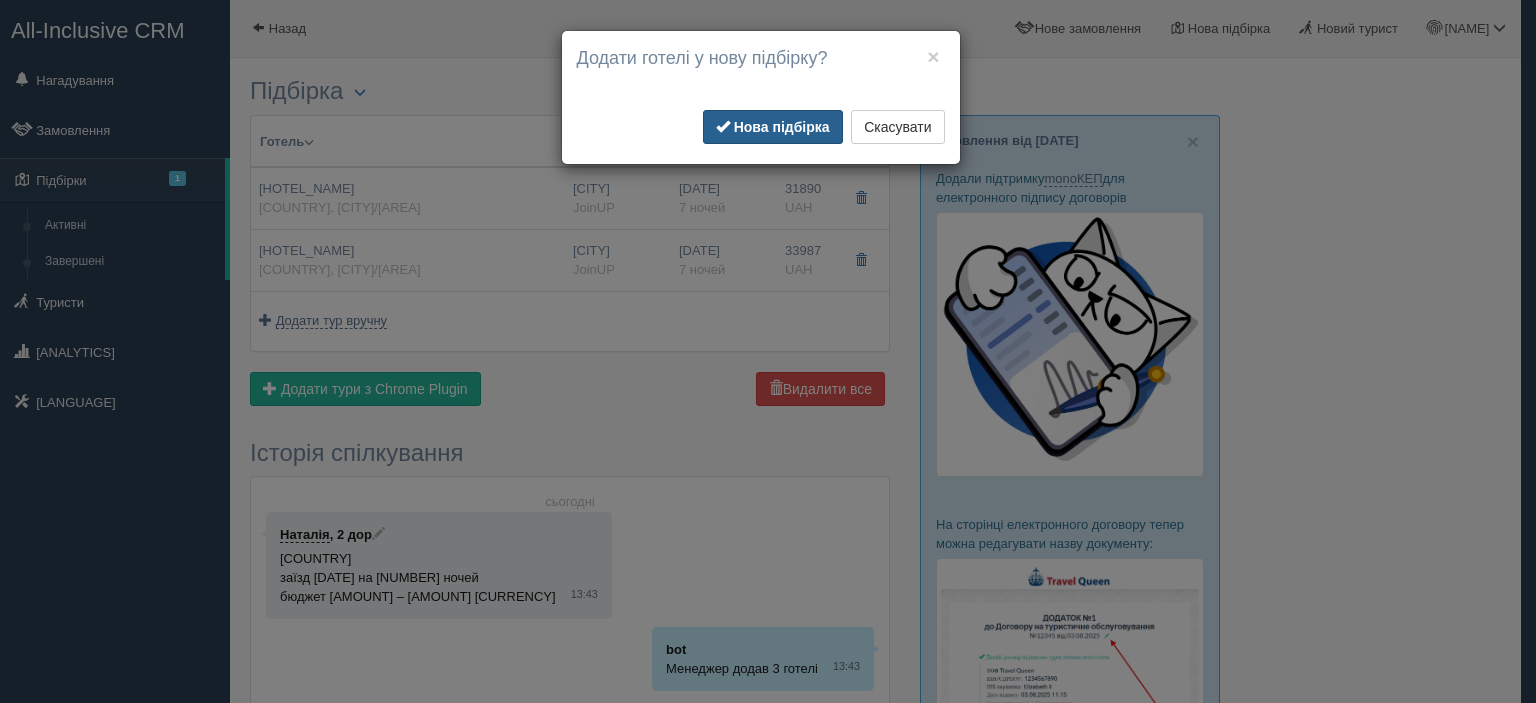 click on "Нова підбірка" at bounding box center [782, 127] 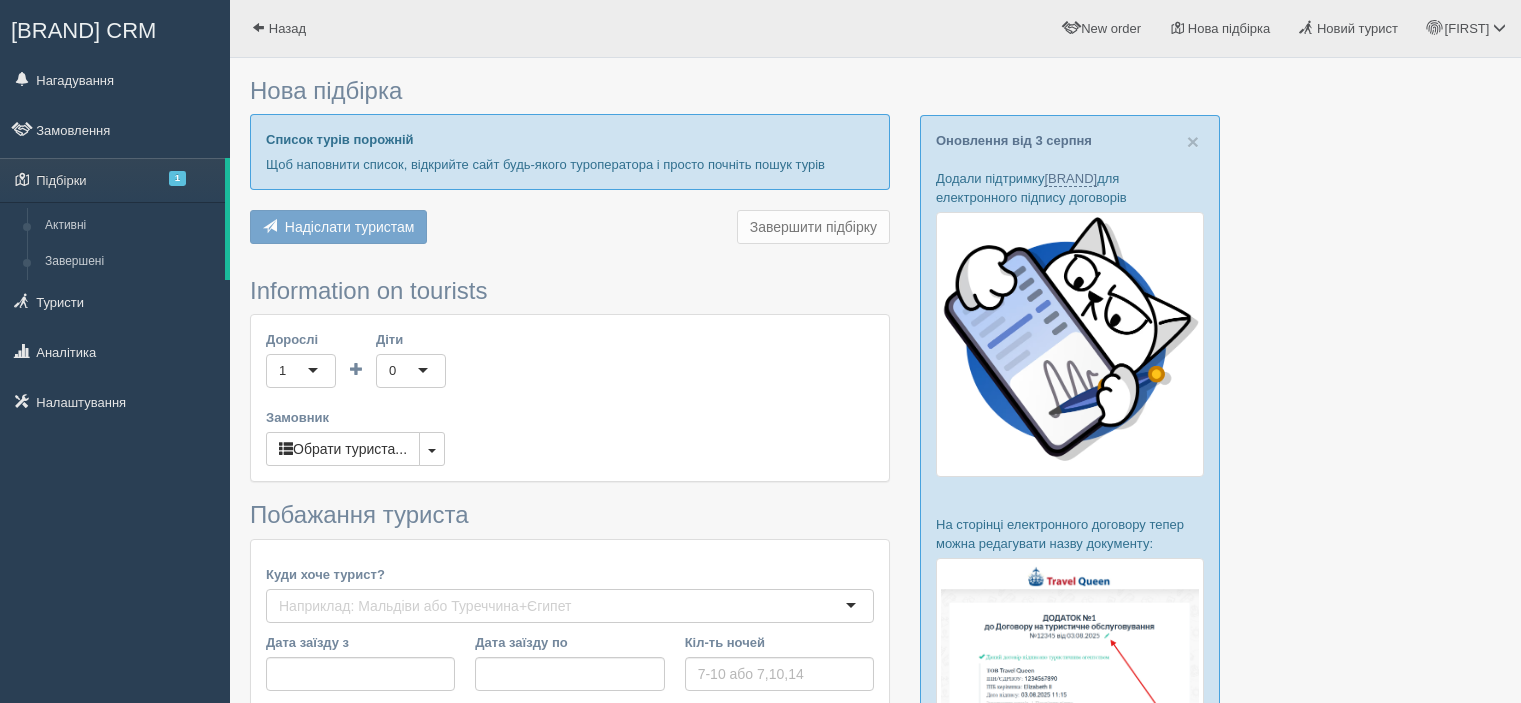 scroll, scrollTop: 0, scrollLeft: 0, axis: both 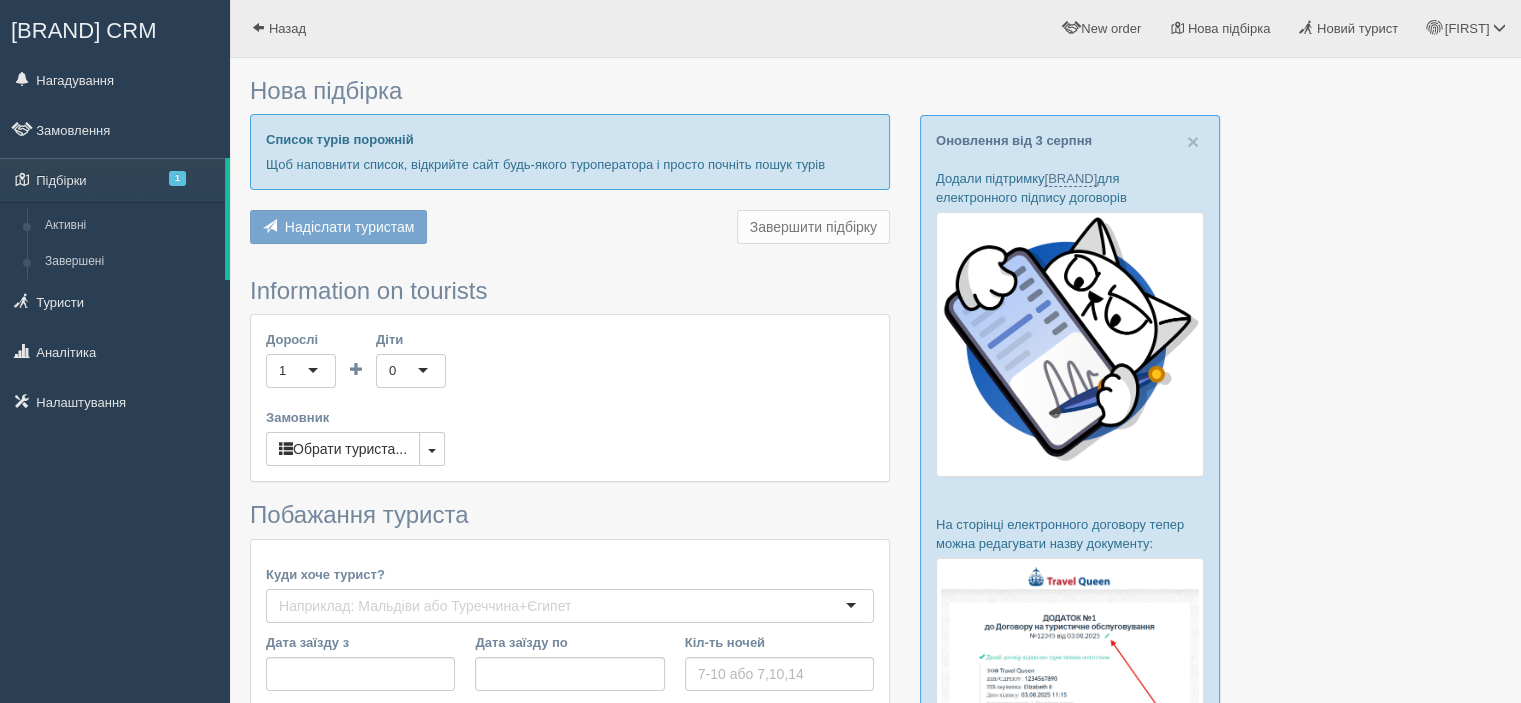 type on "[NUMBER]" 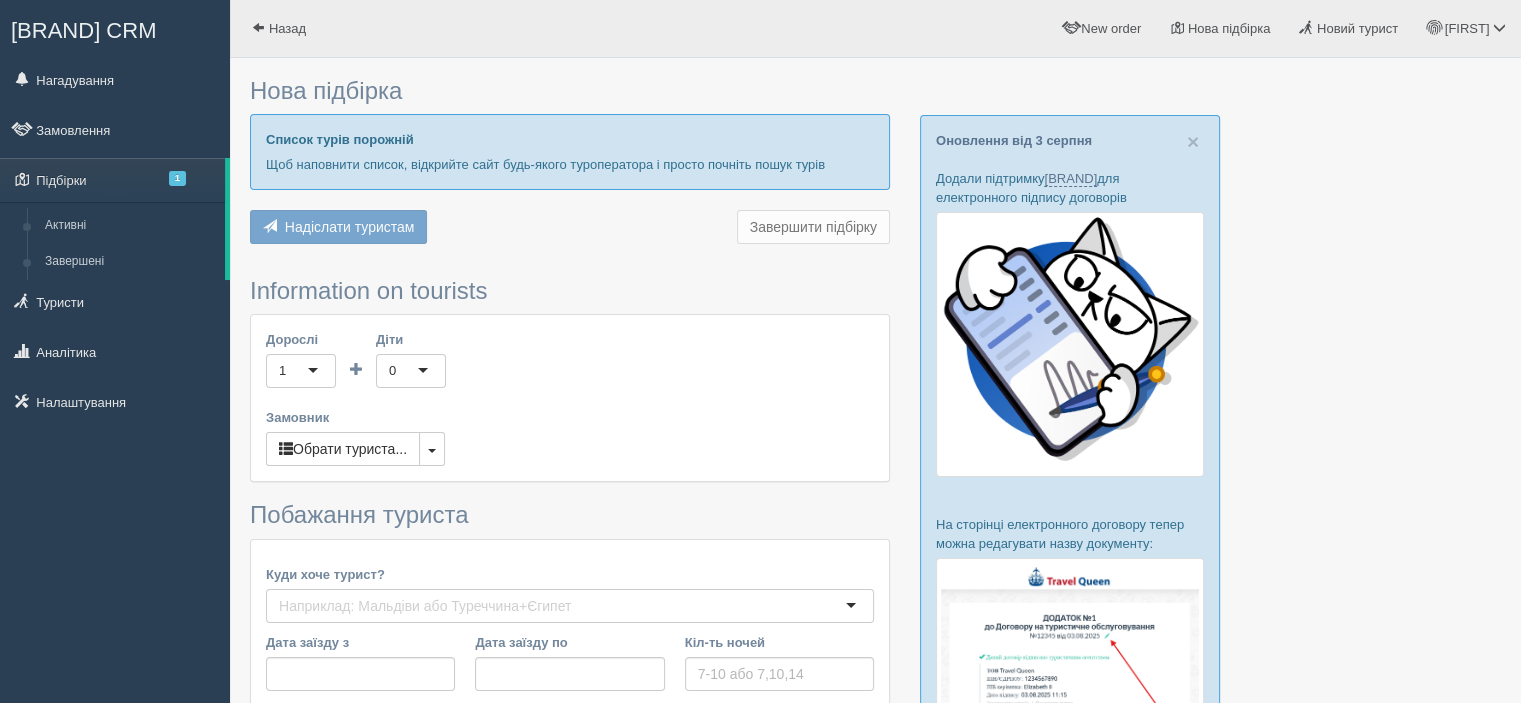 type on "37300" 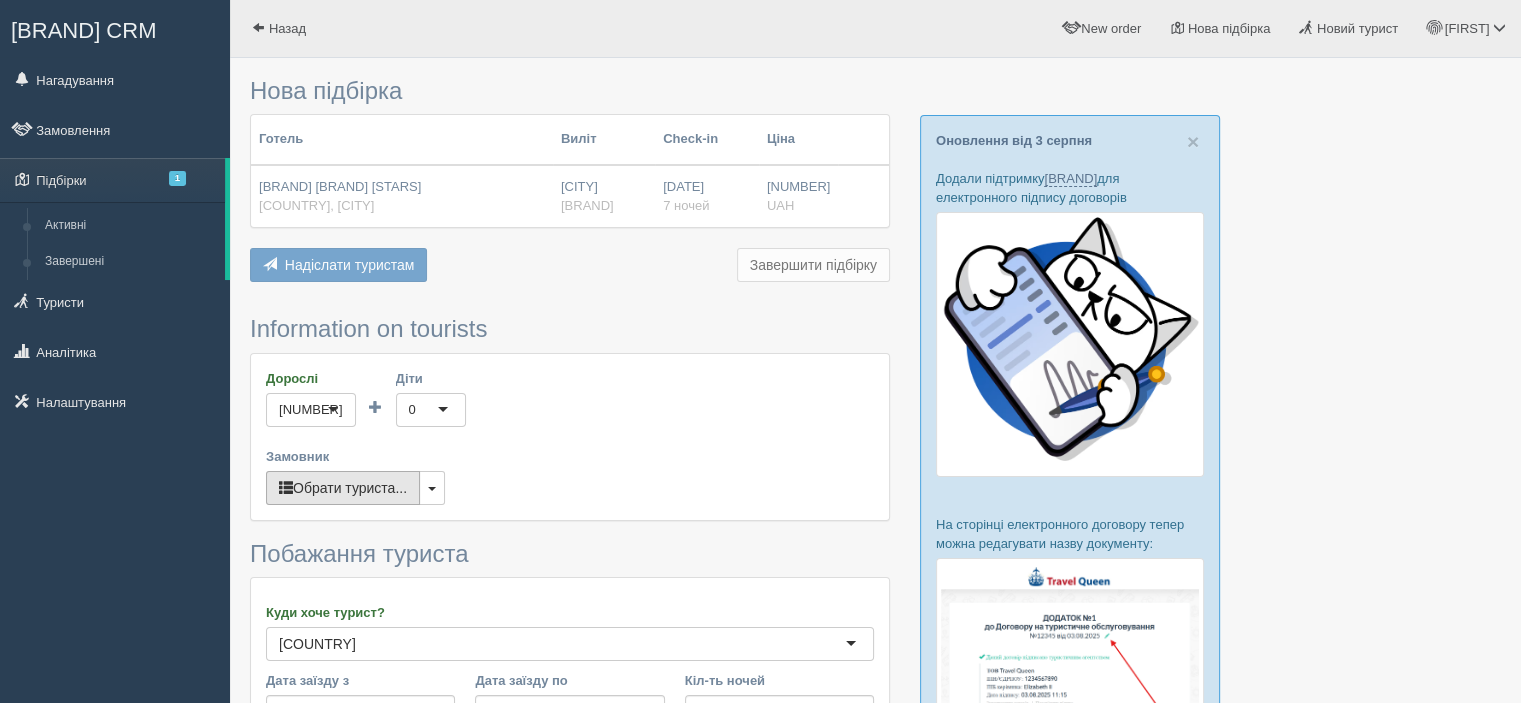 click on "[SELECT_TOURIST]" at bounding box center [343, 488] 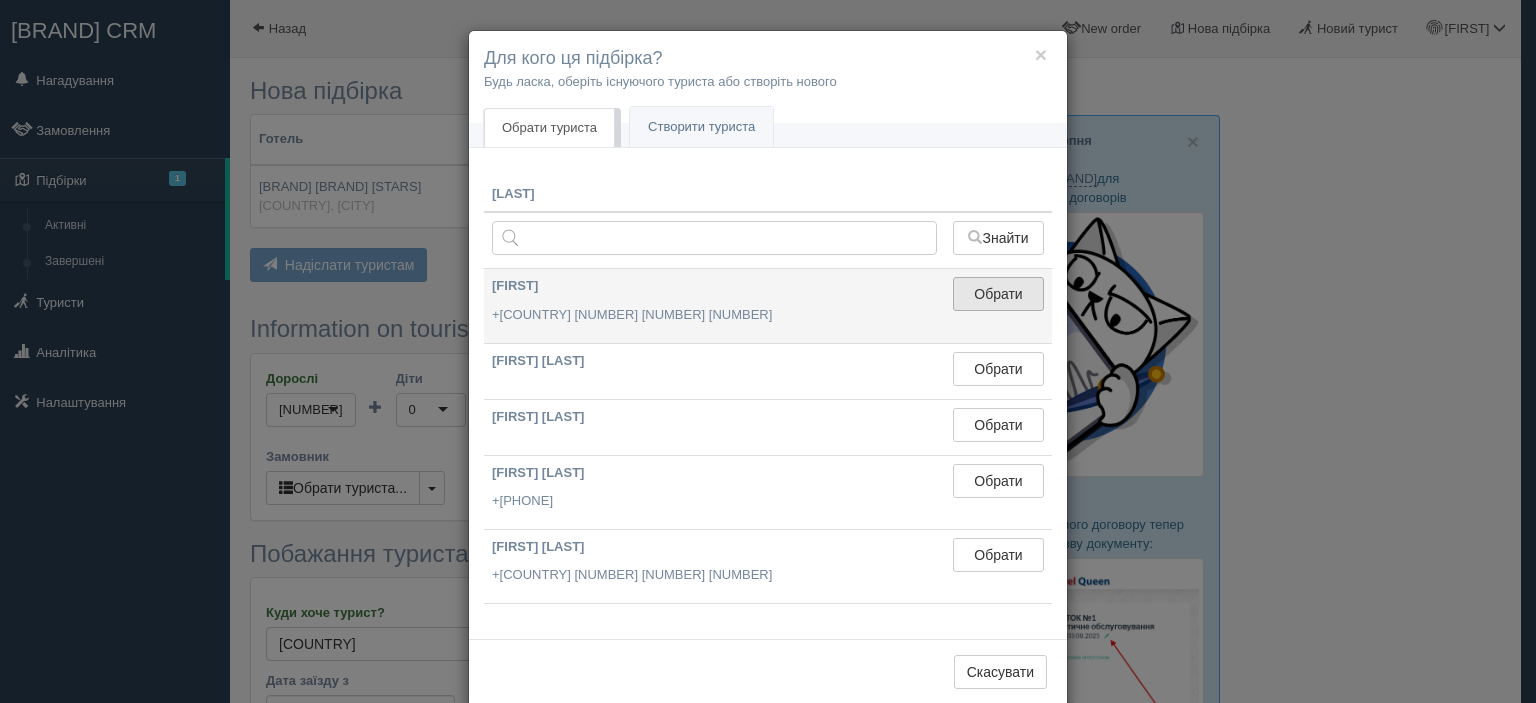 click on "Обрати" at bounding box center (998, 294) 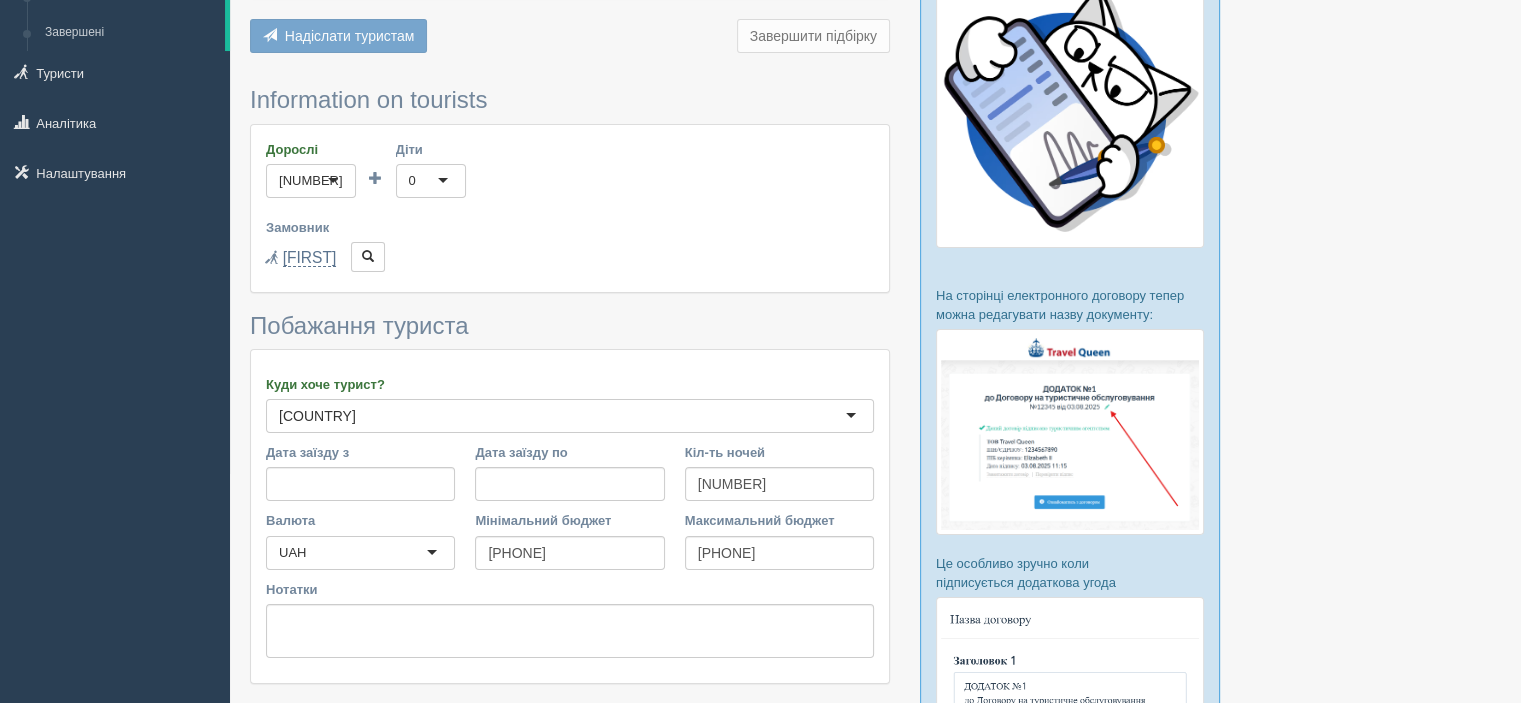 scroll, scrollTop: 0, scrollLeft: 0, axis: both 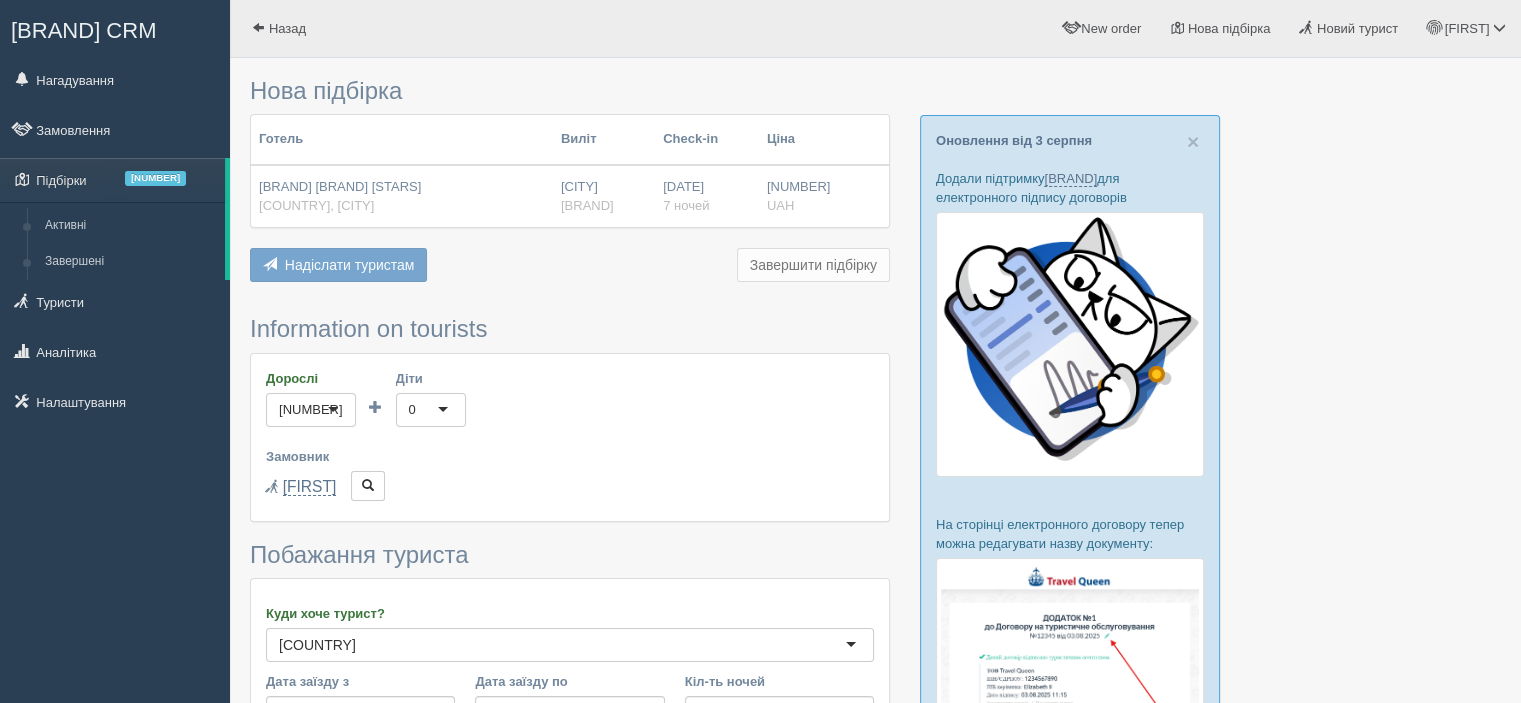 type on "31800" 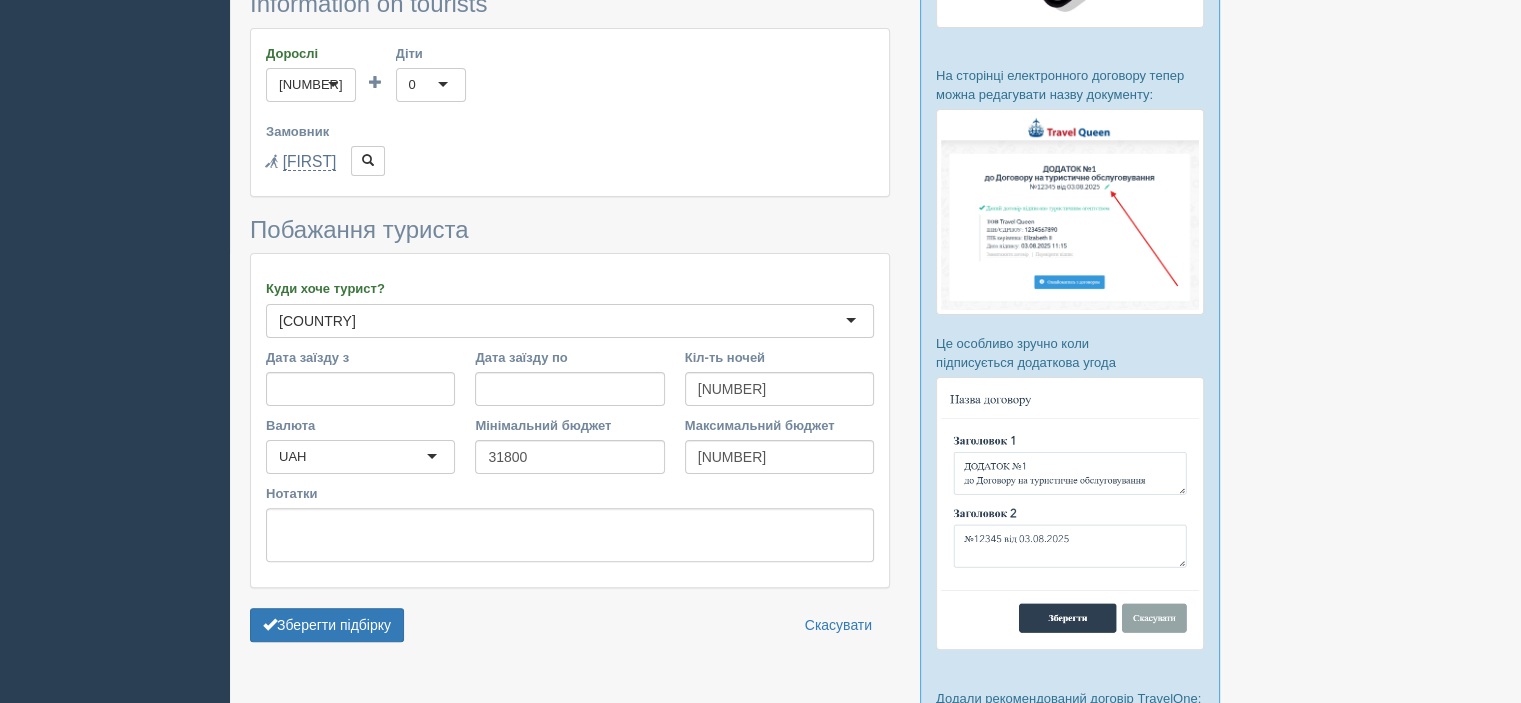scroll, scrollTop: 488, scrollLeft: 0, axis: vertical 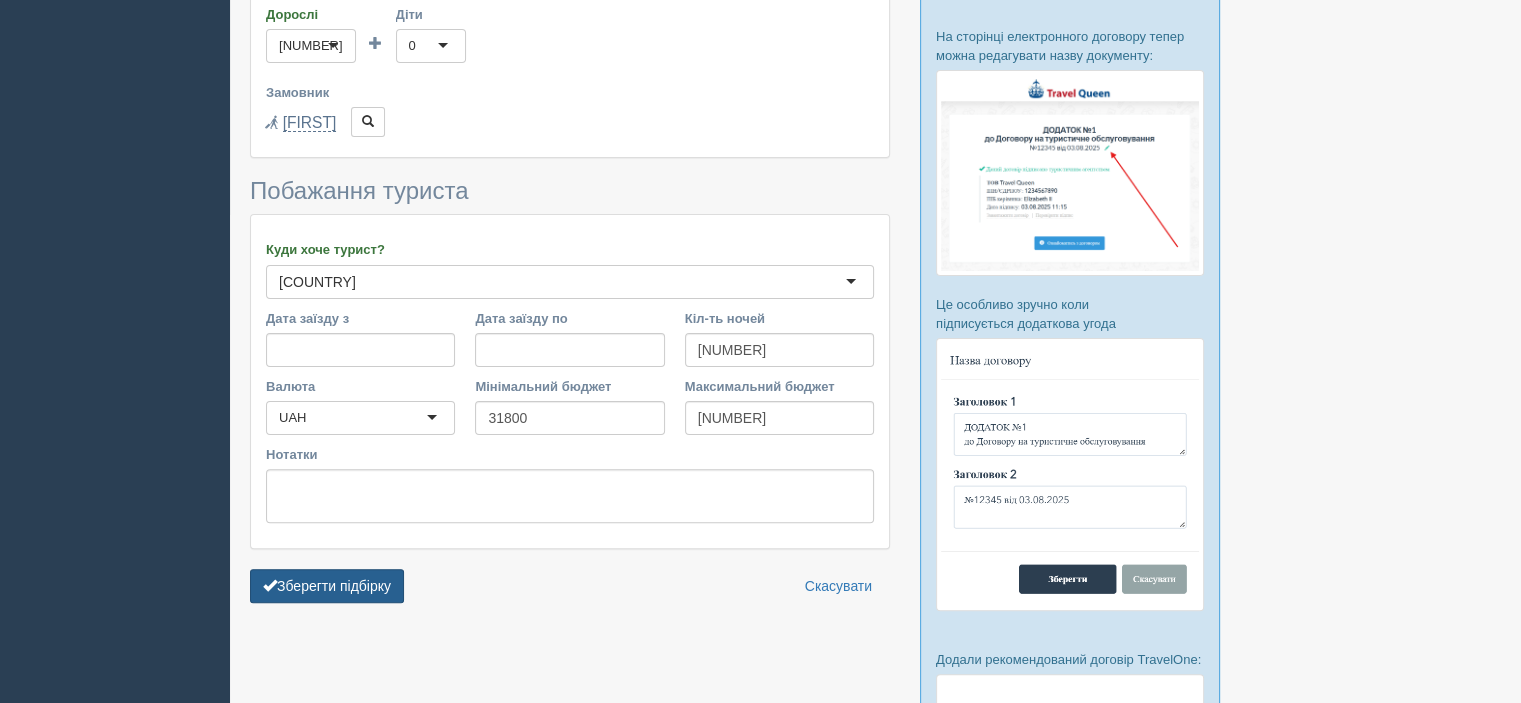 click on "Зберегти підбірку" at bounding box center [327, 586] 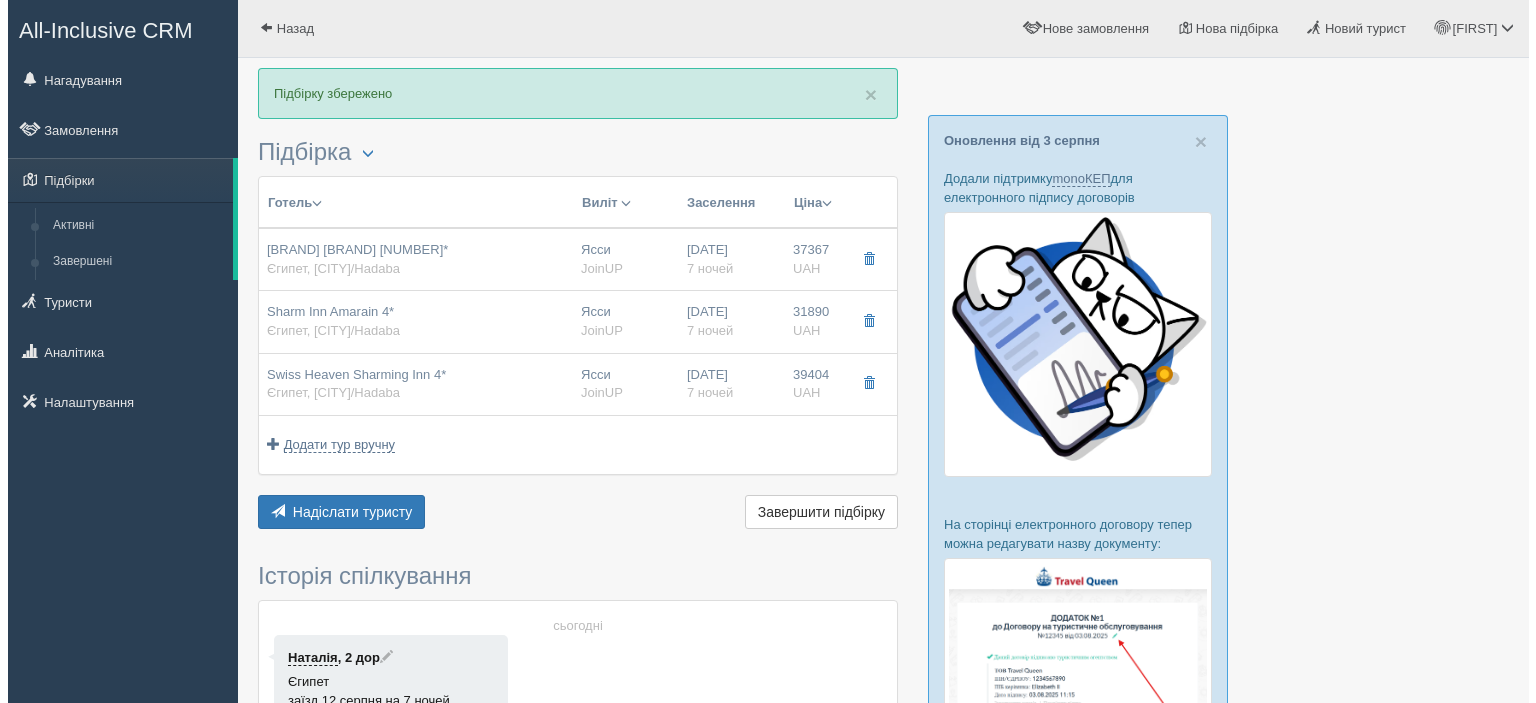 scroll, scrollTop: 0, scrollLeft: 0, axis: both 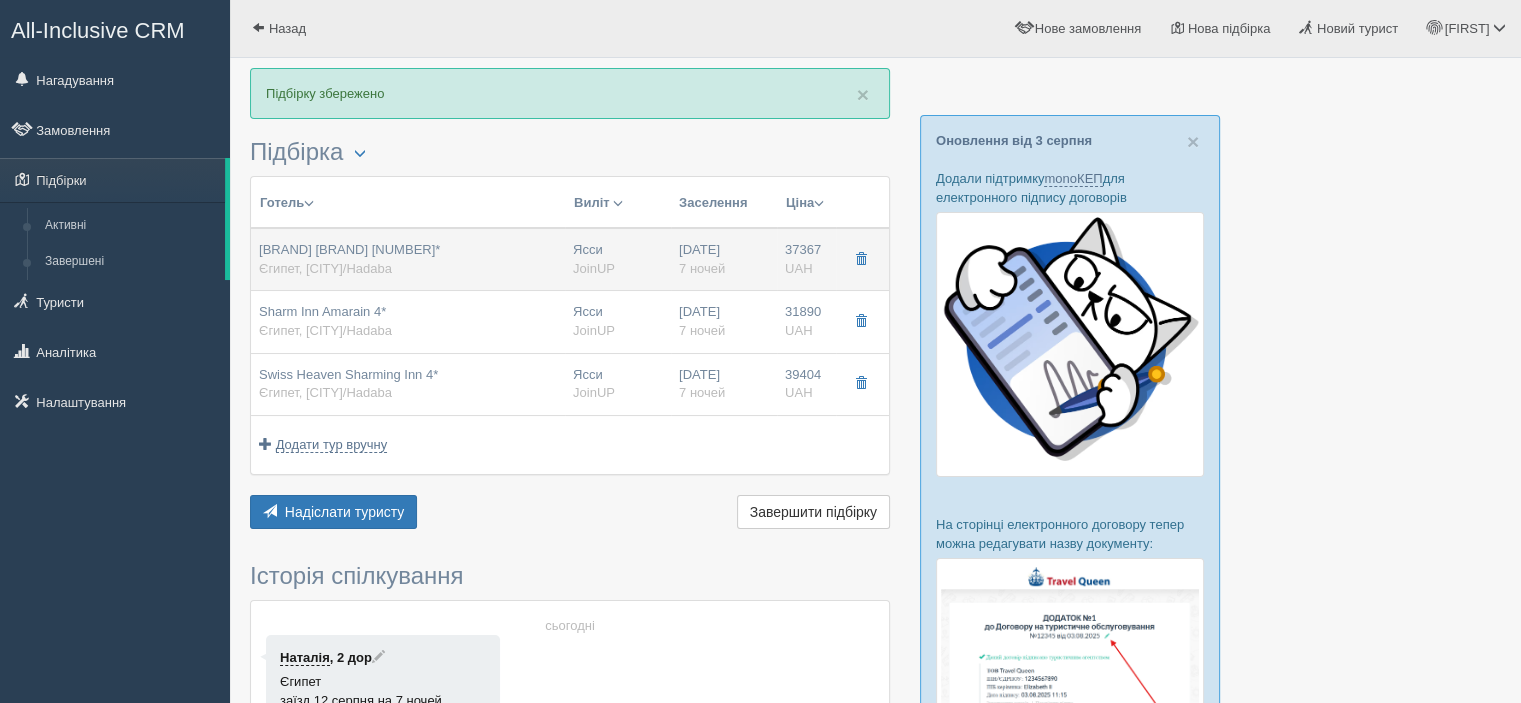 click on "Desert View Sharm 3*" at bounding box center (349, 249) 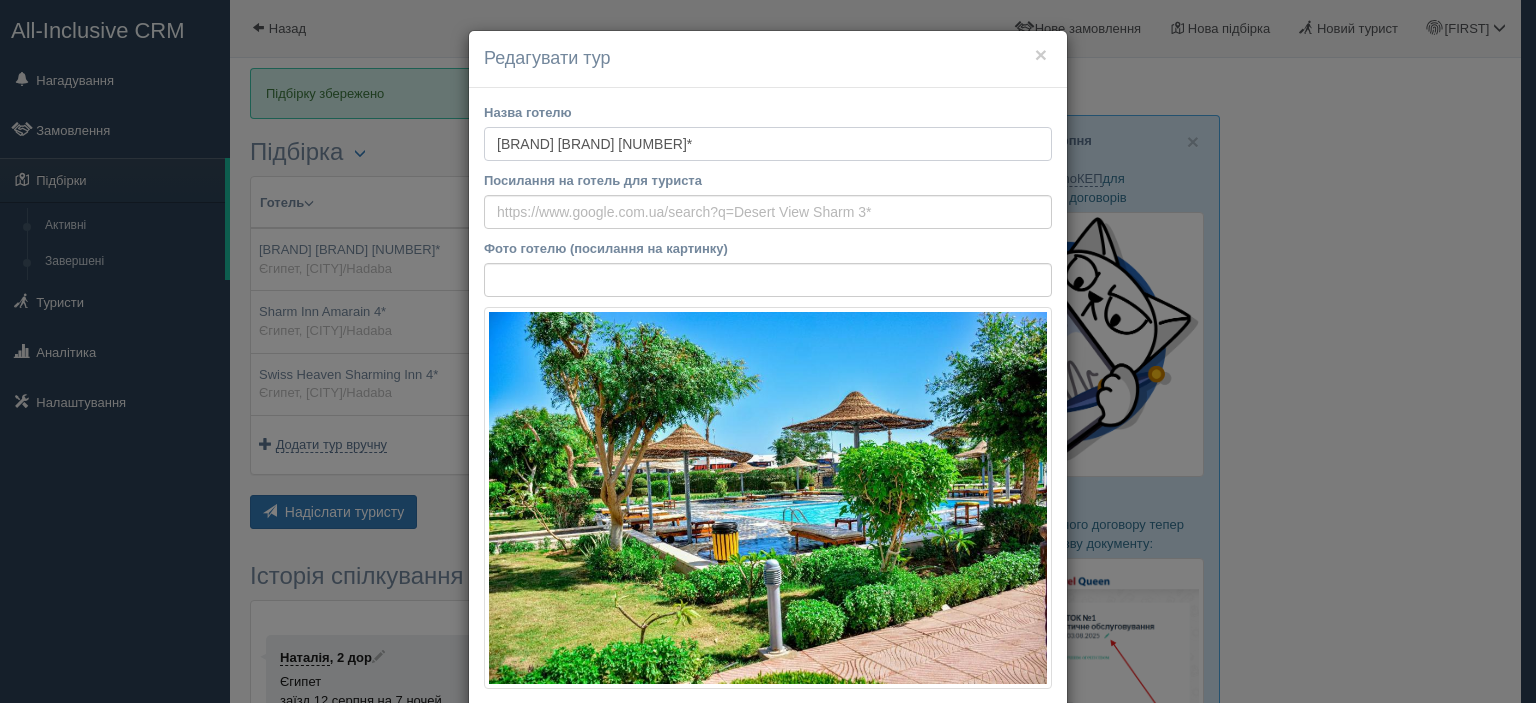click on "Desert View Sharm 3*" at bounding box center [768, 144] 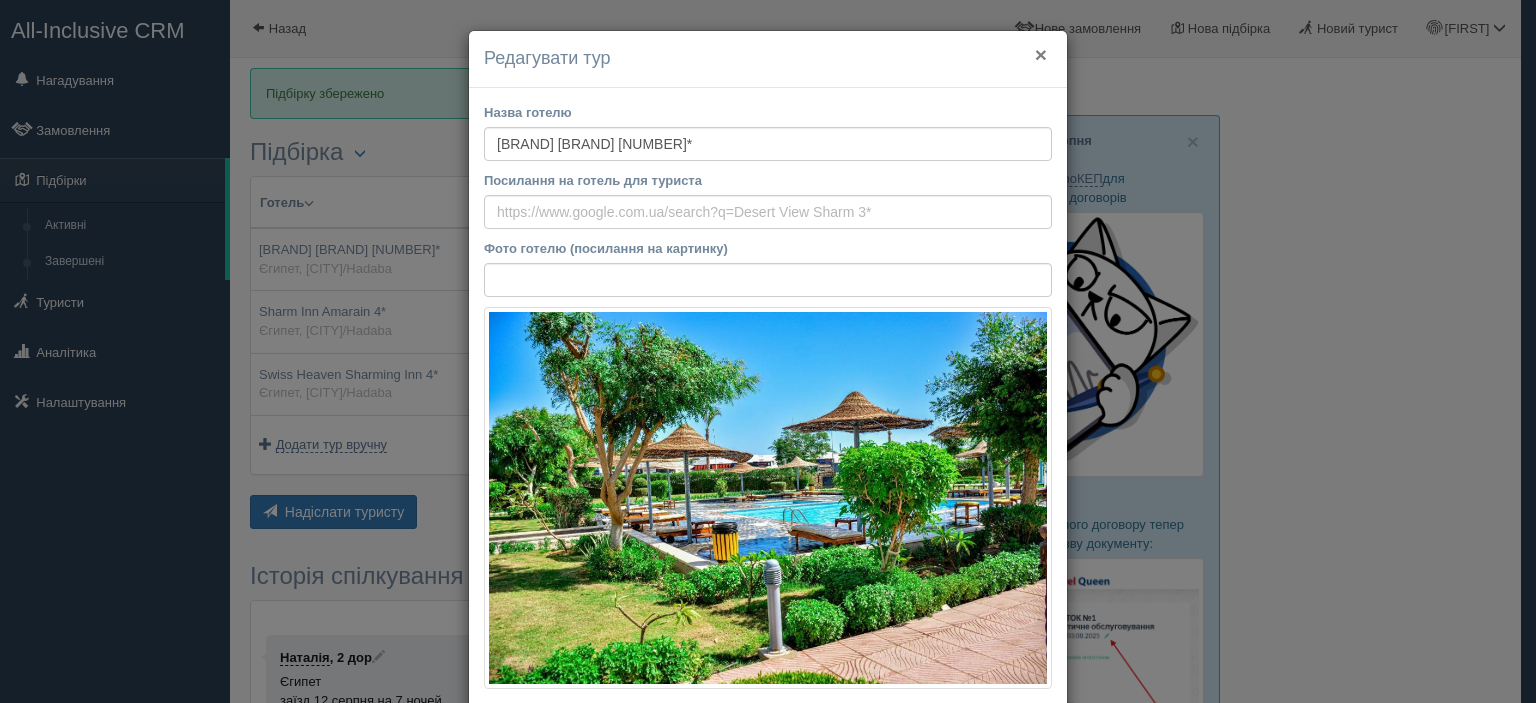 click on "×" at bounding box center (1041, 54) 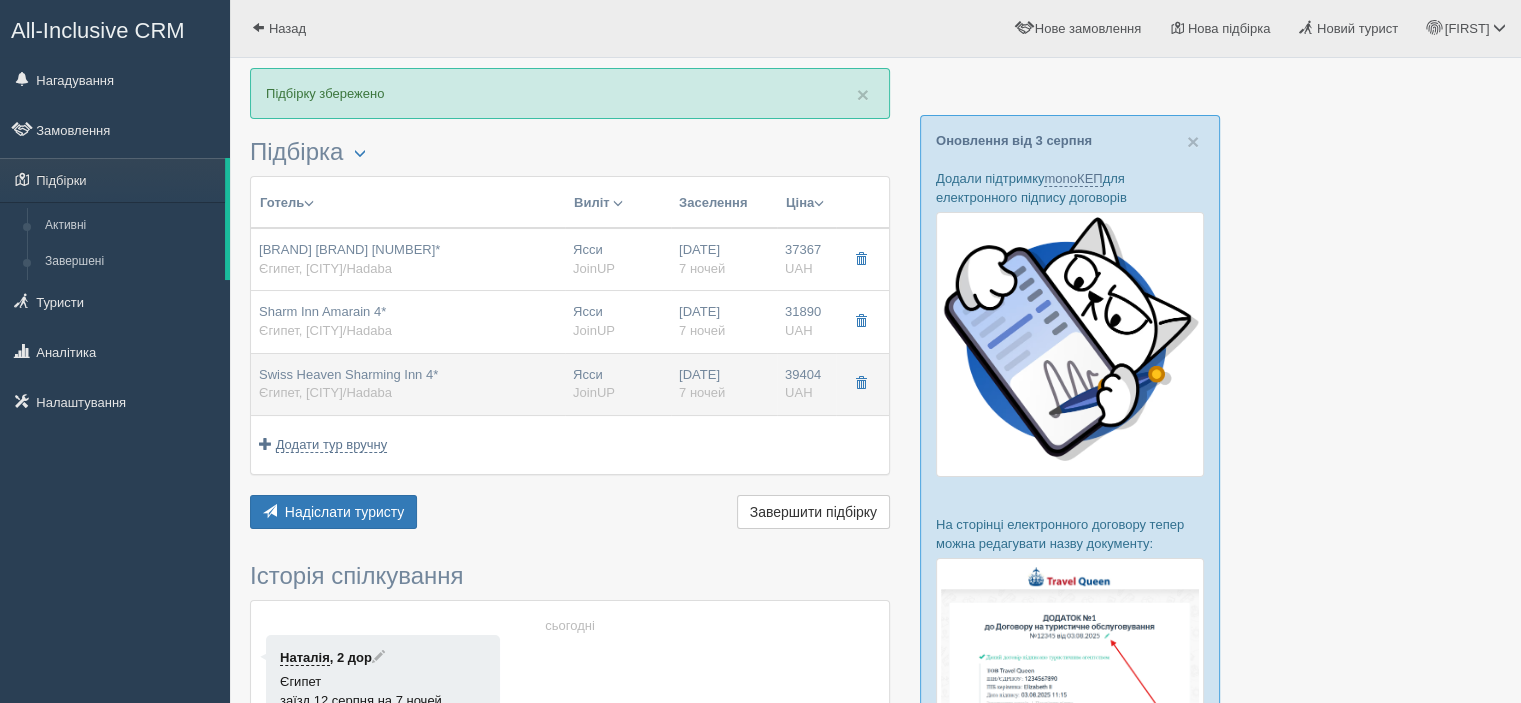 click on "Swiss Heaven Sharming Inn 4*" at bounding box center [348, 374] 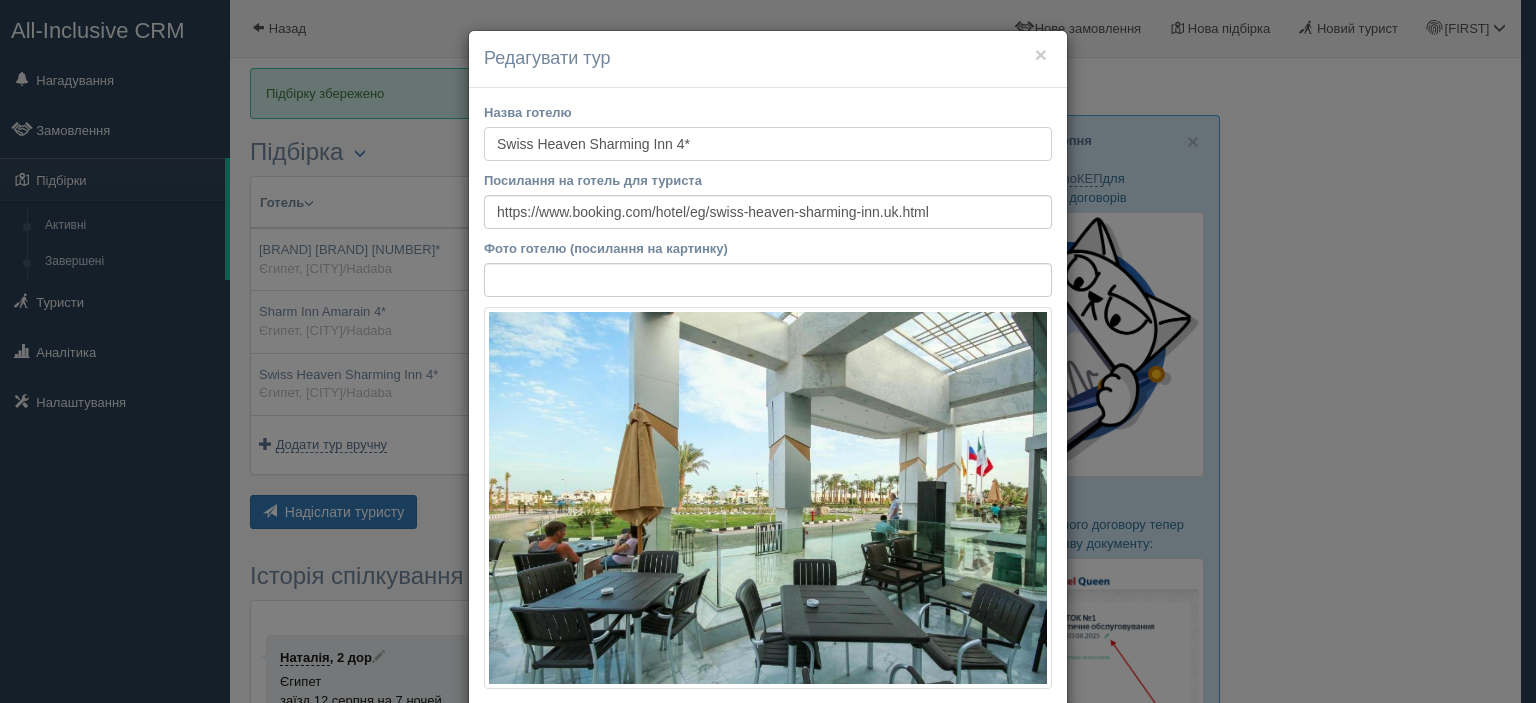 click on "Swiss Heaven Sharming Inn 4*" at bounding box center [768, 144] 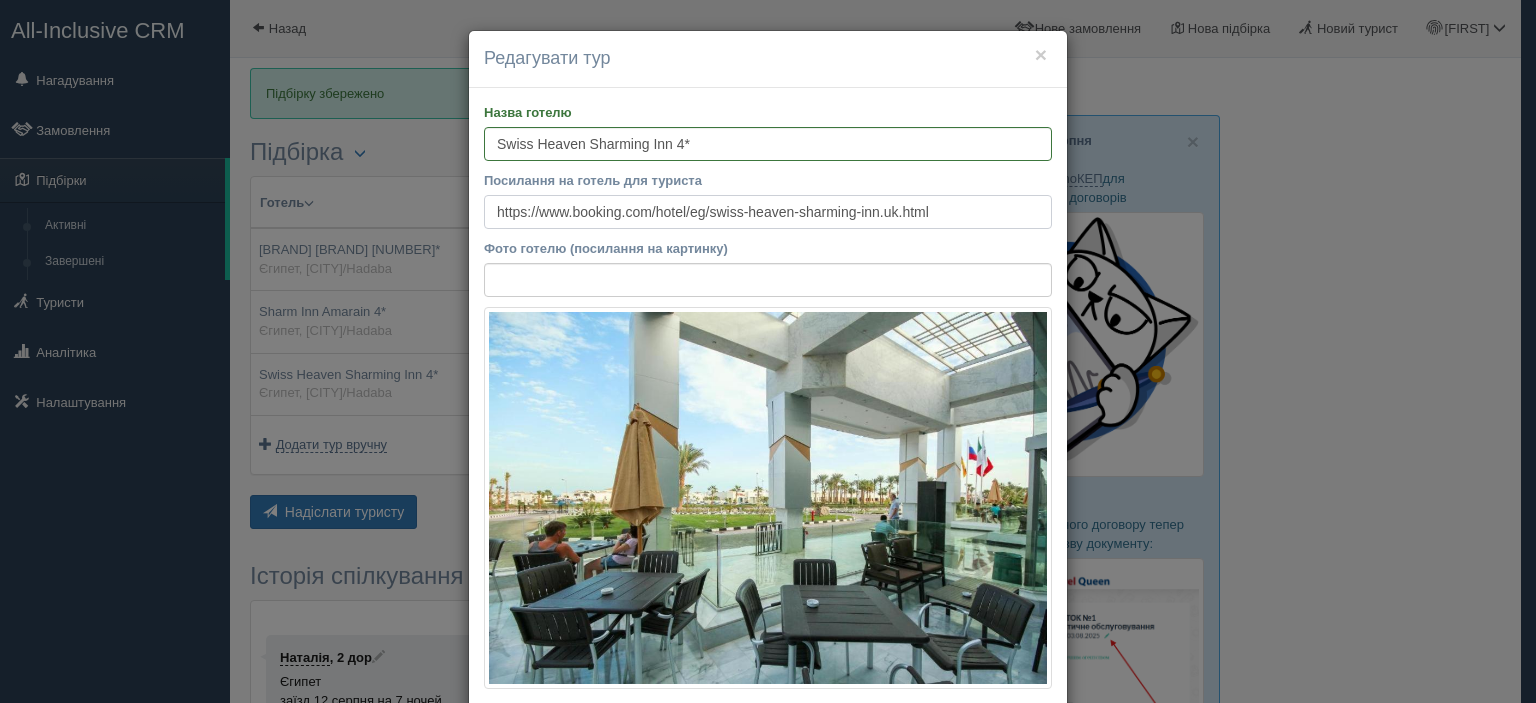click on "https://www.booking.com/hotel/eg/swiss-heaven-sharming-inn.uk.html" at bounding box center (768, 212) 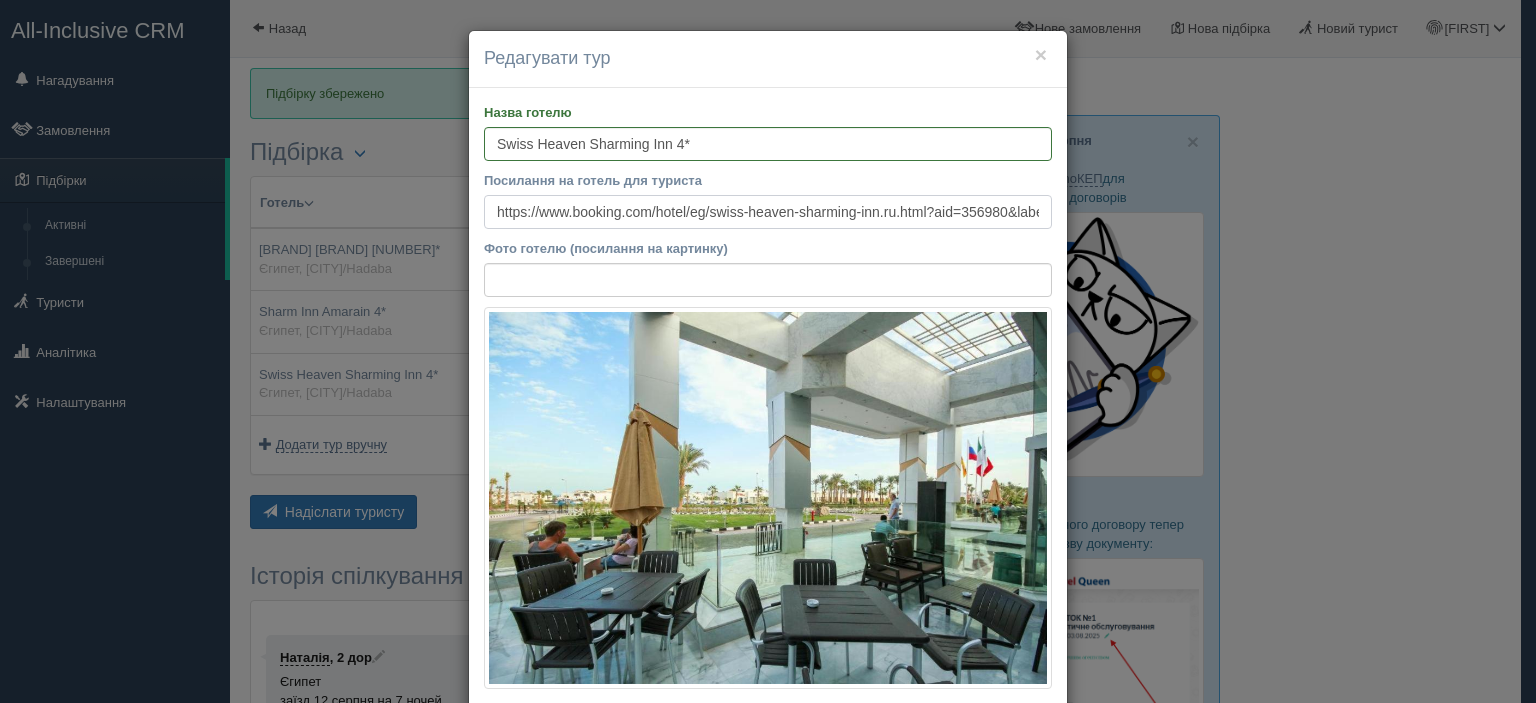 scroll, scrollTop: 0, scrollLeft: 2911, axis: horizontal 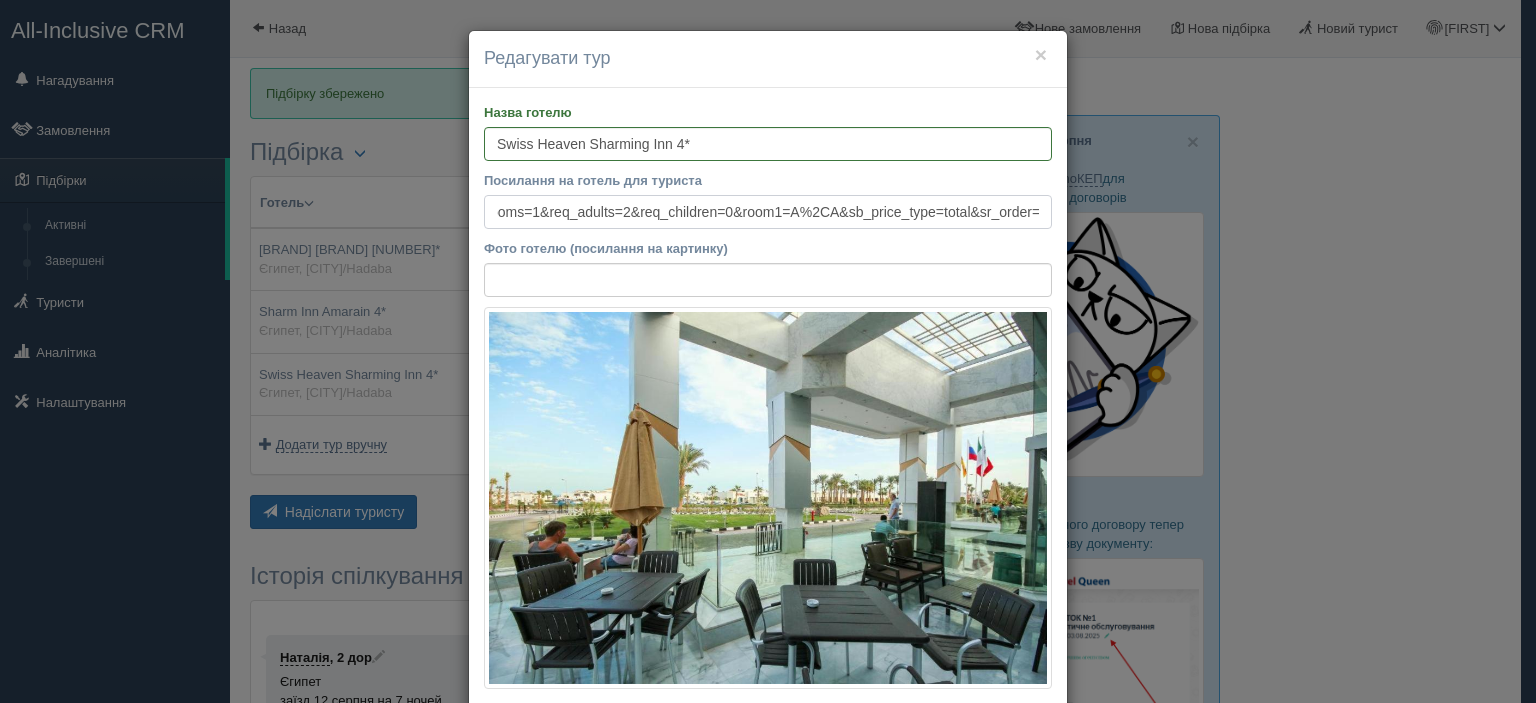 type on "https://www.booking.com/hotel/eg/swiss-heaven-sharming-inn.ru.html?aid=356980&label=gog235jc-10CAsoQ0IZc3dpc3MtaGVhdmVuLXNoYXJtaW5nLWlubkgpWANo6QGIAQGYATO4ARfIAQzYAQPoAQH4AQGIAgGoAgG4AuCfwsQGwAIB0gIkZWYyMzA0YzctMGFiMS00ZDhhLWE2N2YtYzQyNmZkNzI3ZWNl2AIB4AIB&sid=341a258f789cf244ee4786ca717215ed&dest_id=-302053&dest_type=city&dist=0&group_adults=2&group_children=0&hapos=1&hpos=1&no_rooms=1&req_adults=2&req_children=0&room1=A%2CA&sb_price_type=total&sr_order=" 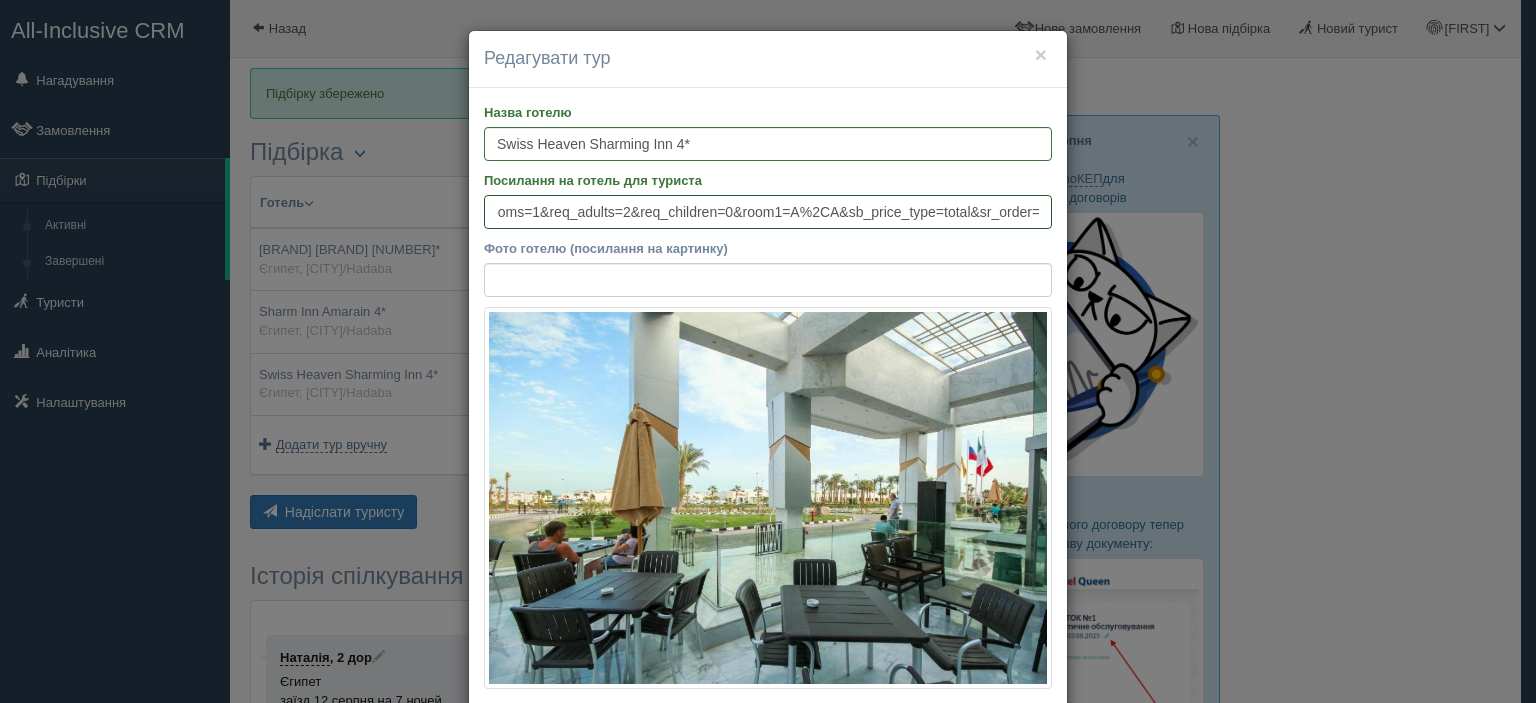 scroll, scrollTop: 0, scrollLeft: 0, axis: both 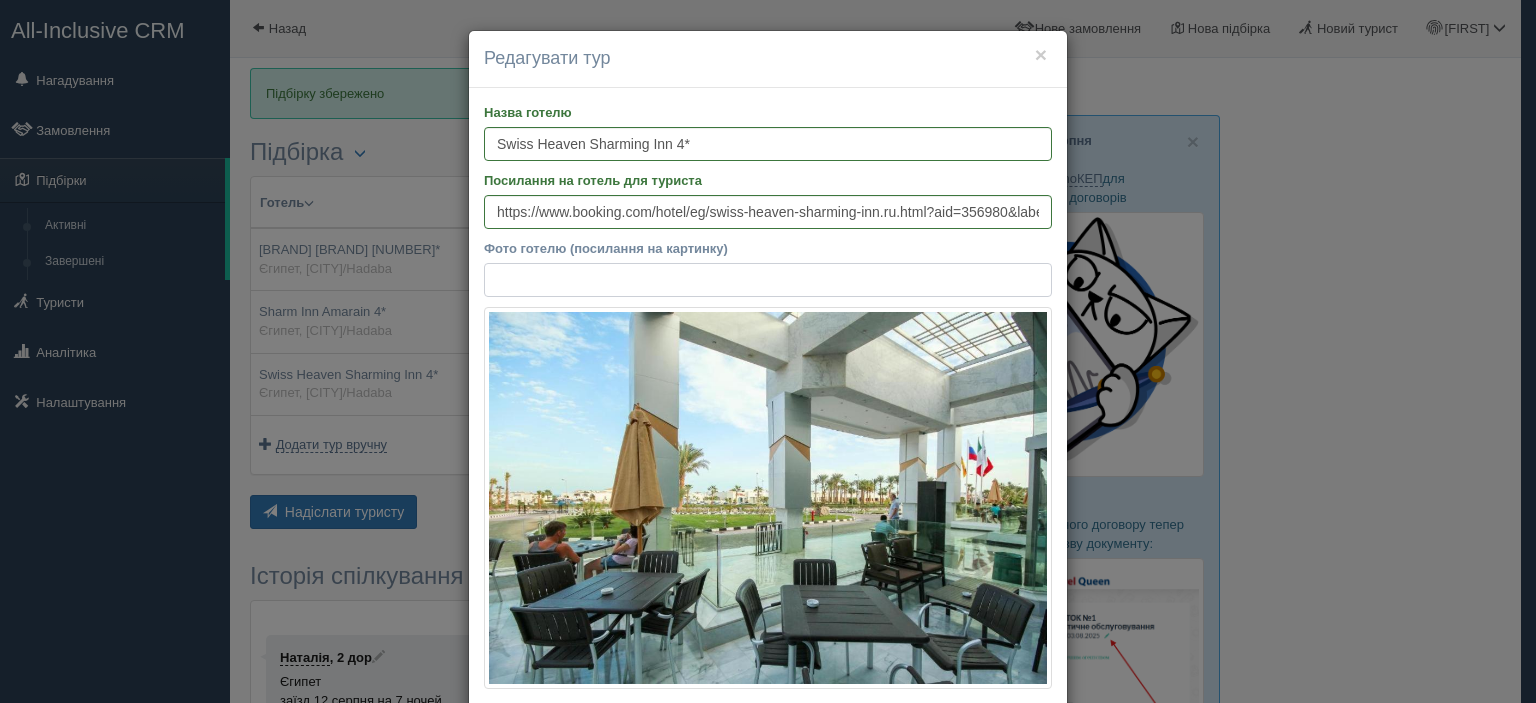 click on "Фото готелю (посилання на картинку)" at bounding box center [768, 280] 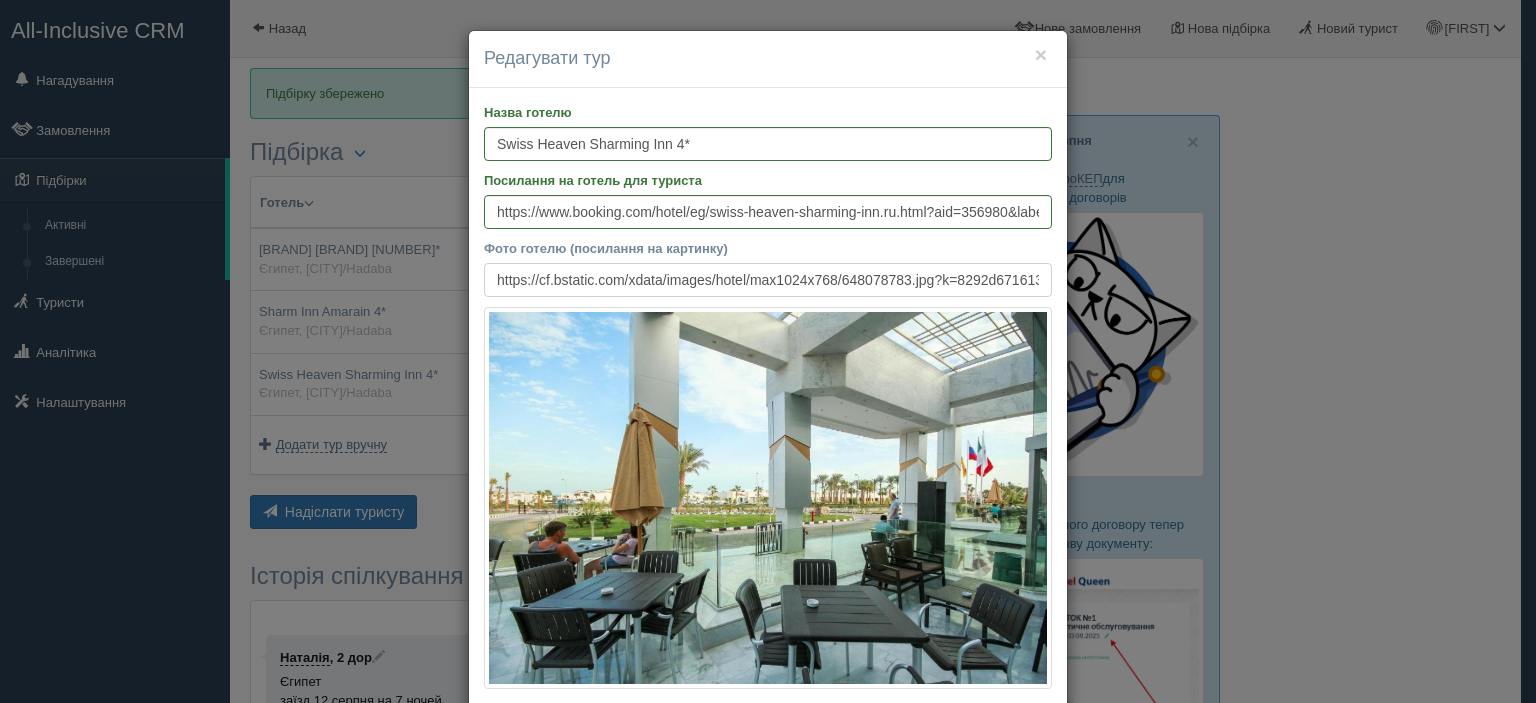 scroll, scrollTop: 0, scrollLeft: 425, axis: horizontal 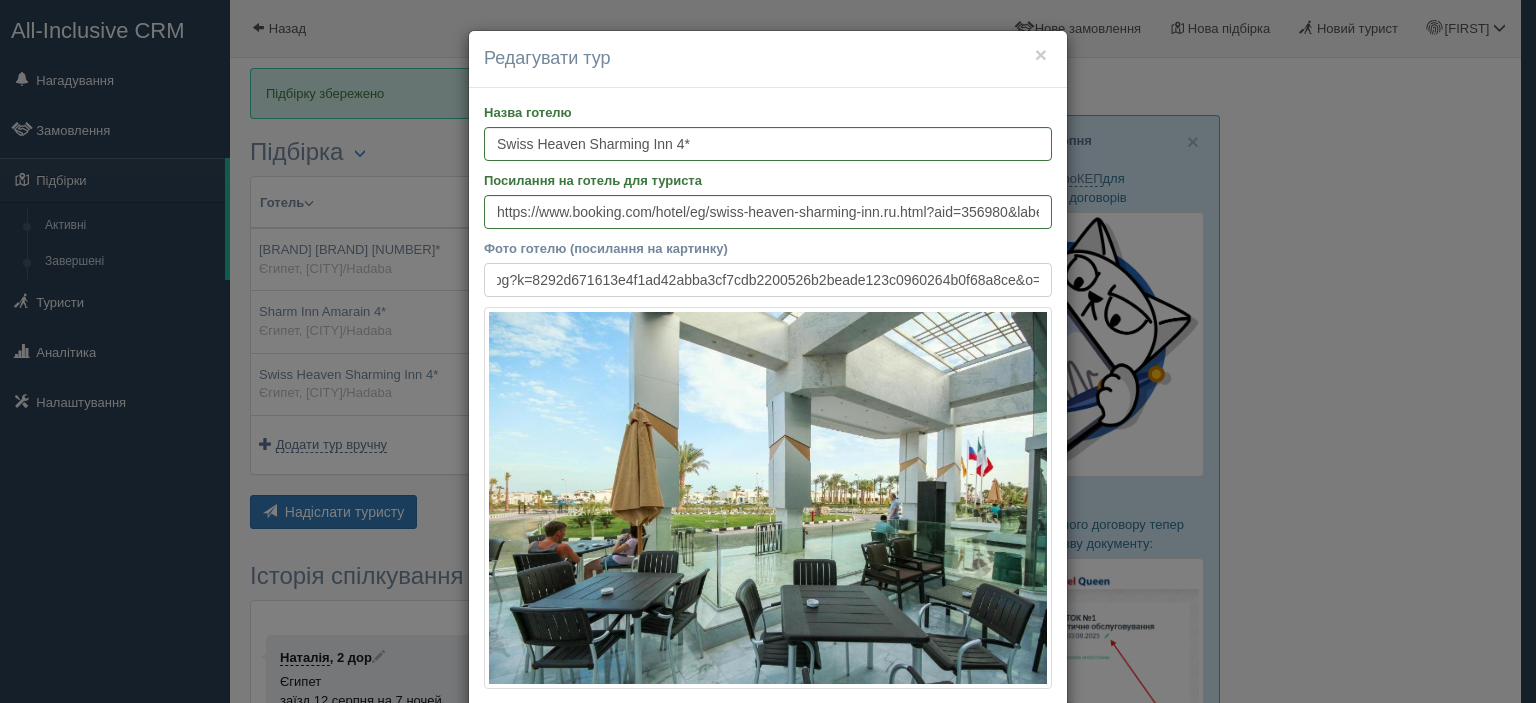 type on "https://cf.bstatic.com/xdata/images/hotel/max1024x768/648078783.jpg?k=8292d671613e4f1ad42abba3cf7cdb2200526b2beade123c0960264b0f68a8ce&o=" 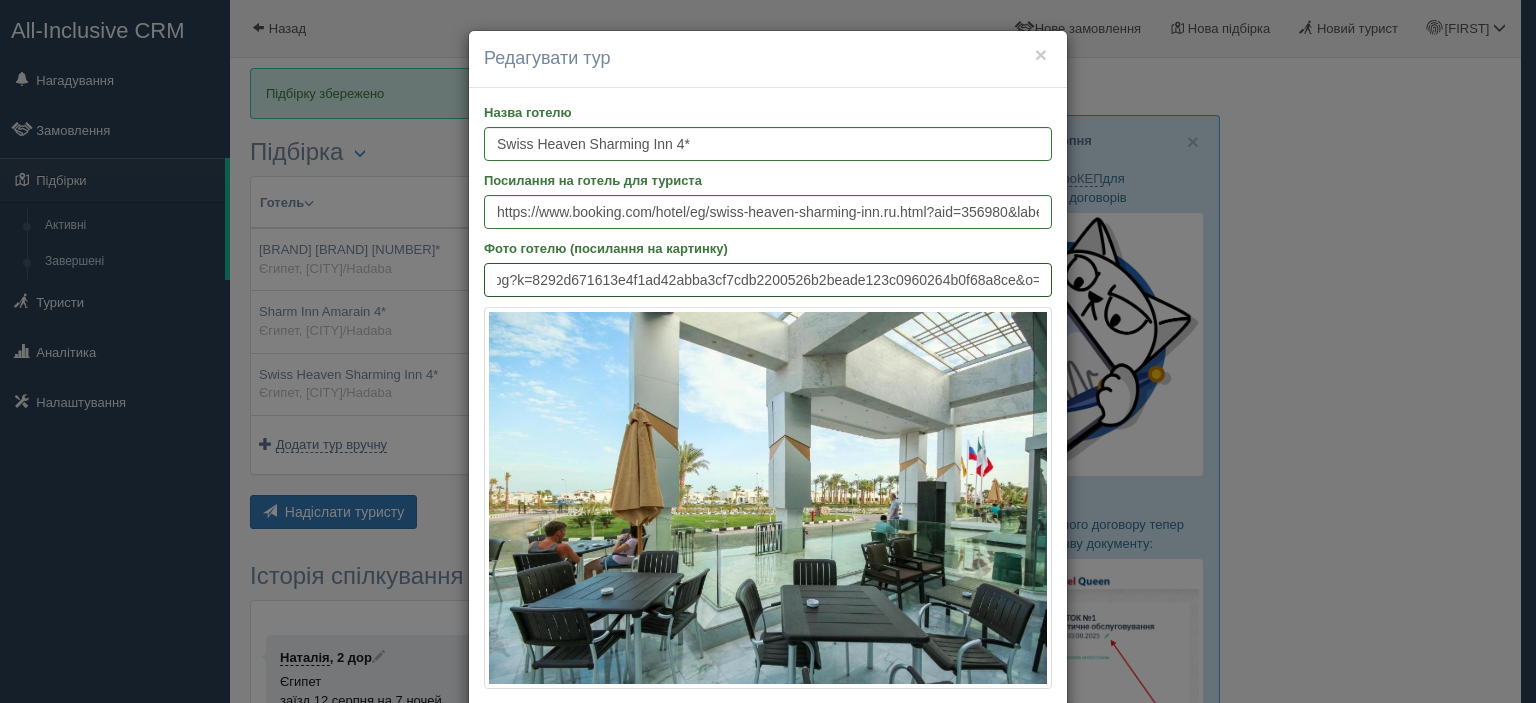 scroll, scrollTop: 0, scrollLeft: 0, axis: both 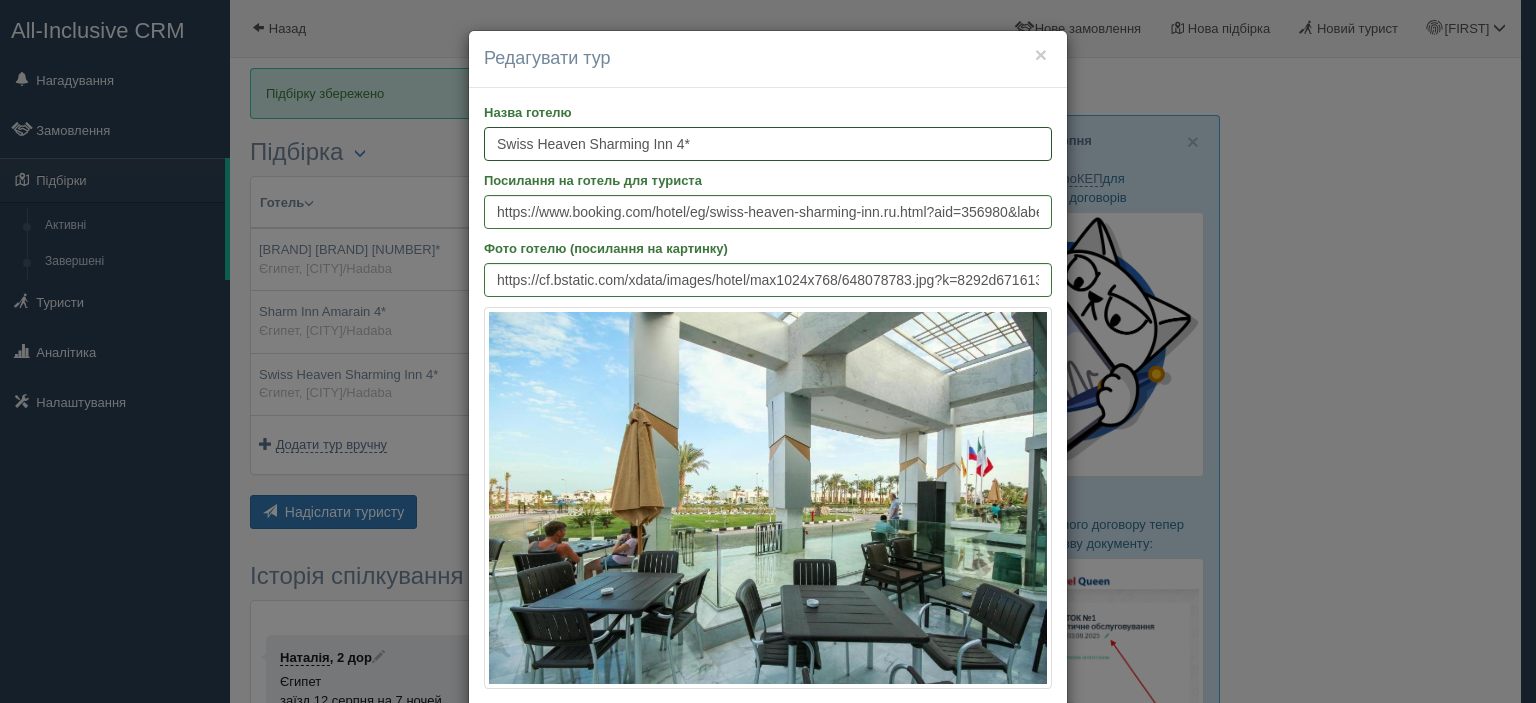 click on "Swiss Heaven Sharming Inn 4*" at bounding box center (768, 144) 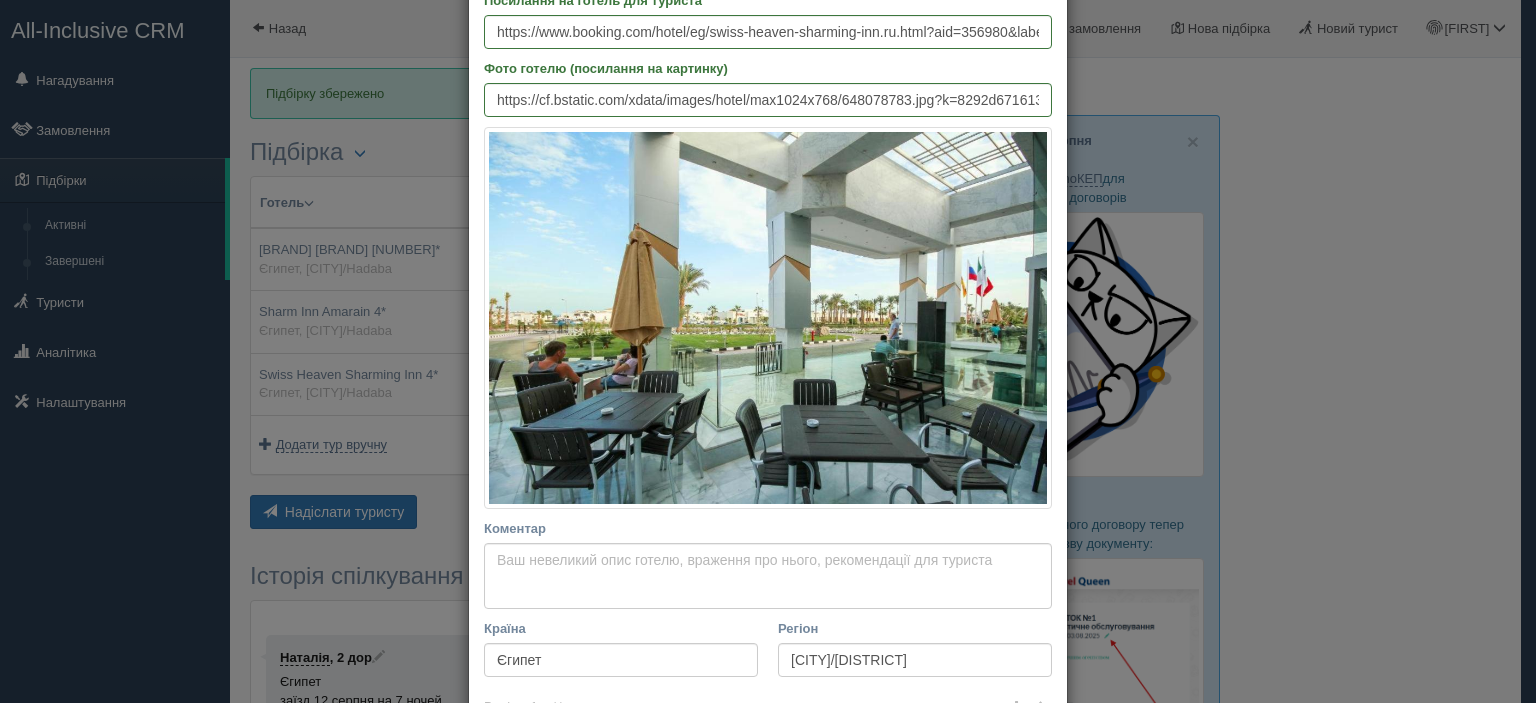 scroll, scrollTop: 284, scrollLeft: 0, axis: vertical 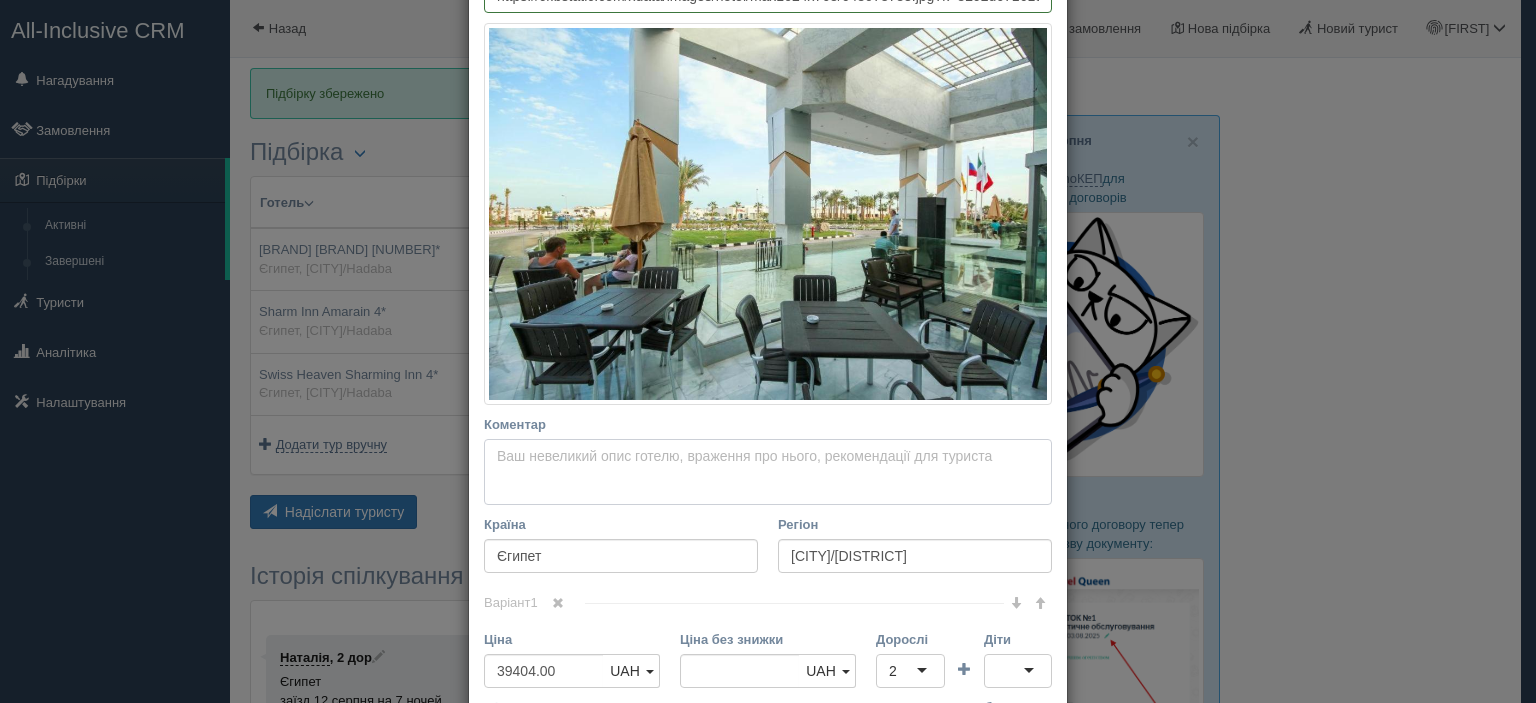 click on "Коментар
Основний опис
Додатковий опис
Закріпити
Збережено
Необхідно вказати назву готелю і країну" at bounding box center [768, 472] 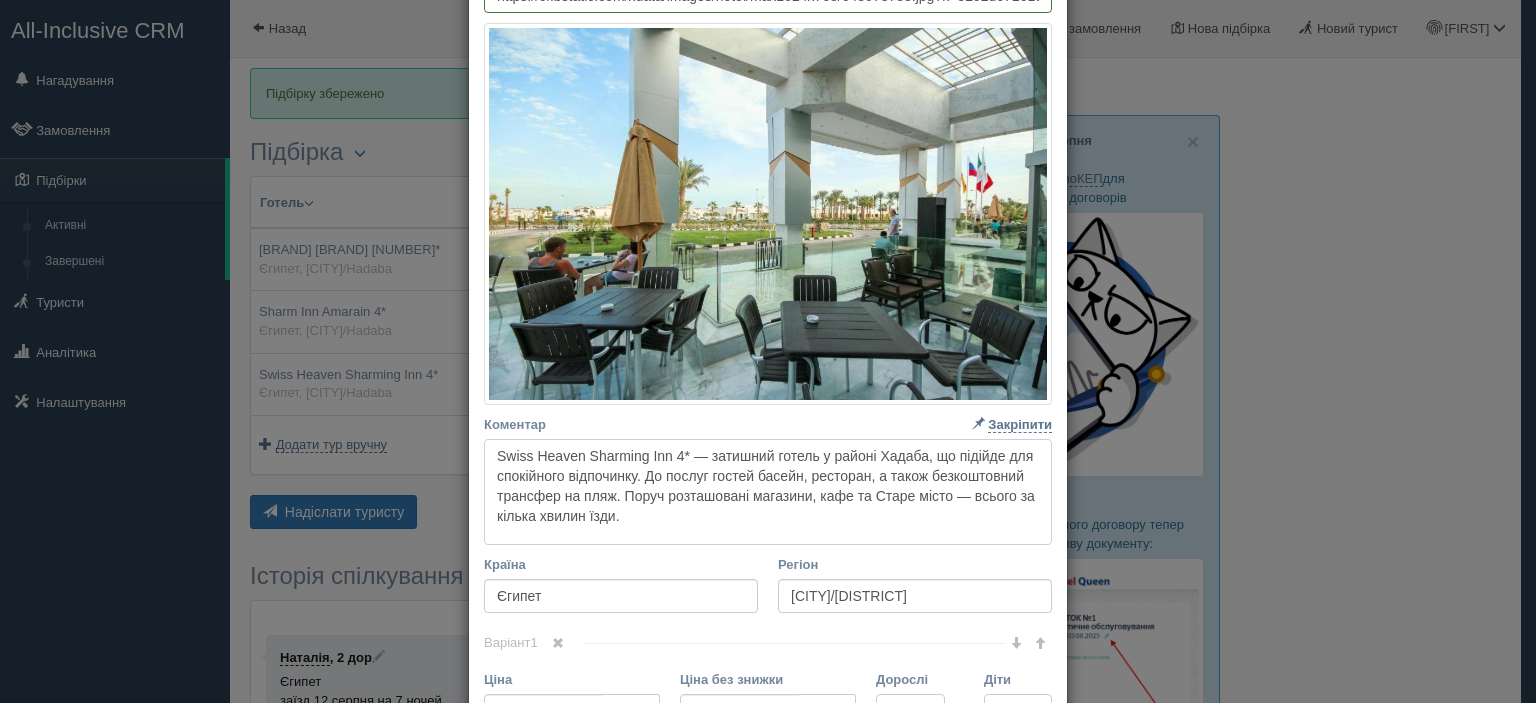 type on "Swiss Heaven Sharming Inn 4* — затишний готель у районі Хадаба, що підійде для спокійного відпочинку. До послуг гостей басейн, ресторан, а також безкоштовний трансфер на пляж. Поруч розташовані магазини, кафе та Старе місто — всього за кілька хвилин їзди." 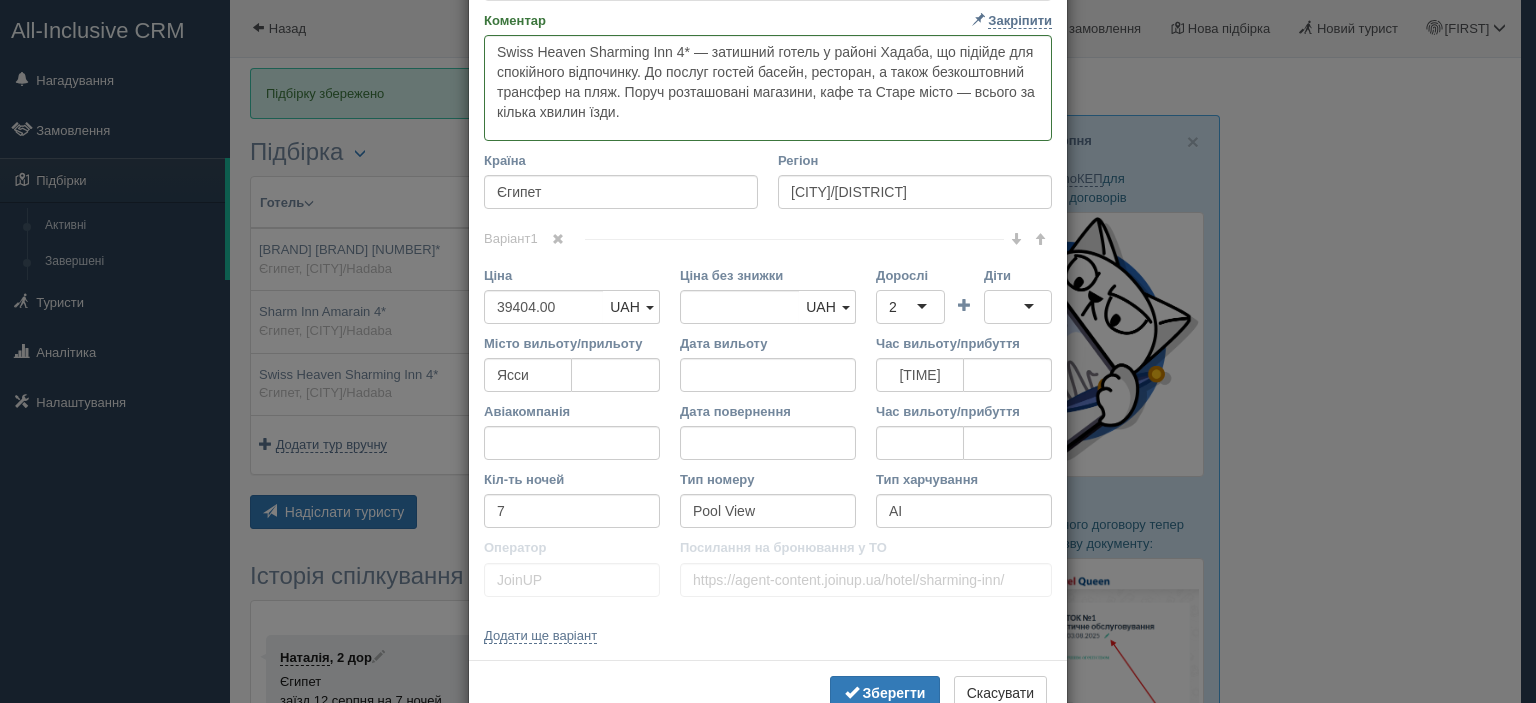scroll, scrollTop: 715, scrollLeft: 0, axis: vertical 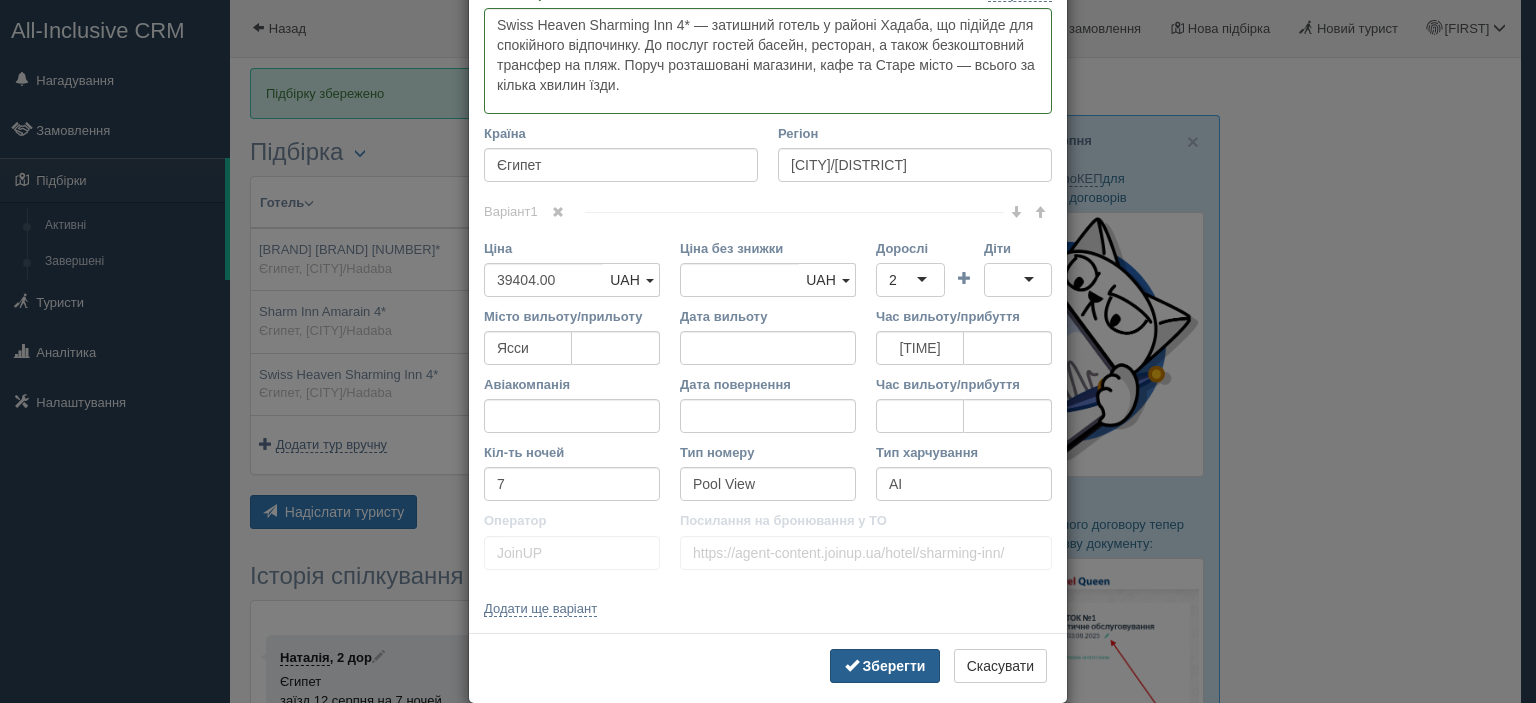 click on "Зберегти" at bounding box center (894, 666) 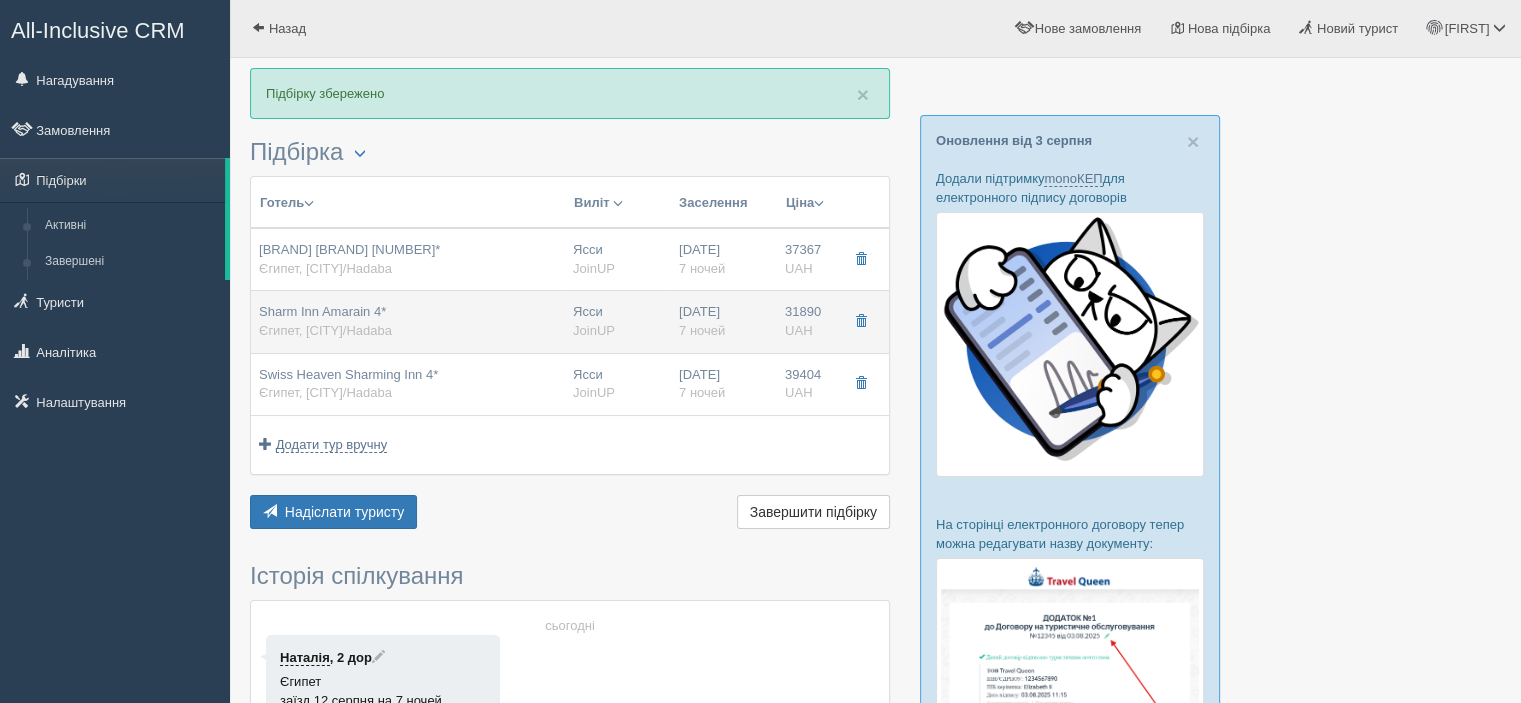 click on "Sharm Inn Amarain 4*
Єгипет, Sharm-El-Sheikh/Hadaba" at bounding box center (325, 321) 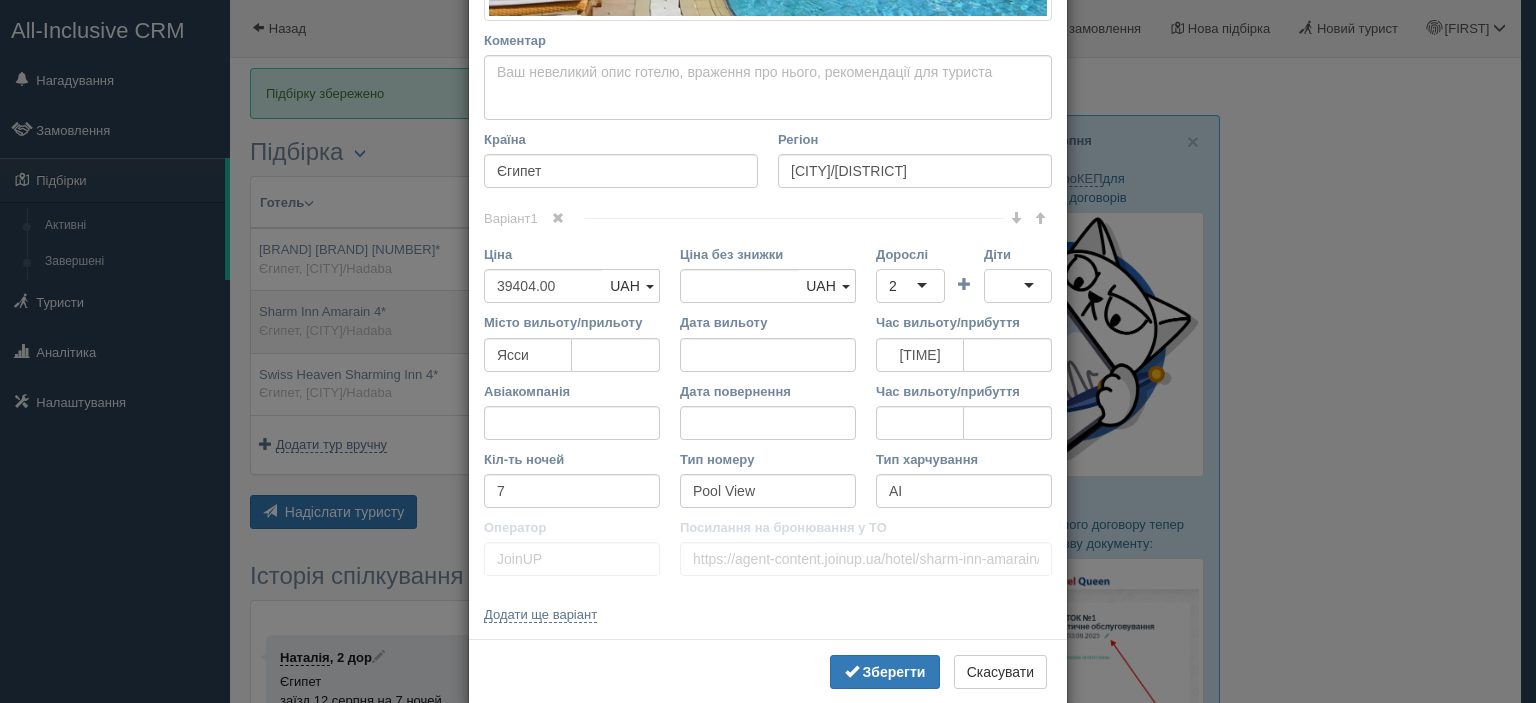 scroll, scrollTop: 0, scrollLeft: 0, axis: both 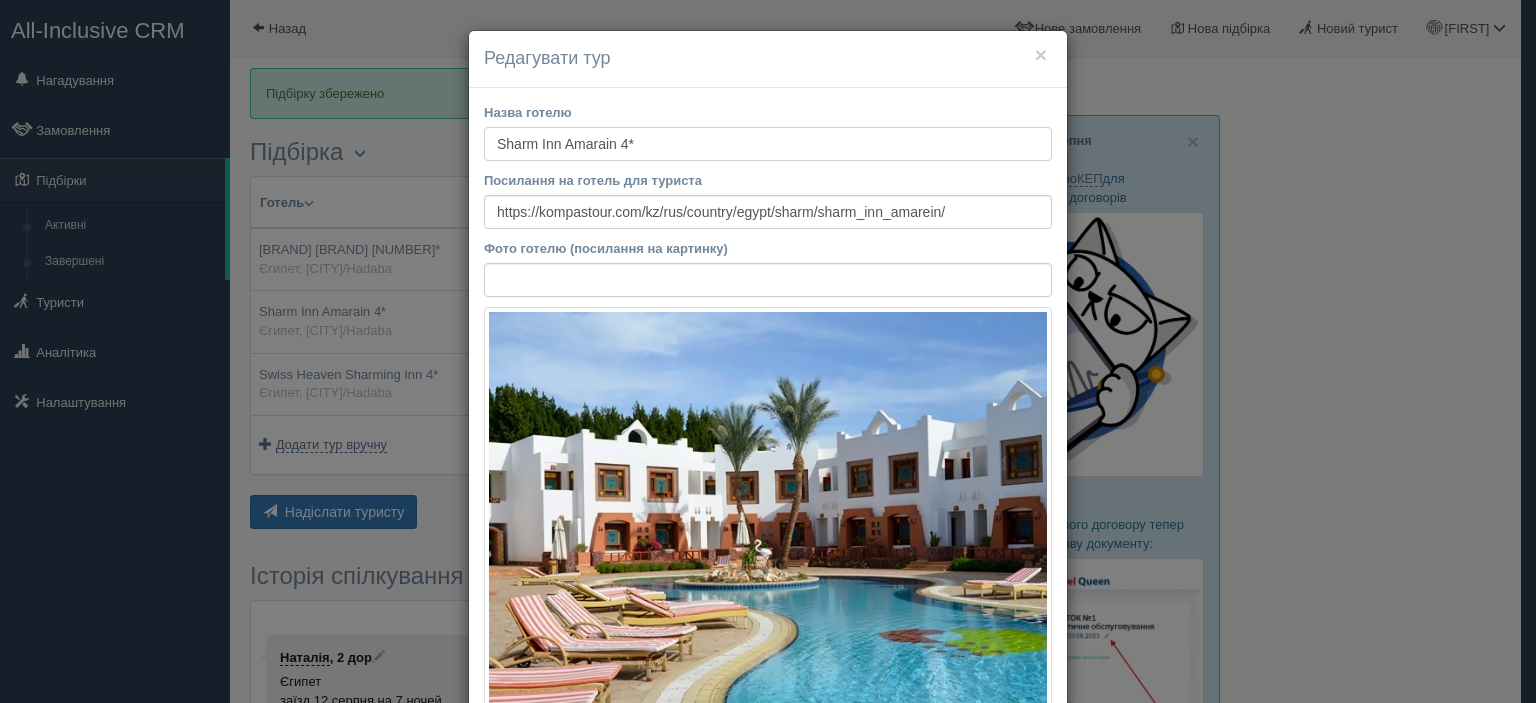 click on "Sharm Inn Amarain 4*" at bounding box center [768, 144] 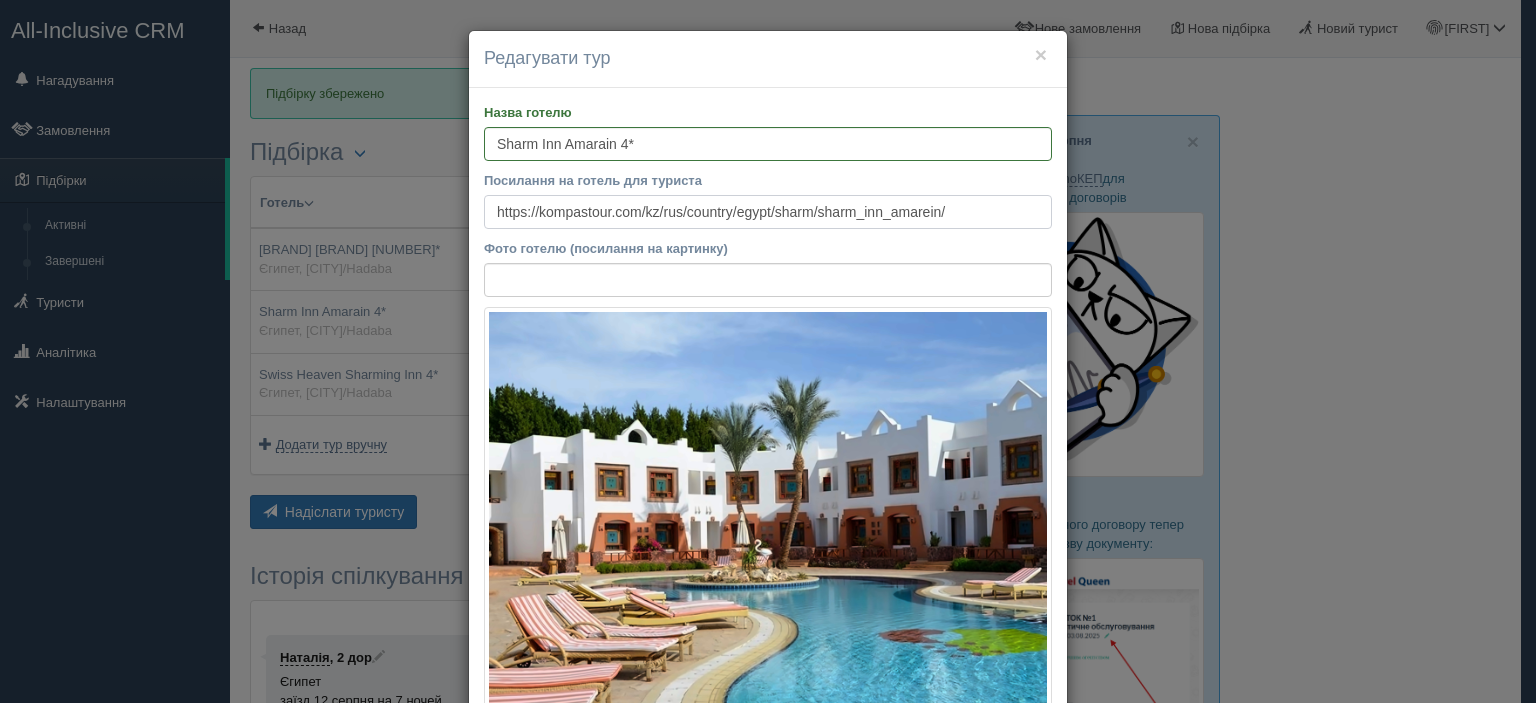 click on "https://kompastour.com/kz/rus/country/egypt/sharm/sharm_inn_amarein/" at bounding box center [768, 212] 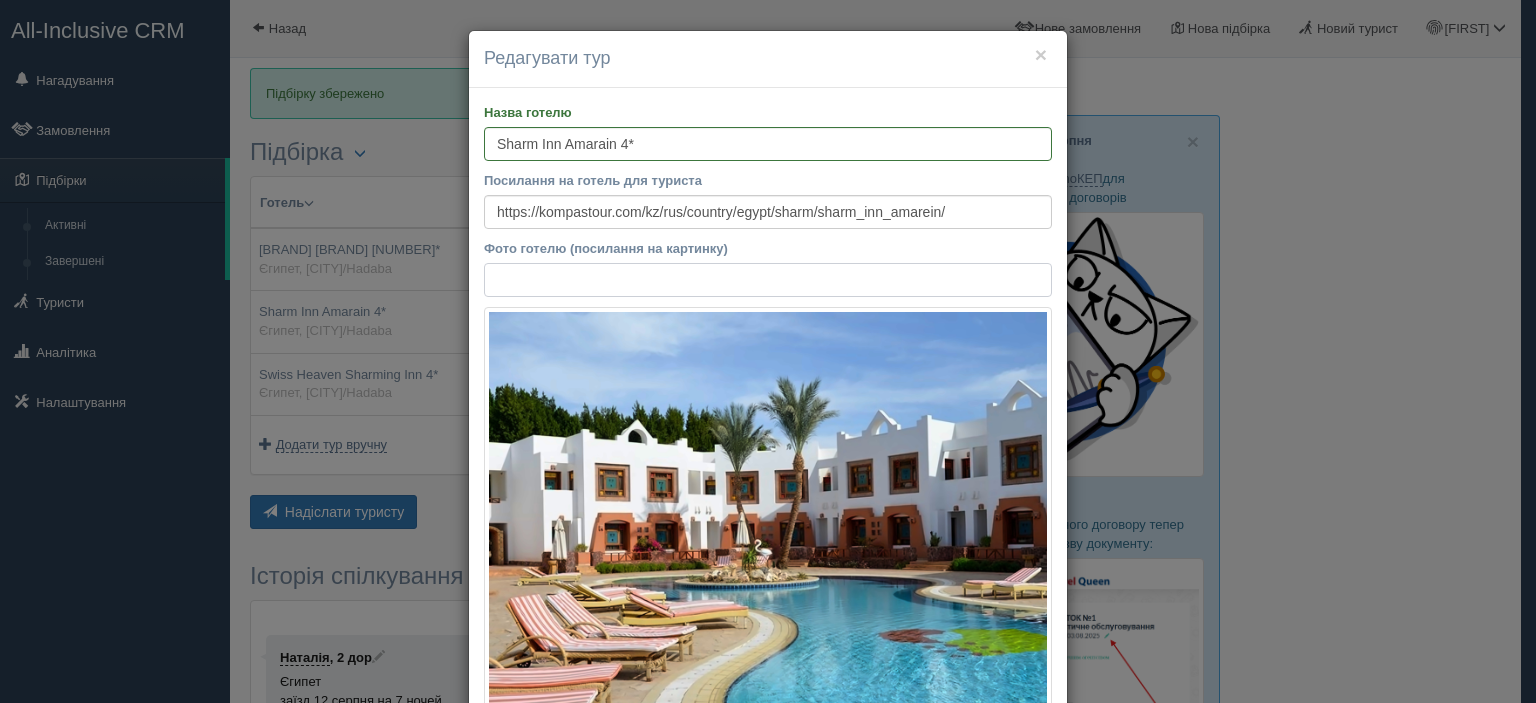 click on "Фото готелю (посилання на картинку)" at bounding box center (768, 280) 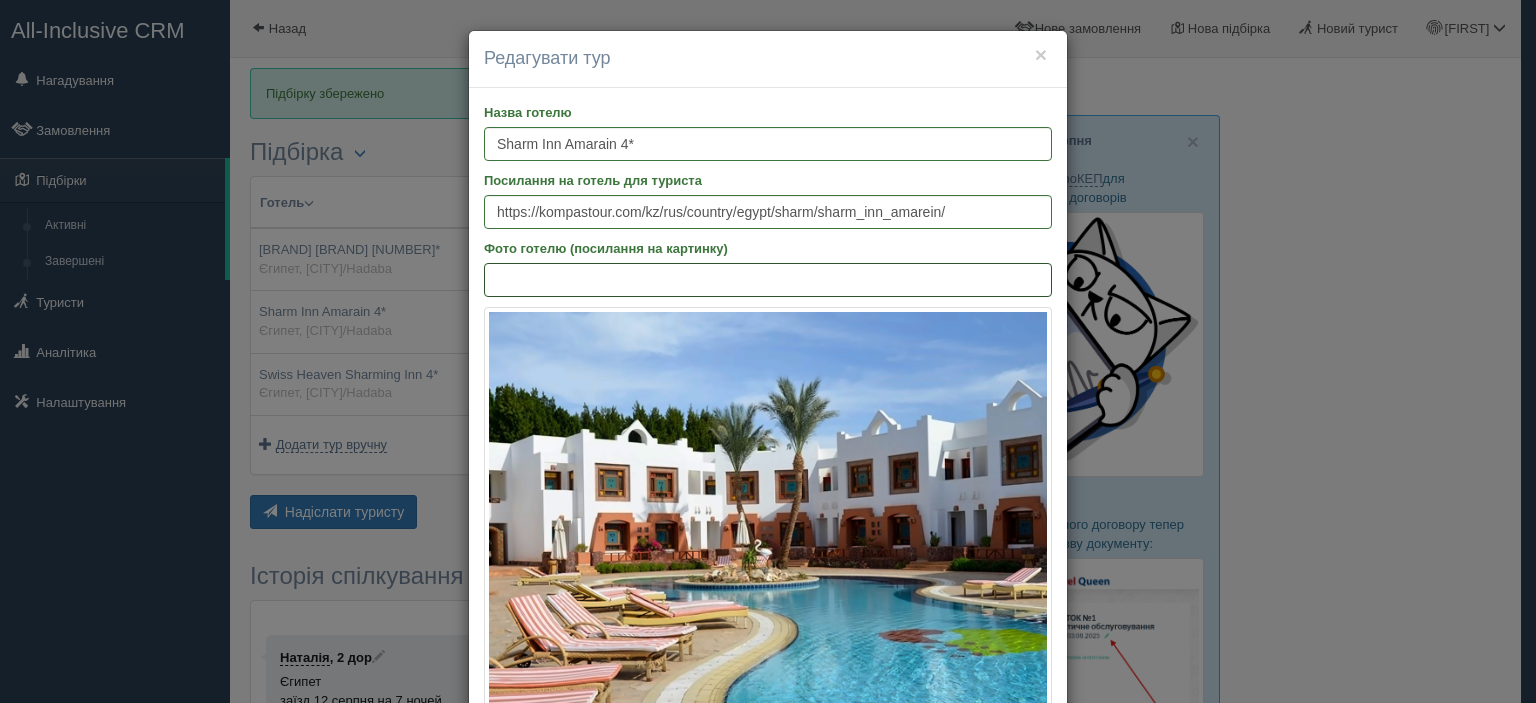 paste on "https://cms.joinup.travel/storage/hotel/51249/photos/DSC_5893.jpg" 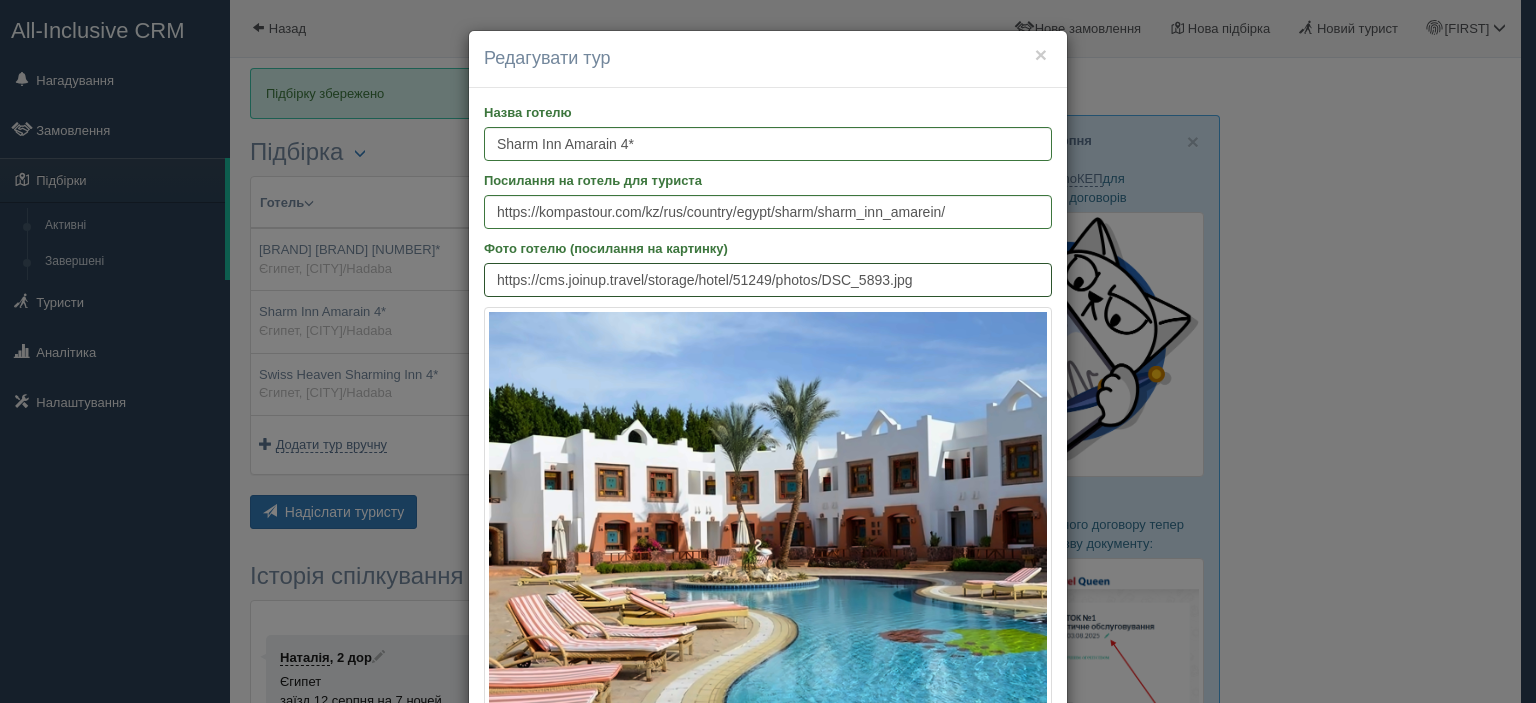 type on "https://cms.joinup.travel/storage/hotel/51249/photos/DSC_5893.jpg" 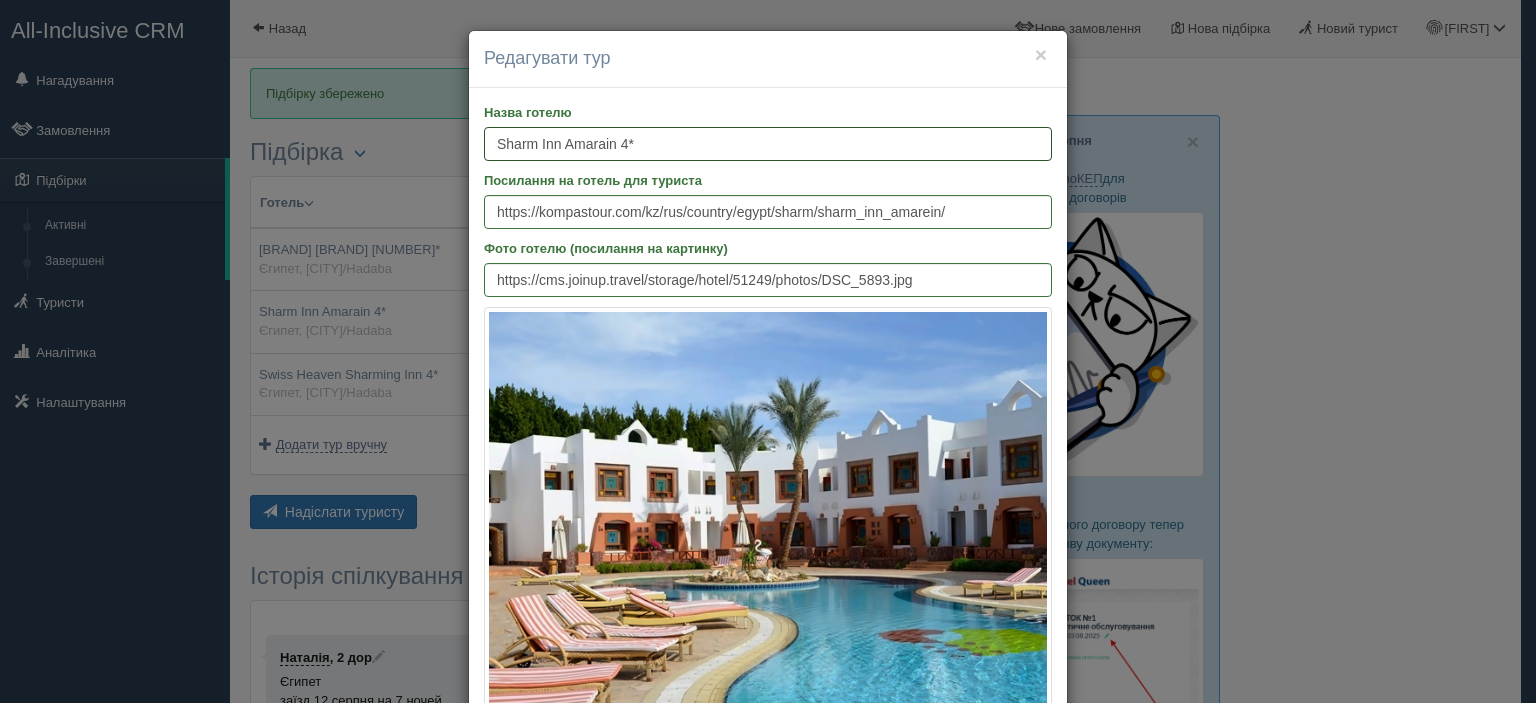 click on "Sharm Inn Amarain 4*" at bounding box center [768, 144] 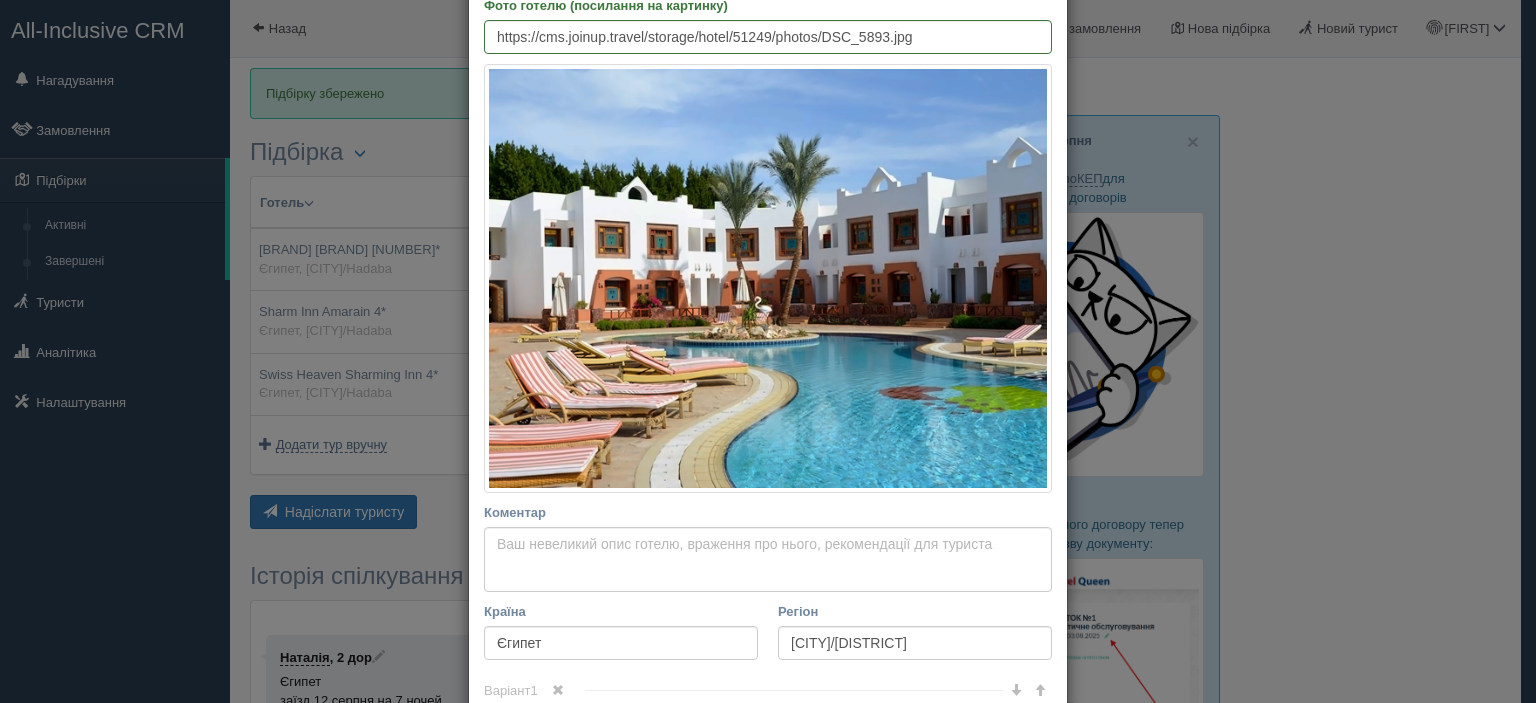scroll, scrollTop: 277, scrollLeft: 0, axis: vertical 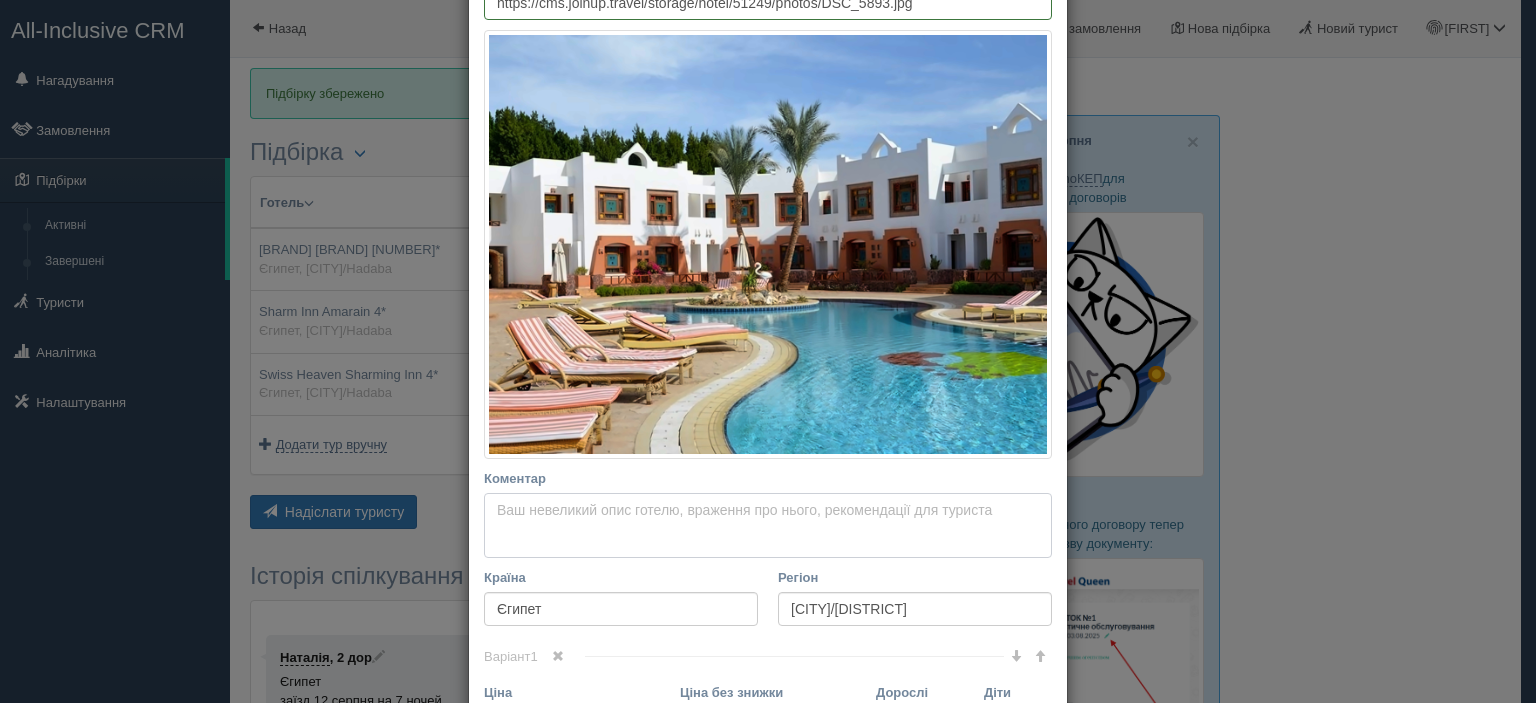 click on "Коментар
Основний опис
Додатковий опис
Закріпити
Збережено
Необхідно вказати назву готелю і країну" at bounding box center [768, 526] 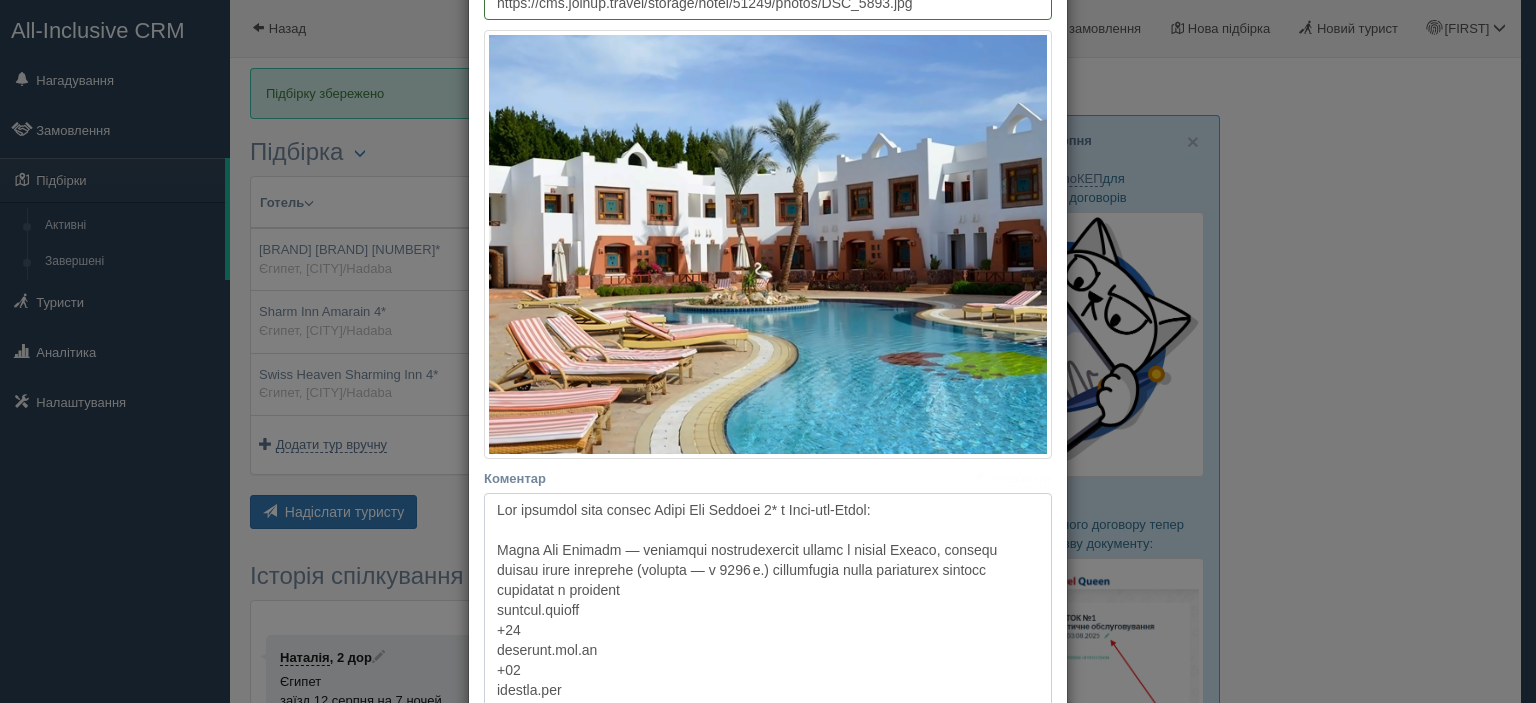 scroll, scrollTop: 631, scrollLeft: 0, axis: vertical 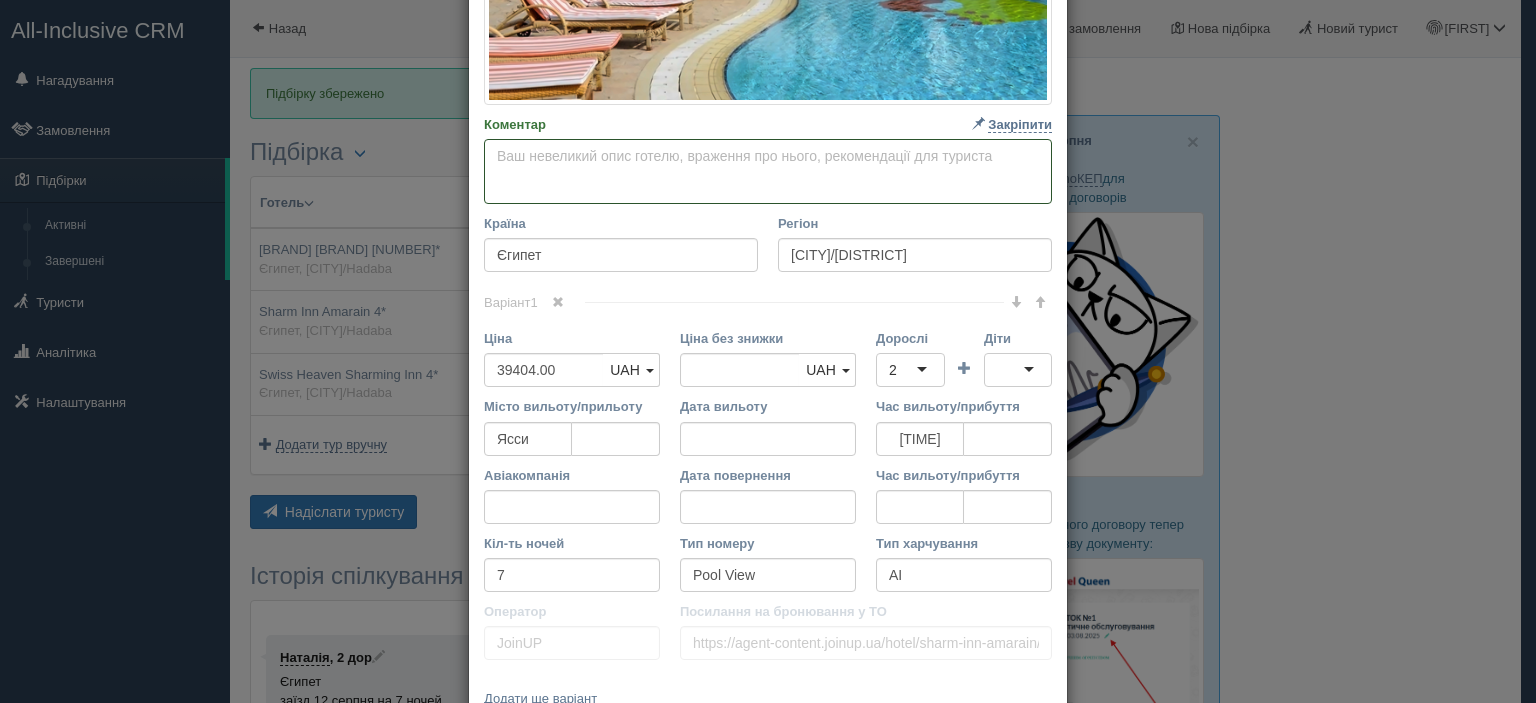 paste on "Sharm Inn Amarein — бюджетний чотиризірковий готель у районі Хадаба, сучасні номери після реновації (остання — у 2022 р.) розташовані серед компактної зеленої території з басейном" 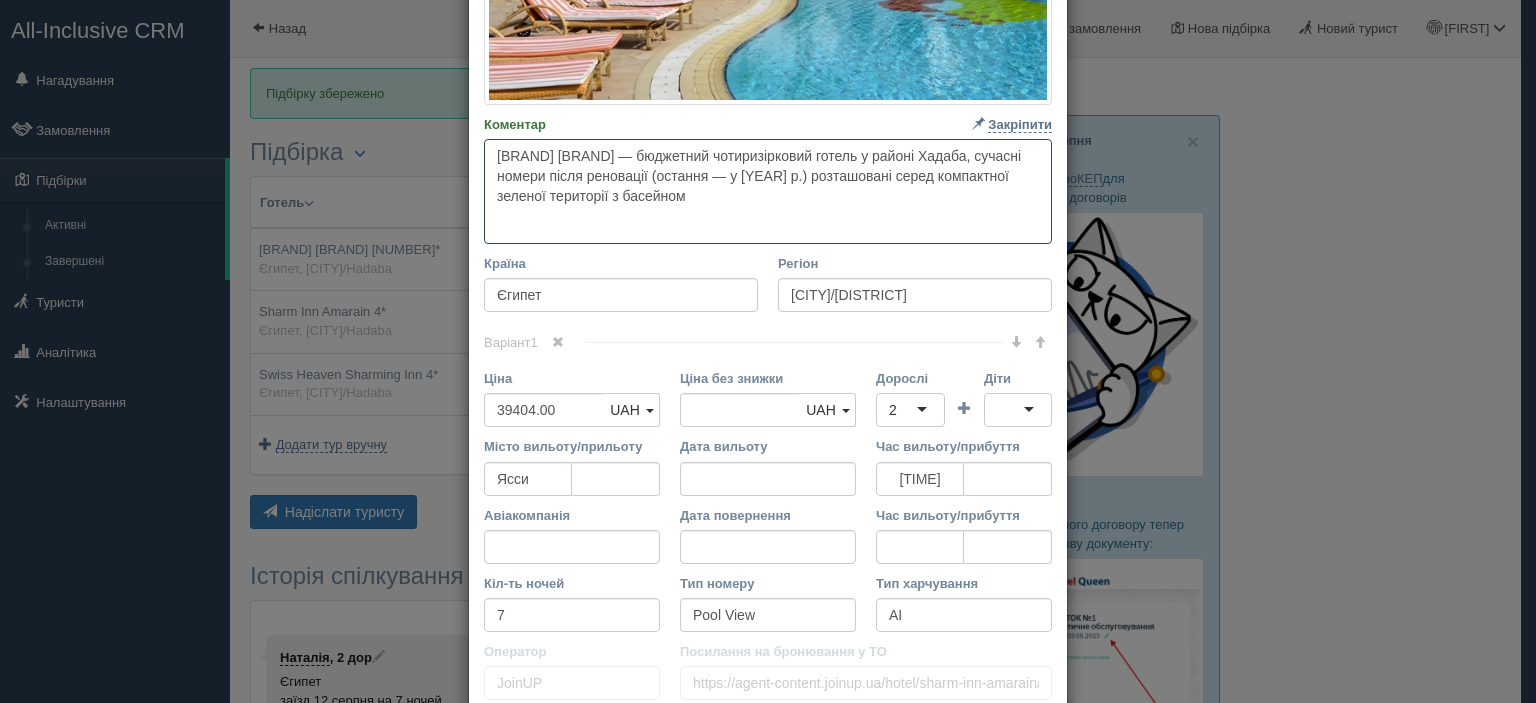 paste on "Гостям доступні система All Inclusive, головний ресторан, бар біля басейну та регулярний трансфер до піщано‑галькового пляжу (~1 км), двічі на день" 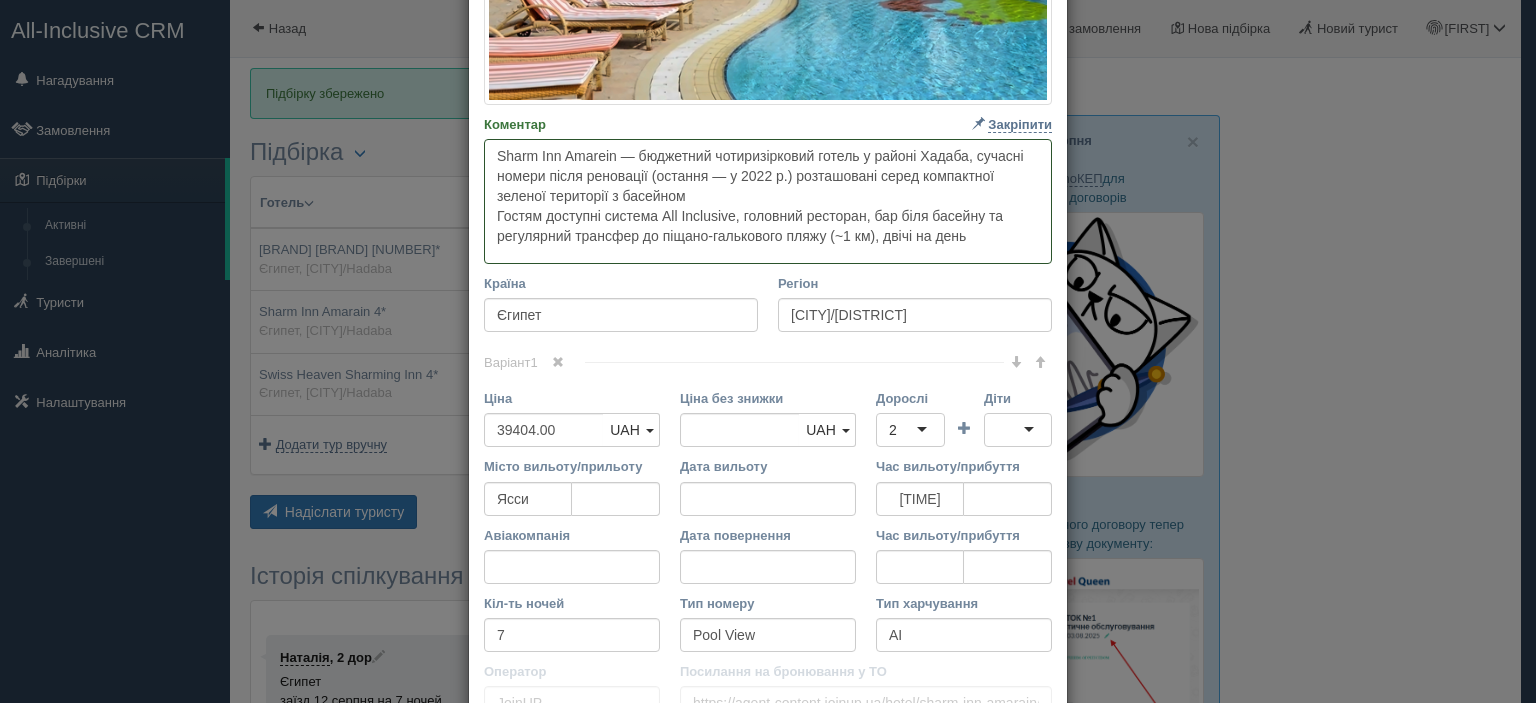 type on "Sharm Inn Amarein — бюджетний чотиризірковий готель у районі Хадаба, сучасні номери після реновації (остання — у 2022 р.) розташовані серед компактної зеленої території з басейном
Гостям доступні система All Inclusive, головний ресторан, бар біля басейну та регулярний трансфер до піщано‑галькового пляжу (~1 км), двічі на день" 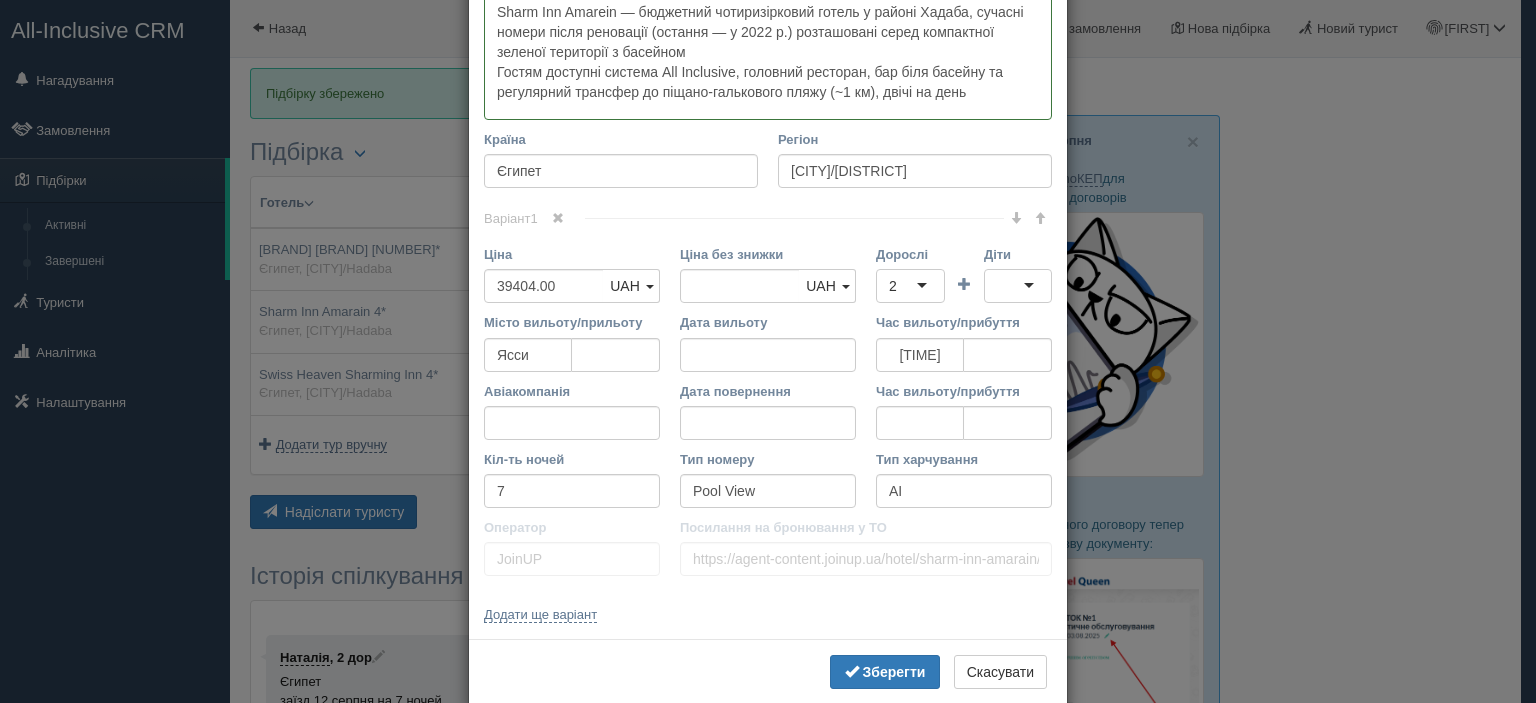scroll, scrollTop: 810, scrollLeft: 0, axis: vertical 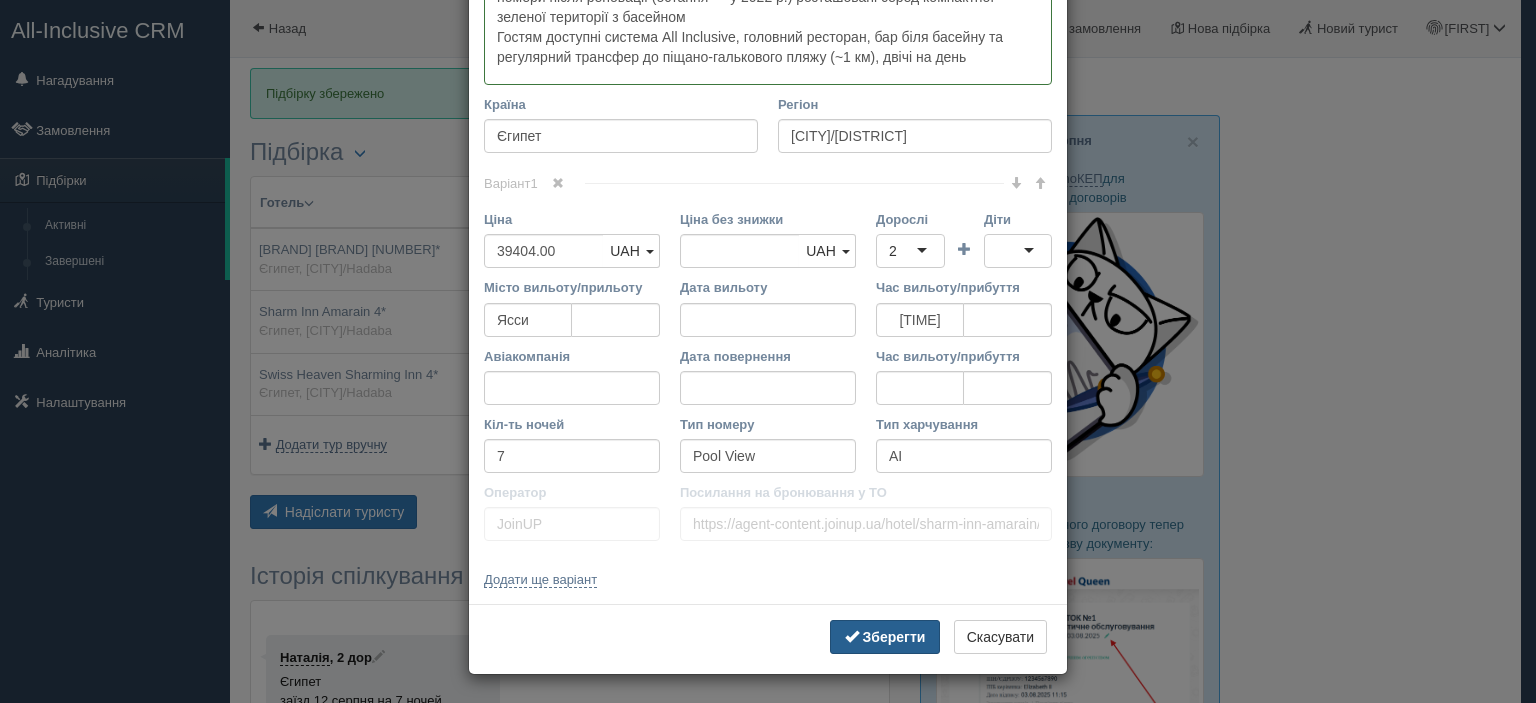 click on "Зберегти" at bounding box center [894, 637] 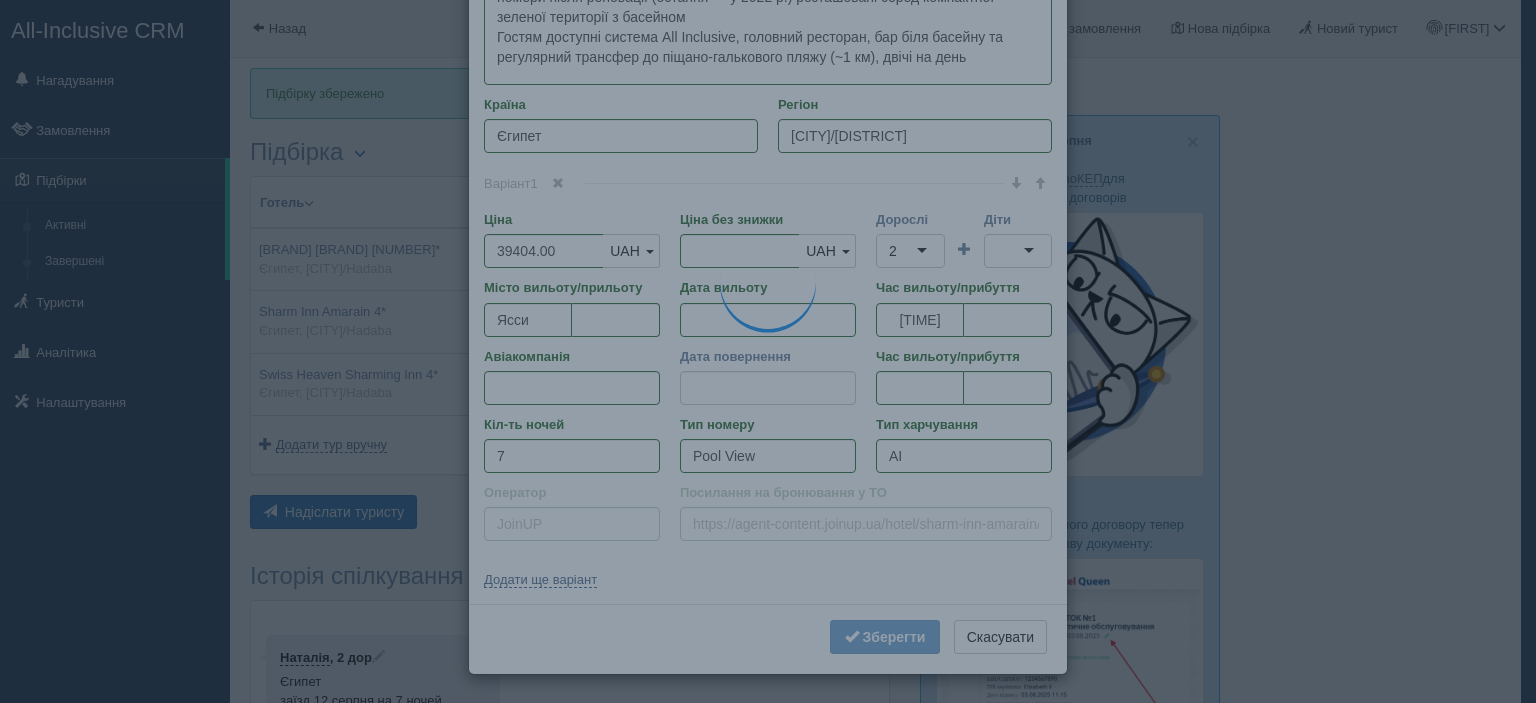 type 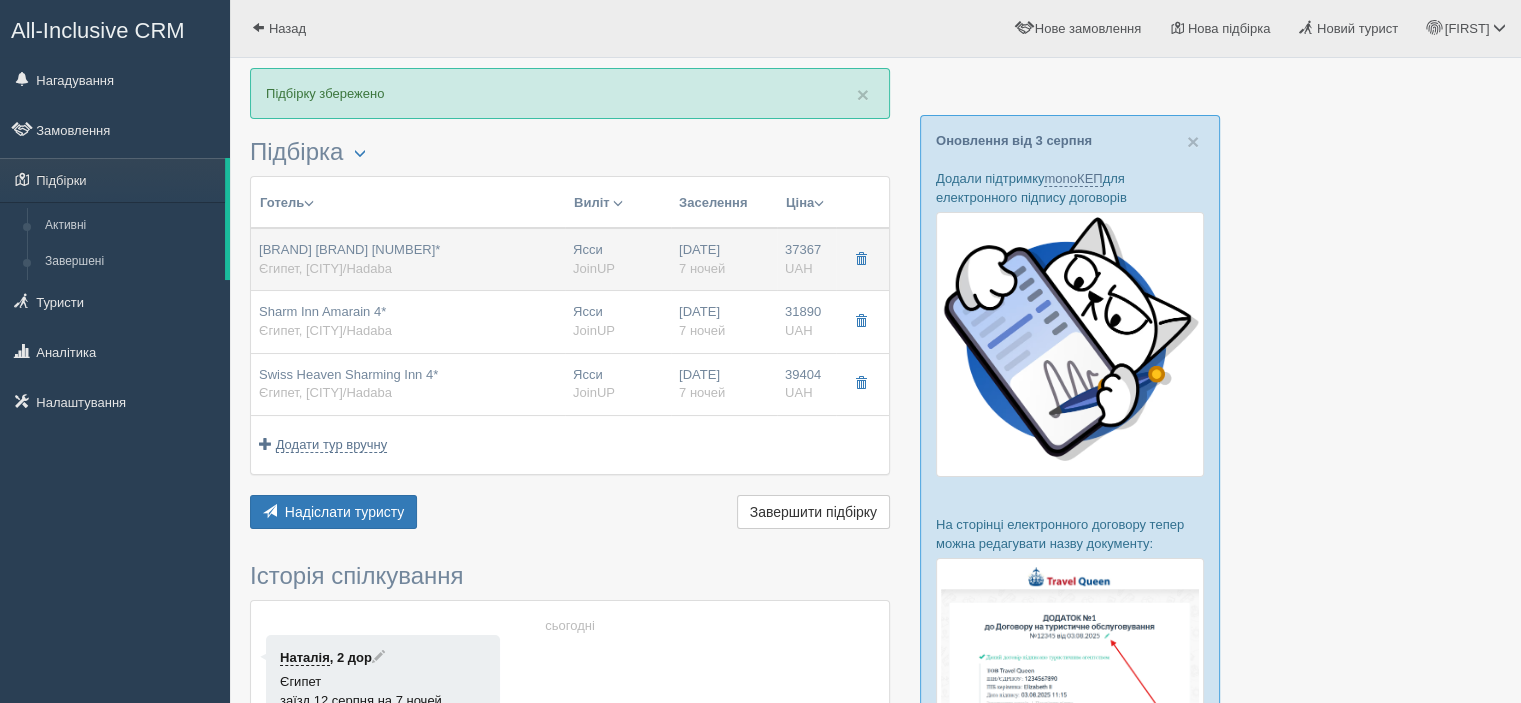 click on "Desert View Sharm 3*" at bounding box center (349, 249) 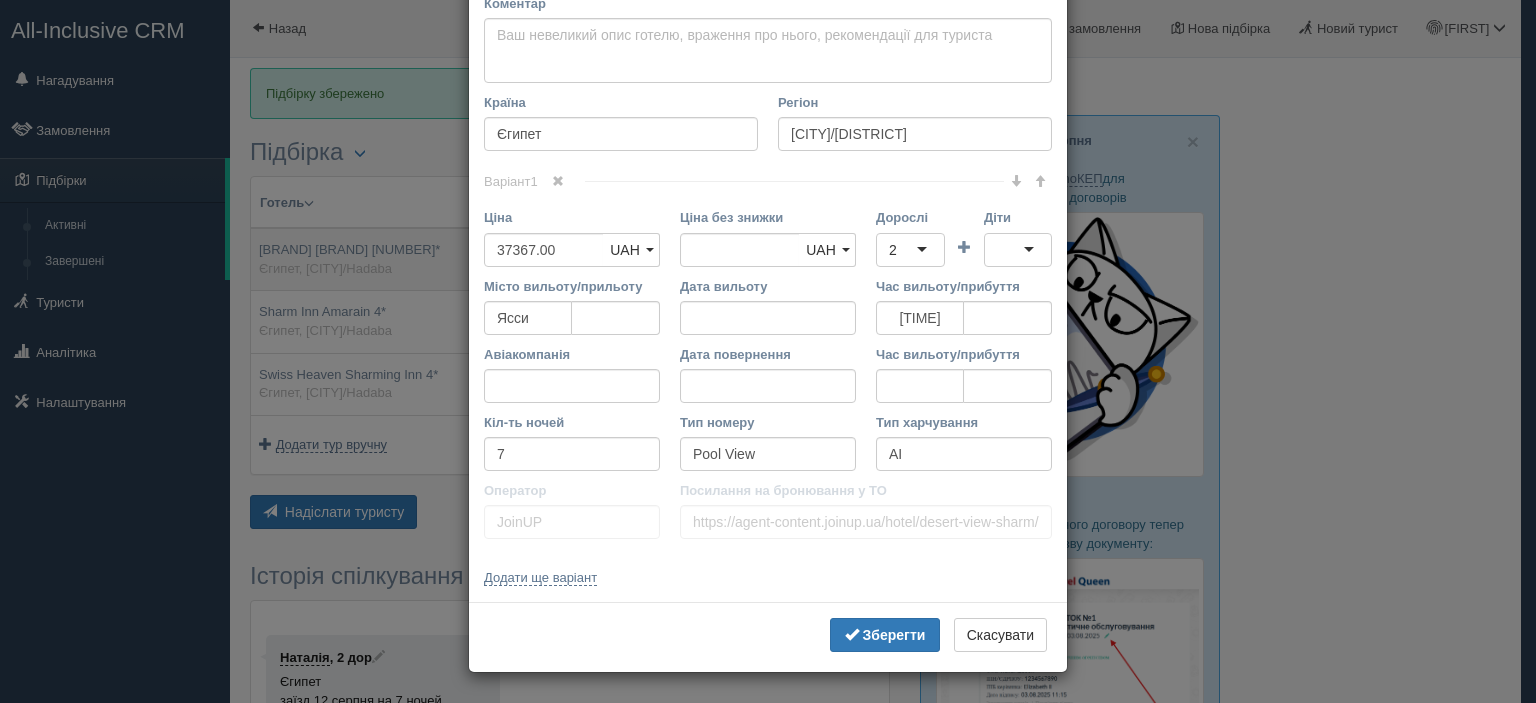 scroll, scrollTop: 0, scrollLeft: 0, axis: both 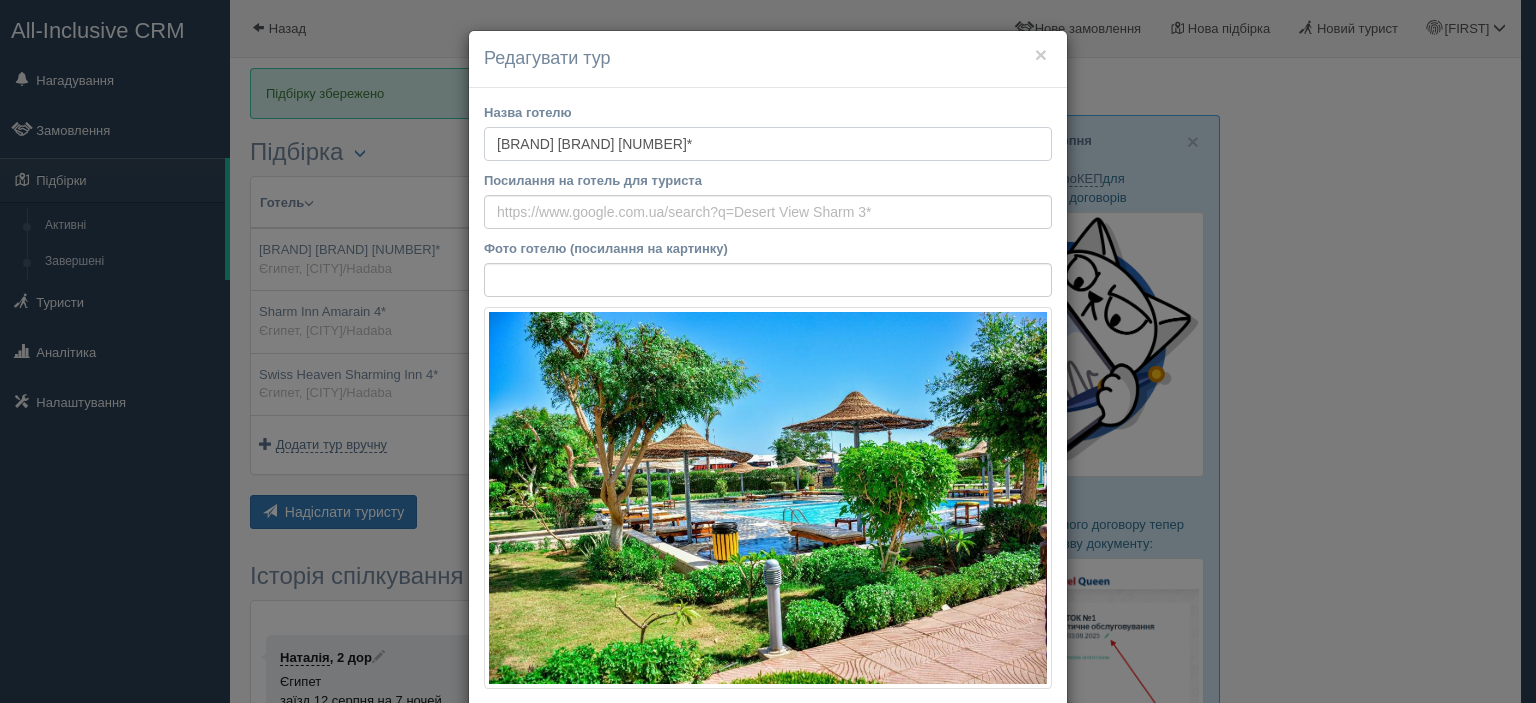 click on "Desert View Sharm 3*" at bounding box center (768, 144) 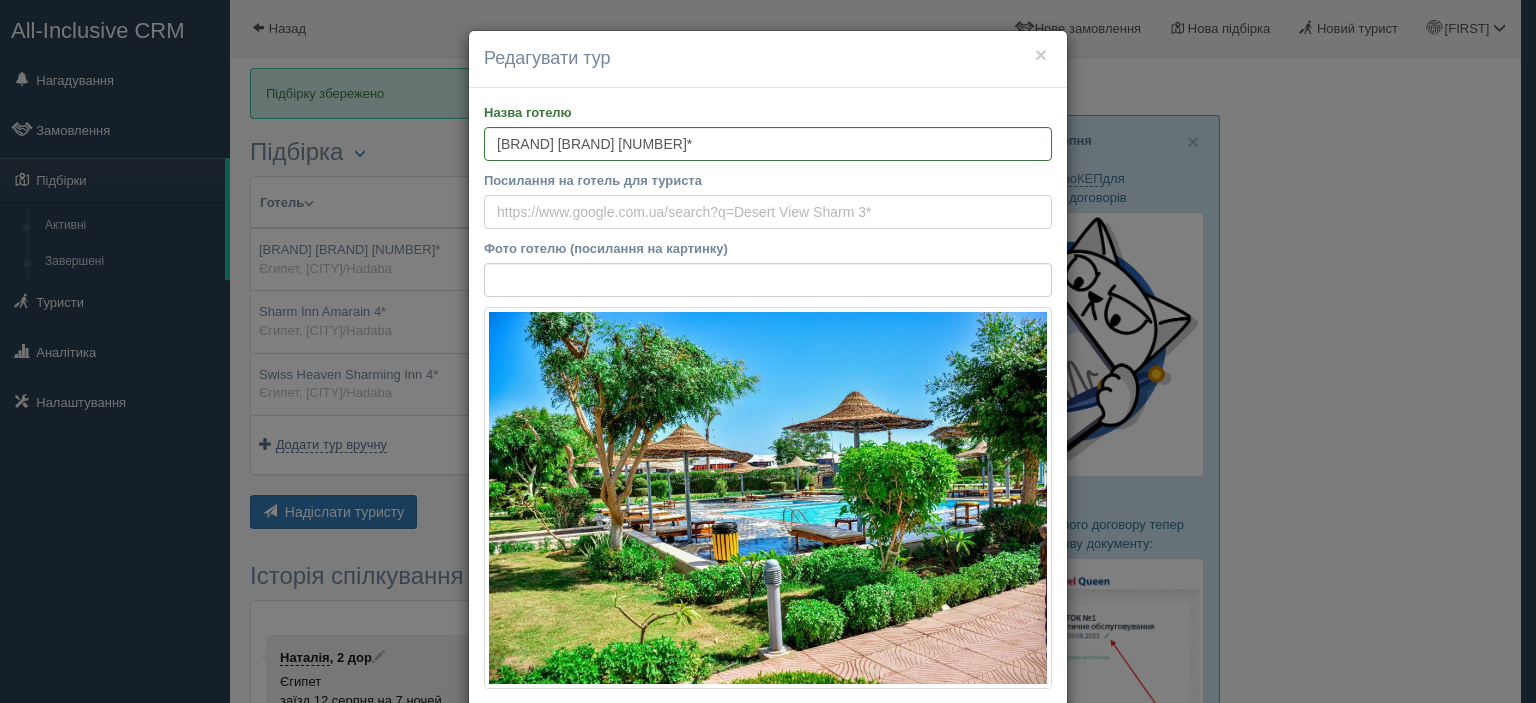 click on "Посилання на готель для туриста" at bounding box center (768, 212) 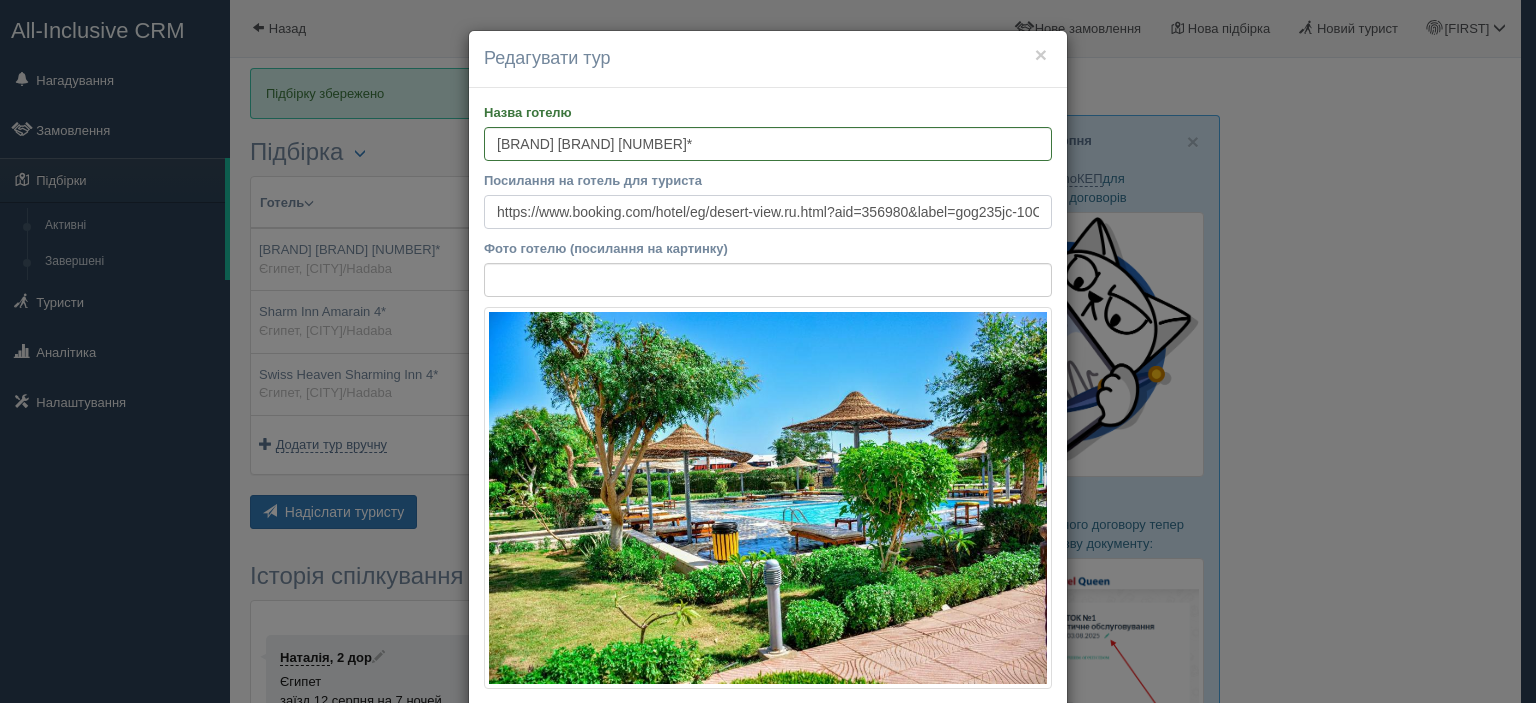 scroll, scrollTop: 0, scrollLeft: 3275, axis: horizontal 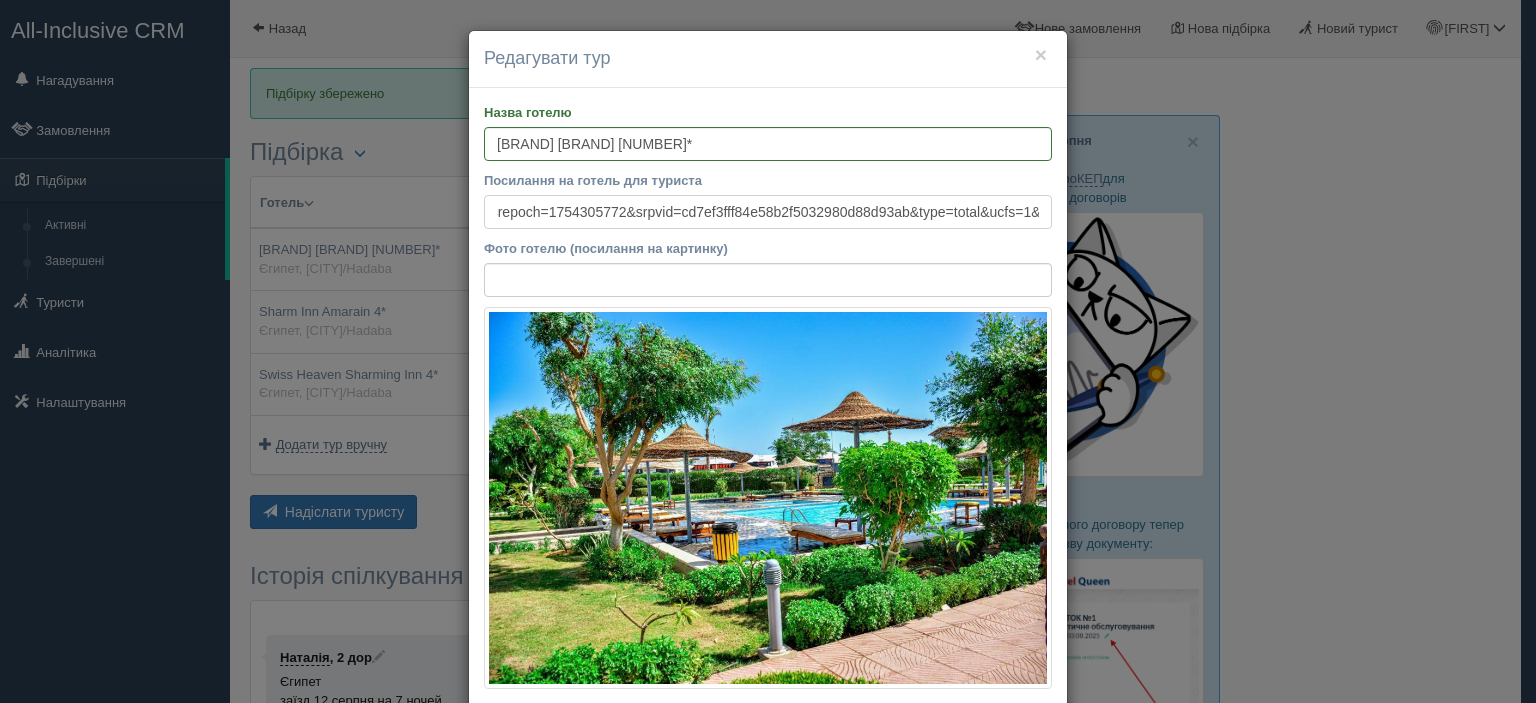 type on "https://www.booking.com/hotel/eg/desert-view.ru.html?aid=356980&label=gog235jc-10CAsoQ0ILZGVzZXJ0LXZpZXdIIVgDaOkBiAEBmAEzuAEXyAEM2AED6AEB-AEBiAIBqAIBuALnqcLEBsACAdICJGZjNGZjMTQ2LWVlODEtNDBmNi05MjNjLWZiMzM5MmZjODBkNdgCAeACAQ&sid=341a258f789cf244ee4786ca717215ed&dest_id=-302053&dest_type=city&dist=0&group_adults=2&group_children=0&hapos=1&hpos=1&no_rooms=1&req_adults=2&req_children=0&room1=A%2CA&sb_price_type=total&sr_order=popularity&srepoch=1754305772&srpvid=cd7ef3fff84e58b2f5032980d88d93ab&type=total&ucfs=1&" 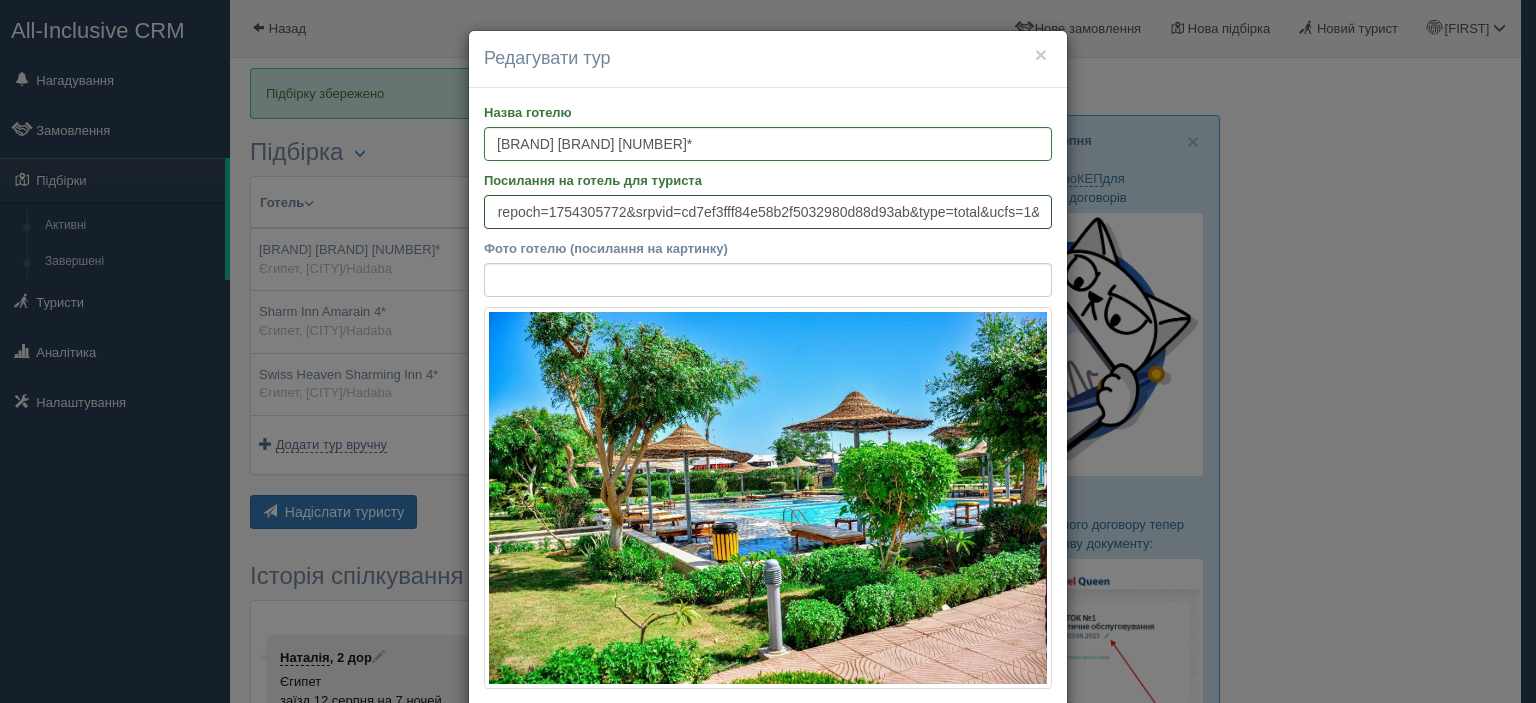 scroll, scrollTop: 0, scrollLeft: 0, axis: both 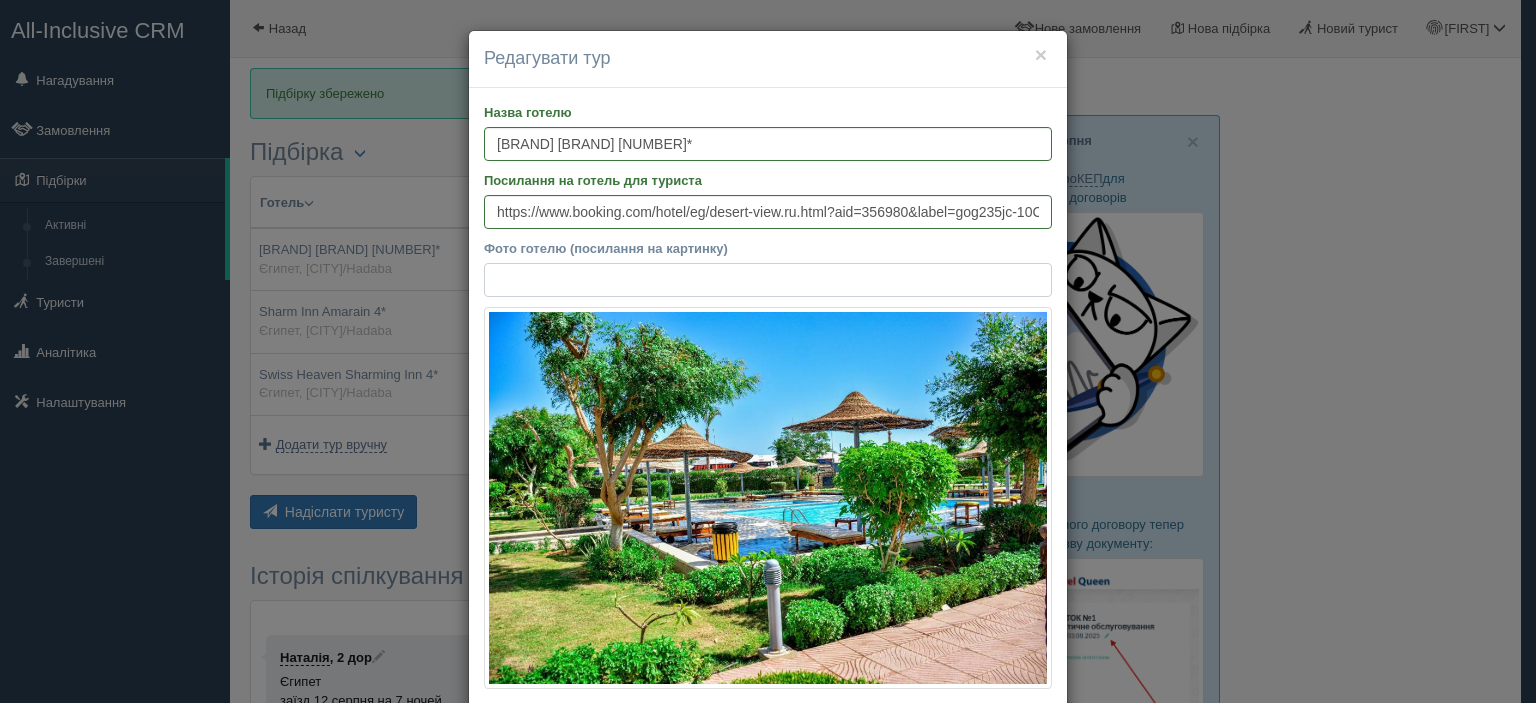 click on "Фото готелю (посилання на картинку)" at bounding box center [768, 280] 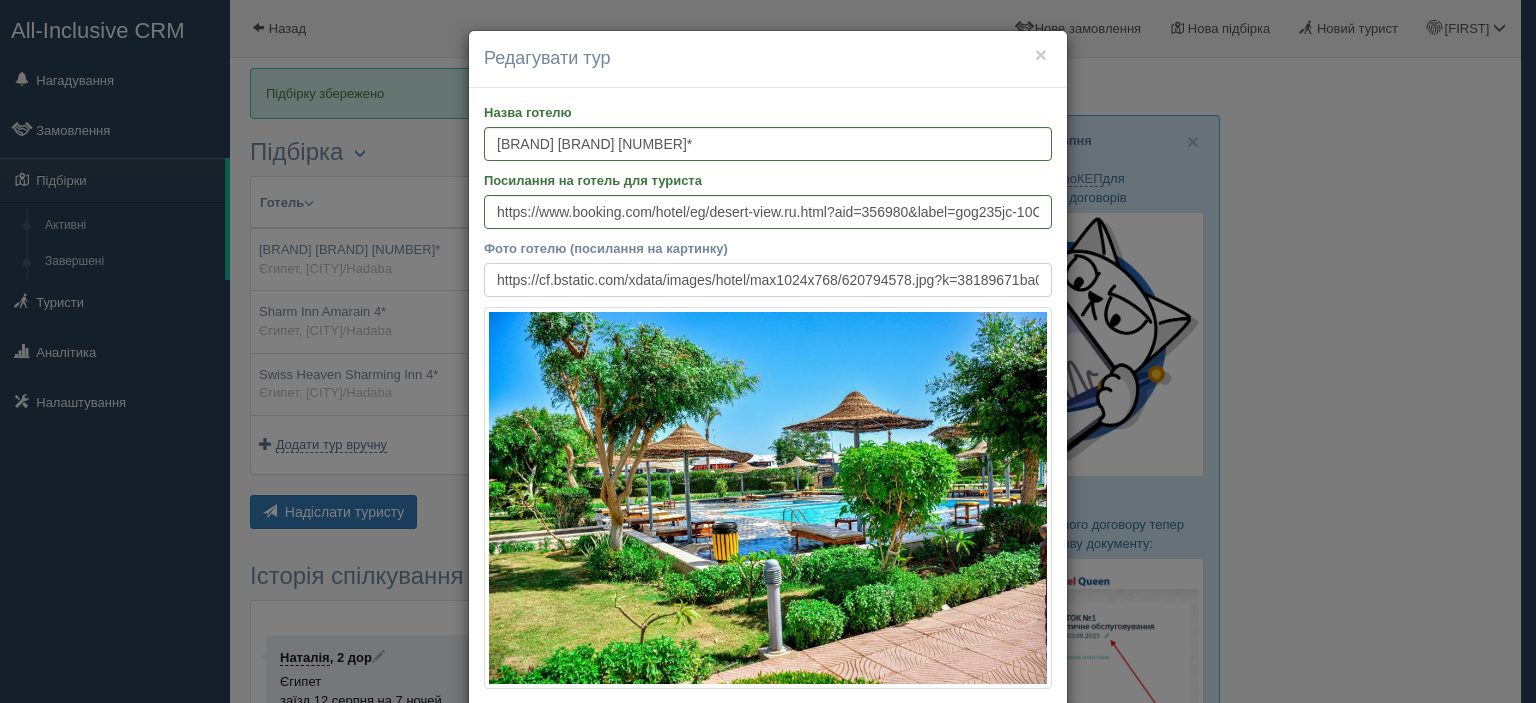 scroll, scrollTop: 0, scrollLeft: 432, axis: horizontal 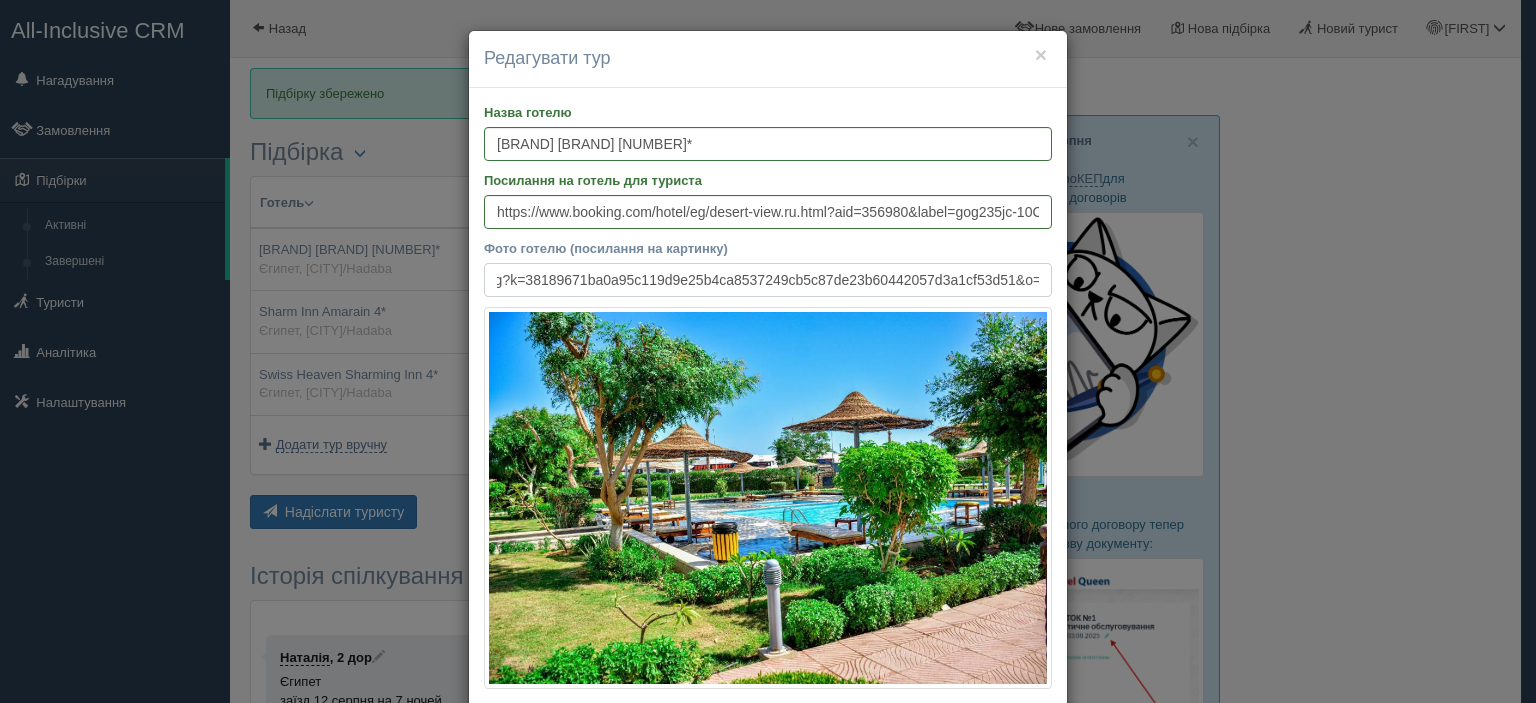 type on "https://cf.bstatic.com/xdata/images/hotel/max1024x768/620794578.jpg?k=38189671ba0a95c119d9e25b4ca8537249cb5c87de23b60442057d3a1cf53d51&o=" 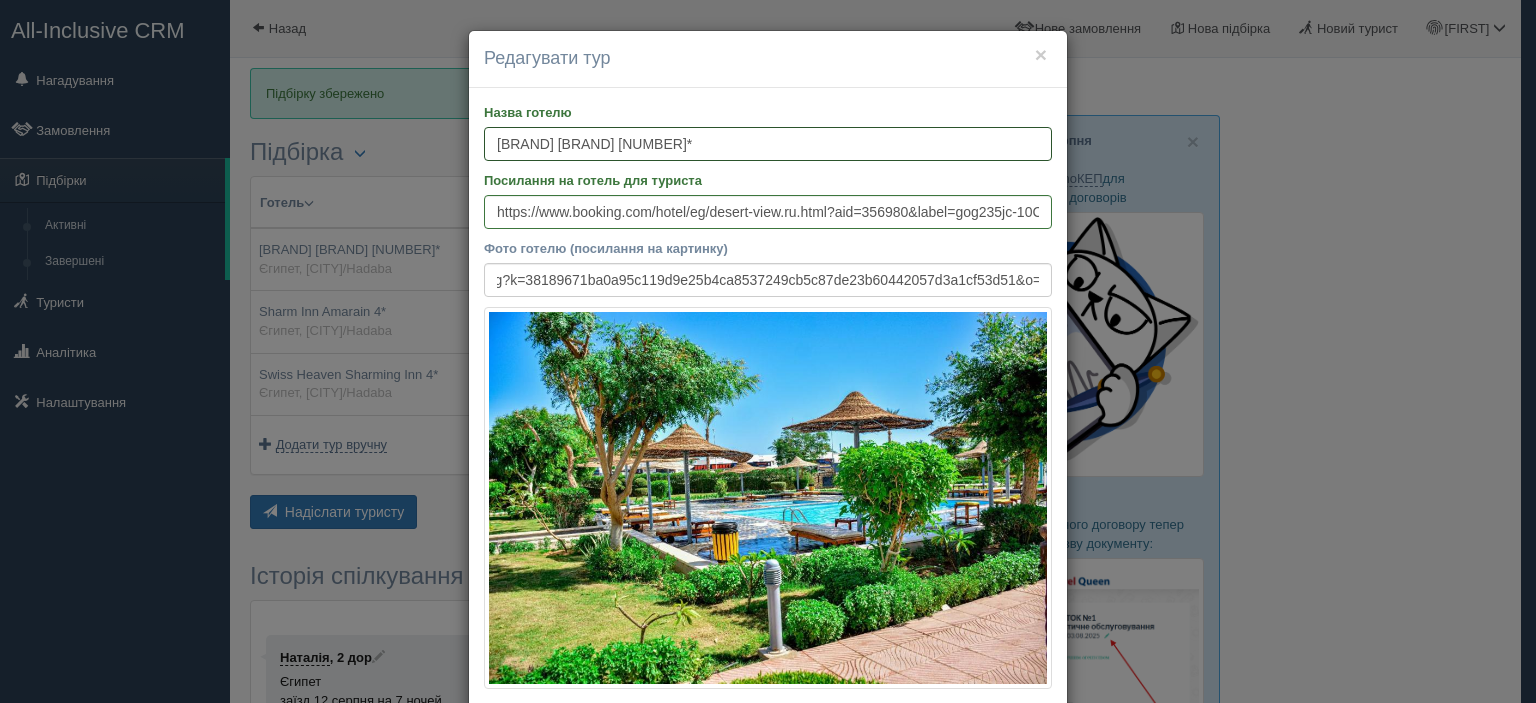 scroll, scrollTop: 0, scrollLeft: 0, axis: both 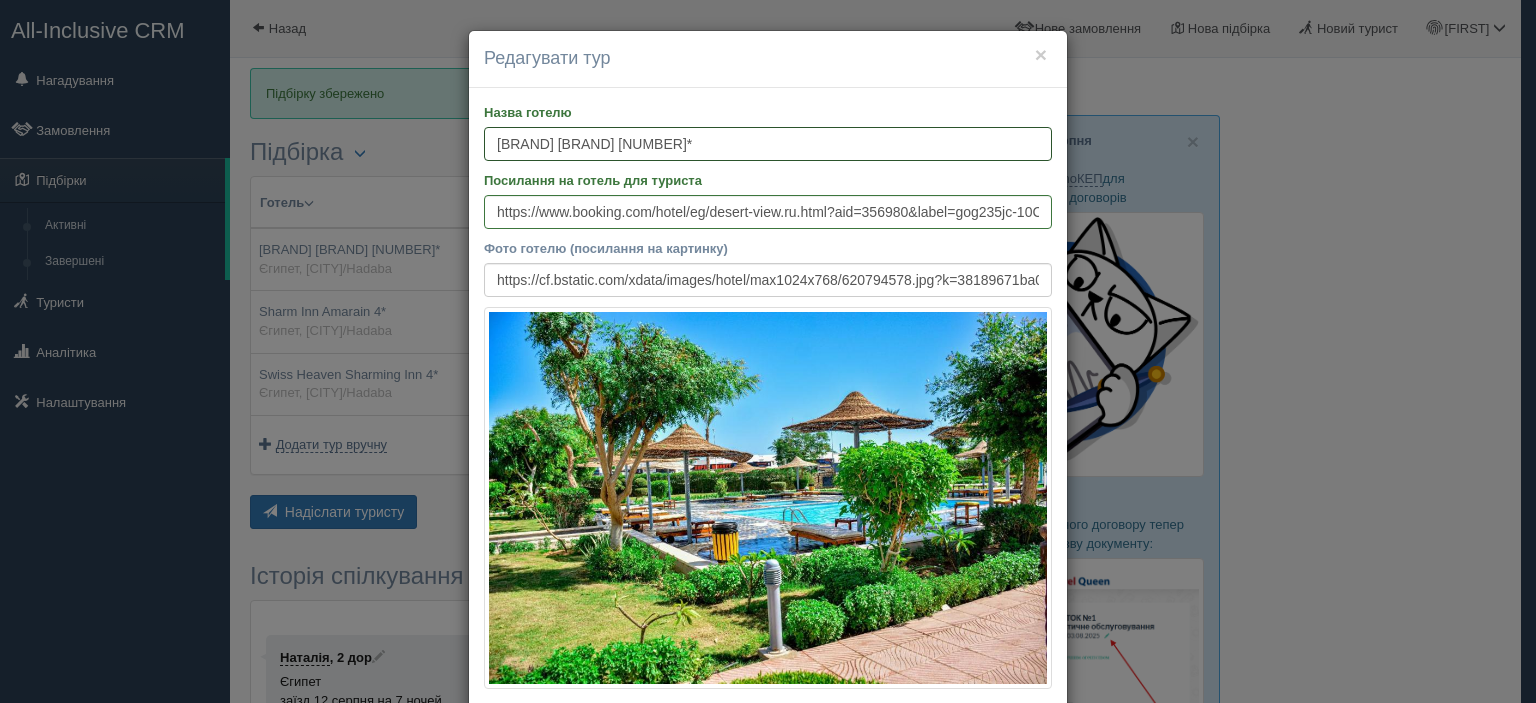 click on "Desert View Sharm 3*" at bounding box center [768, 144] 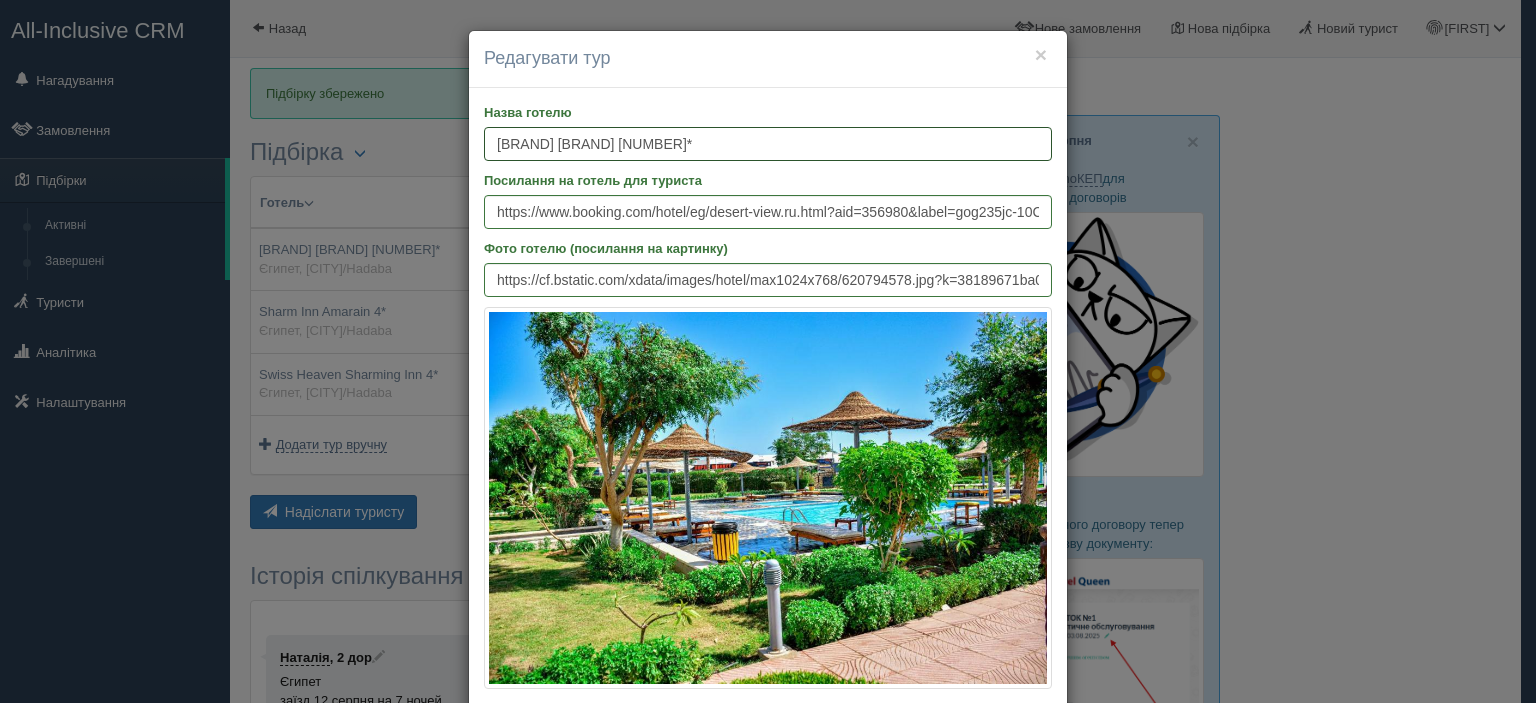 click on "Desert View Sharm 3*" at bounding box center (768, 144) 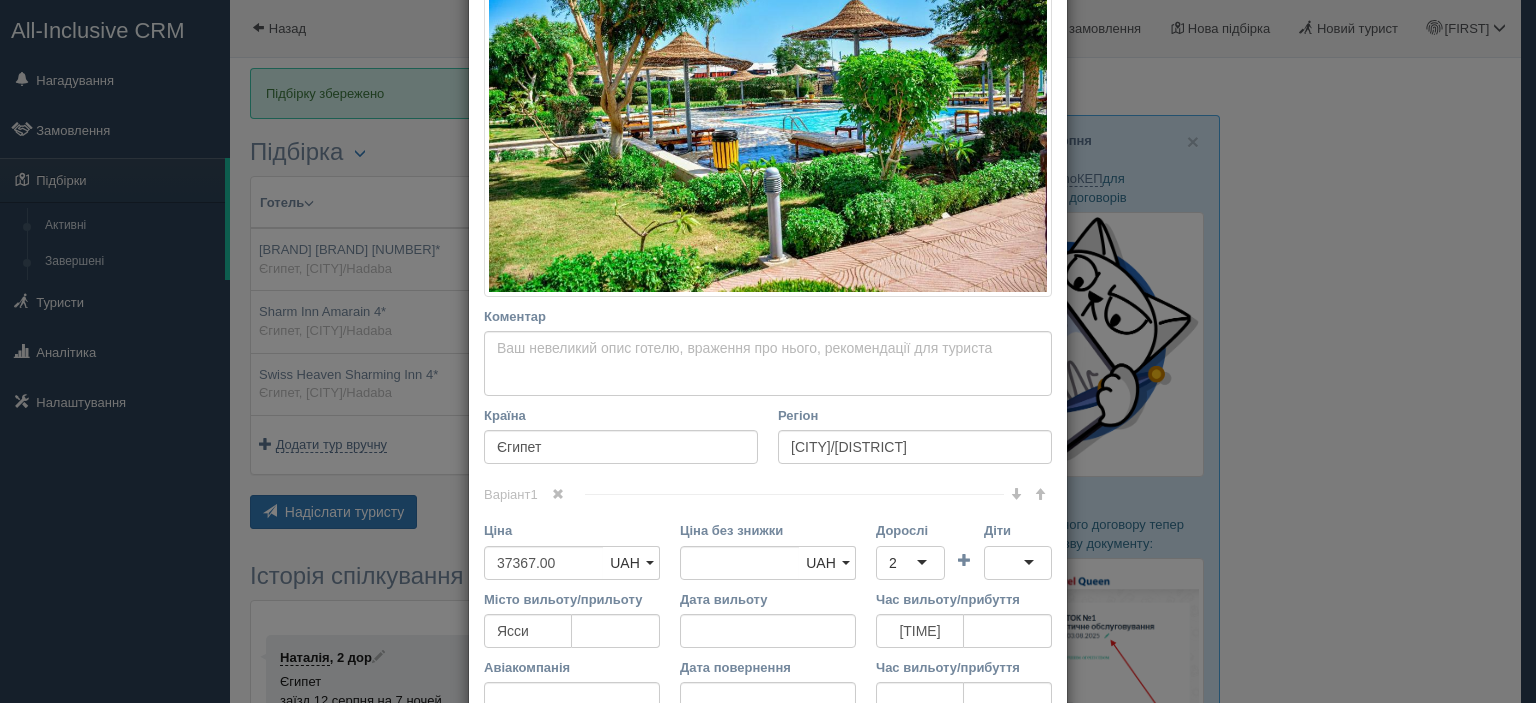 scroll, scrollTop: 397, scrollLeft: 0, axis: vertical 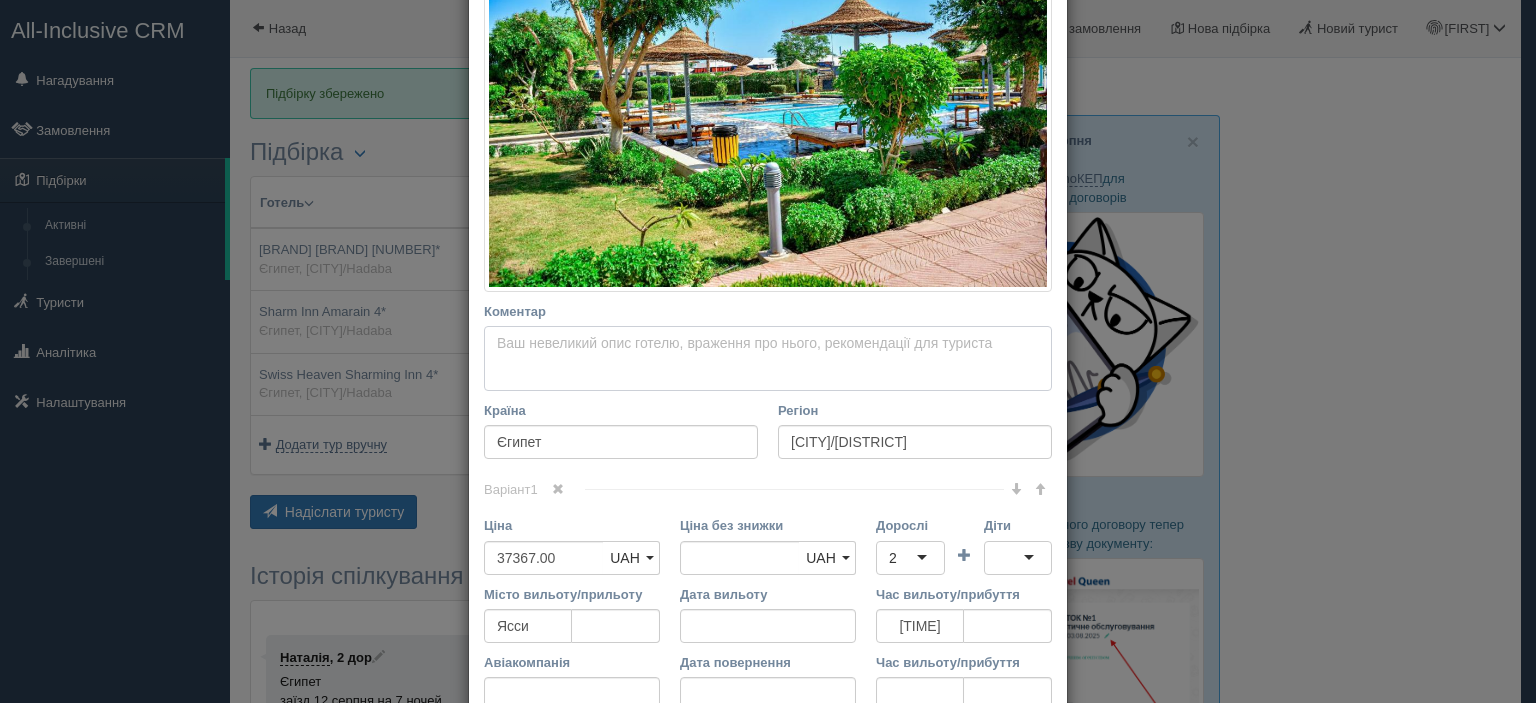 click on "Коментар
Основний опис
Додатковий опис
Закріпити
Збережено
Необхідно вказати назву готелю і країну" at bounding box center (768, 359) 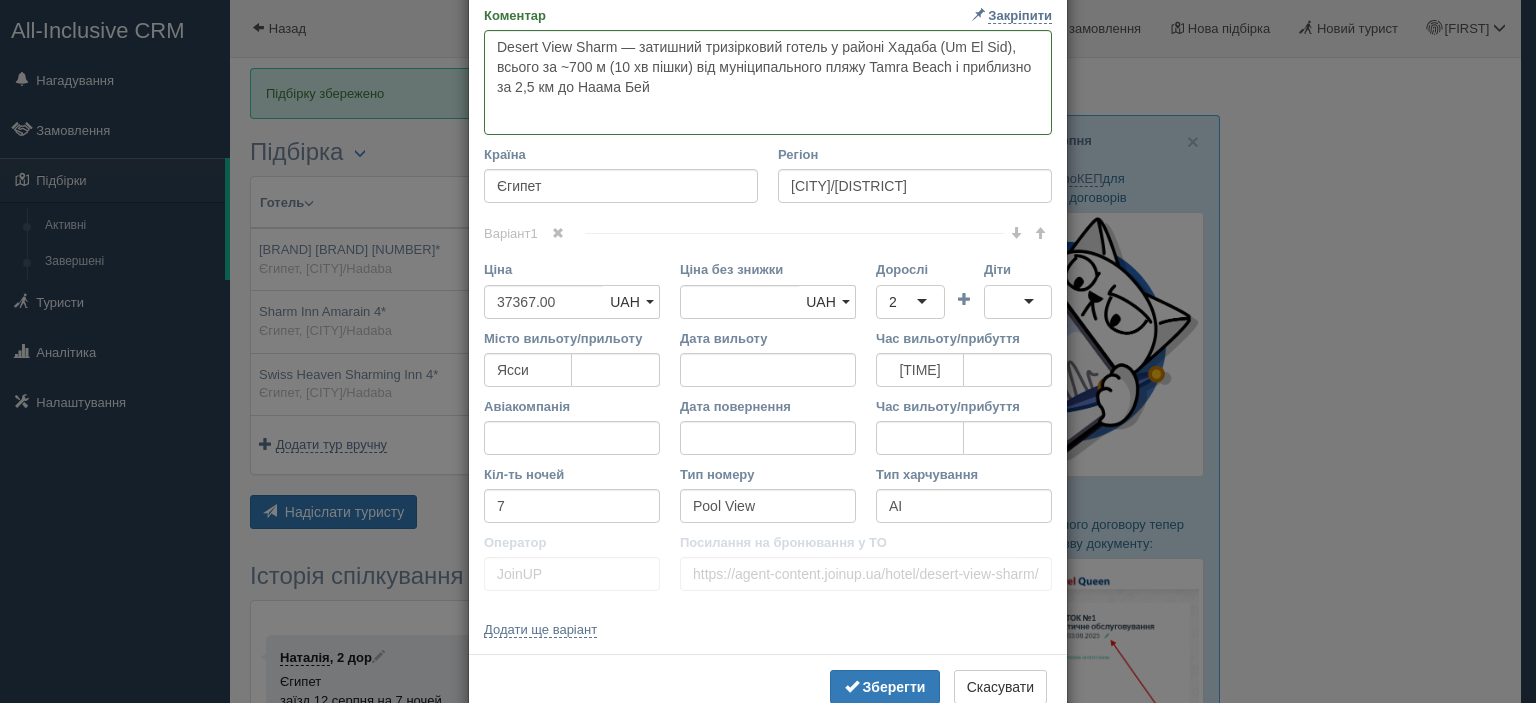 scroll, scrollTop: 743, scrollLeft: 0, axis: vertical 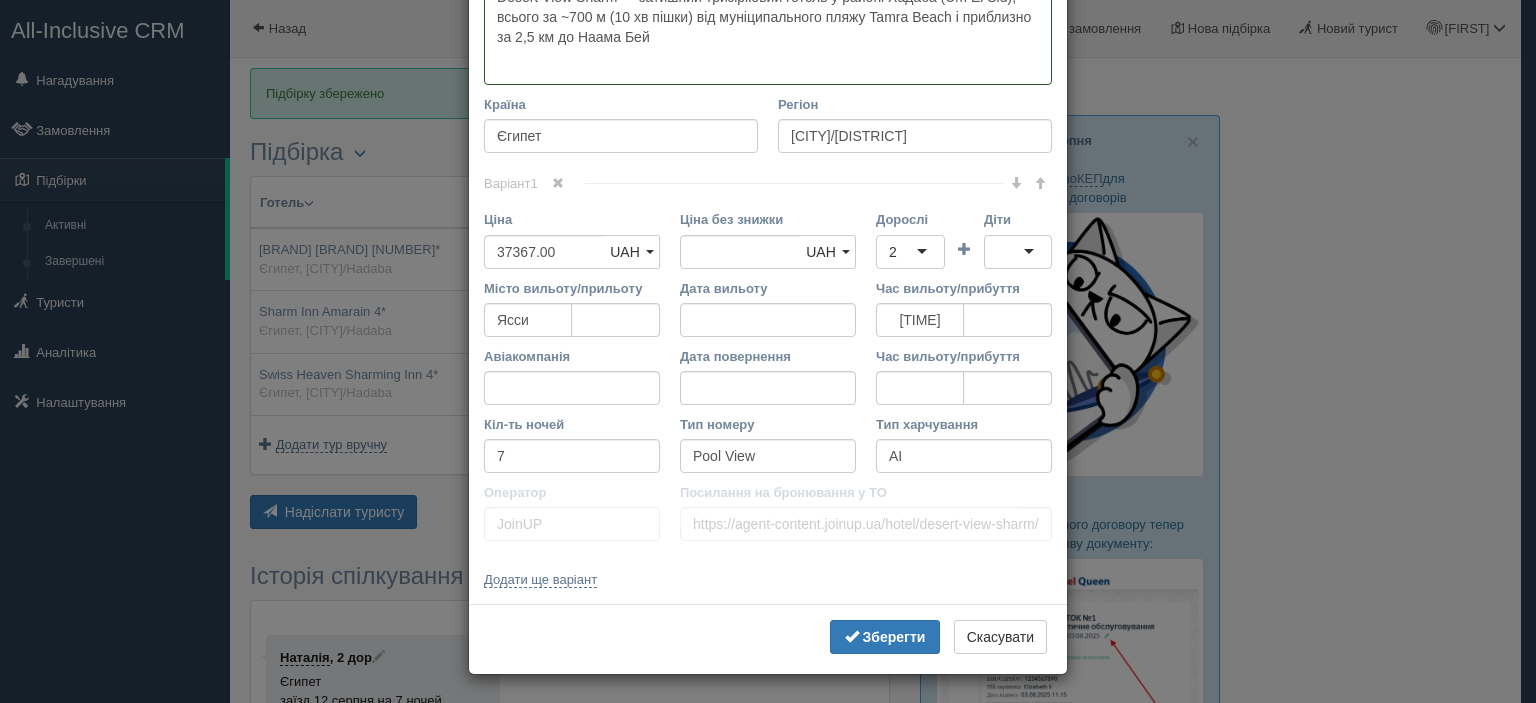 click on "Desert View Sharm — затишний тризірковий готель у районі Хадаба (Um El Sid), всього за ~700 м (10 хв пішки) від муніципального пляжу Tamra Beach і приблизно за 2,5 км до Наама Бей" at bounding box center (768, 33) 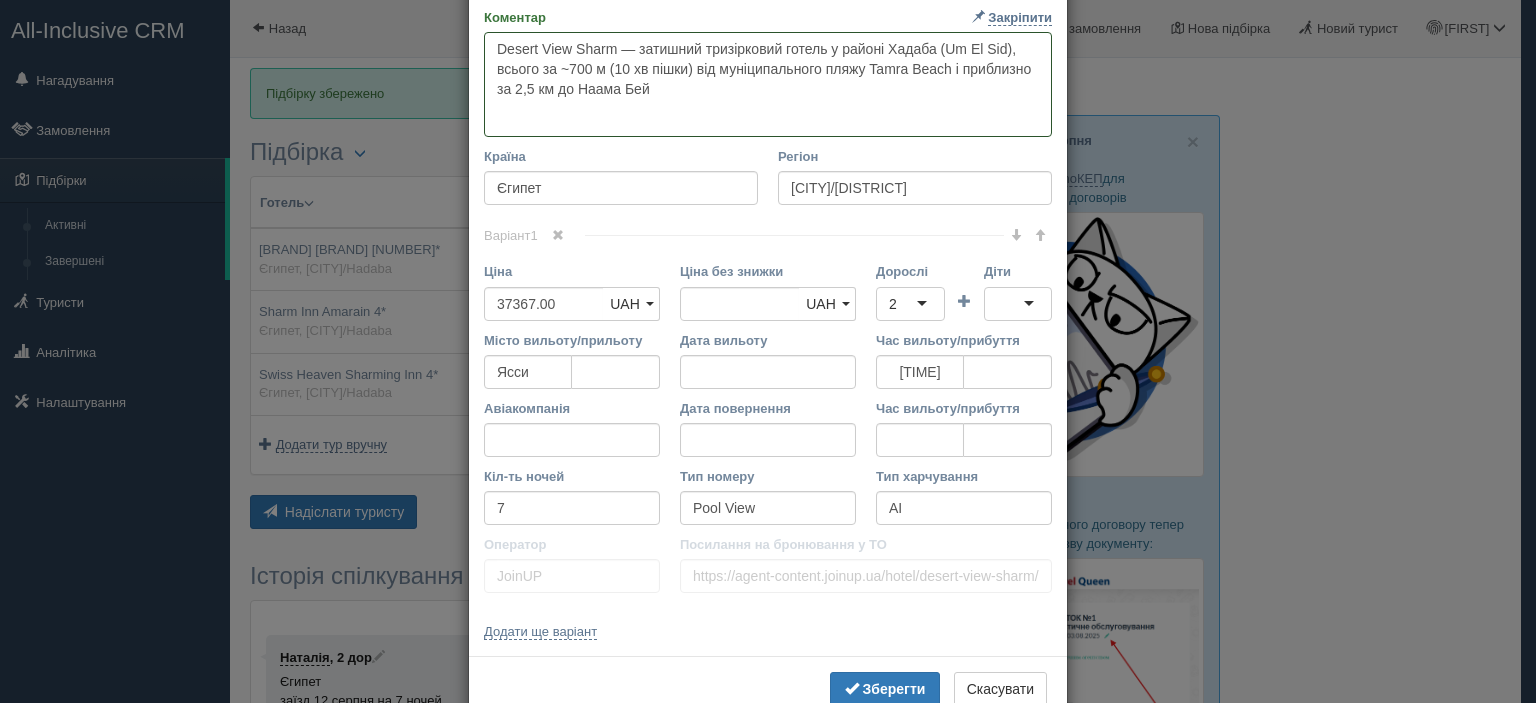 paste on "ідгуки гостей оцінюють готель як «добрий» (≈7–8/10) за хороше розташування, чистоту та спокійну атмосферу, хоча згадують обмеження: базовий вибір страв, Wi‑Fi лише в лобі та можливі проблеми з гарячою водою або з A/C" 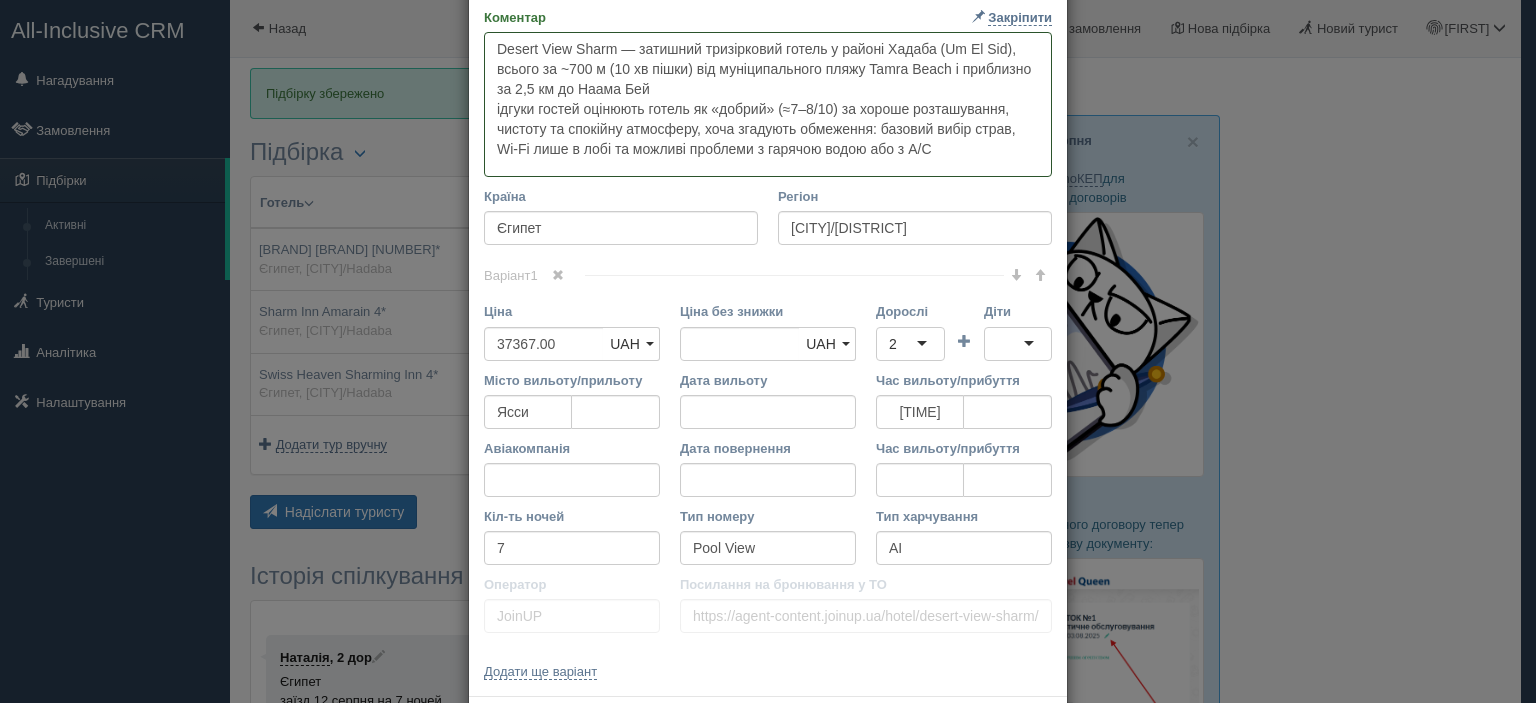 type on "Desert View Sharm — затишний тризірковий готель у районі Хадаба (Um El Sid), всього за ~700 м (10 хв пішки) від муніципального пляжу Tamra Beach і приблизно за 2,5 км до Наама Бей
ідгуки гостей оцінюють готель як «добрий» (≈7–8/10) за хороше розташування, чистоту та спокійну атмосферу, хоча згадують обмеження: базовий вибір страв, Wi‑Fi лише в лобі та можливі проблеми з гарячою водою або з A/C" 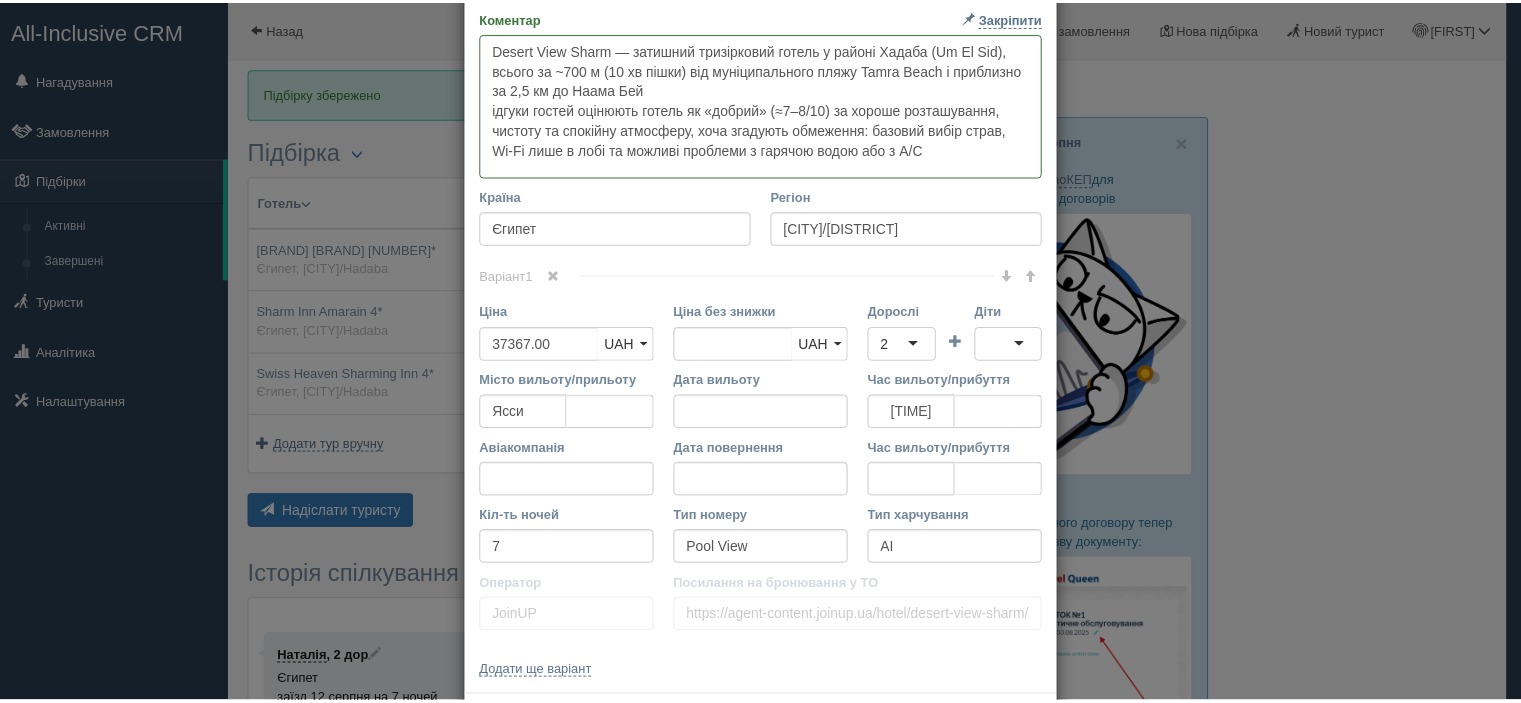 scroll, scrollTop: 783, scrollLeft: 0, axis: vertical 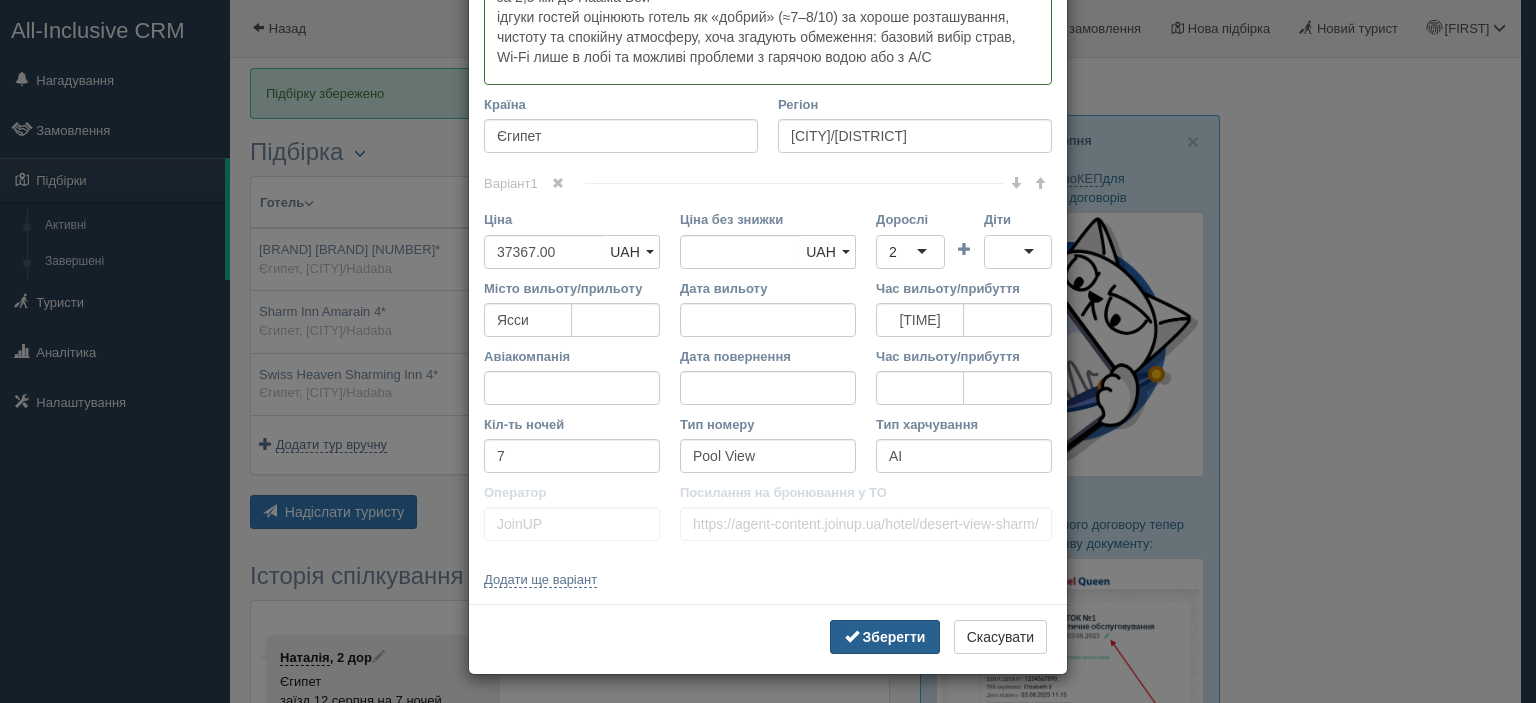click on "Зберегти" at bounding box center [885, 637] 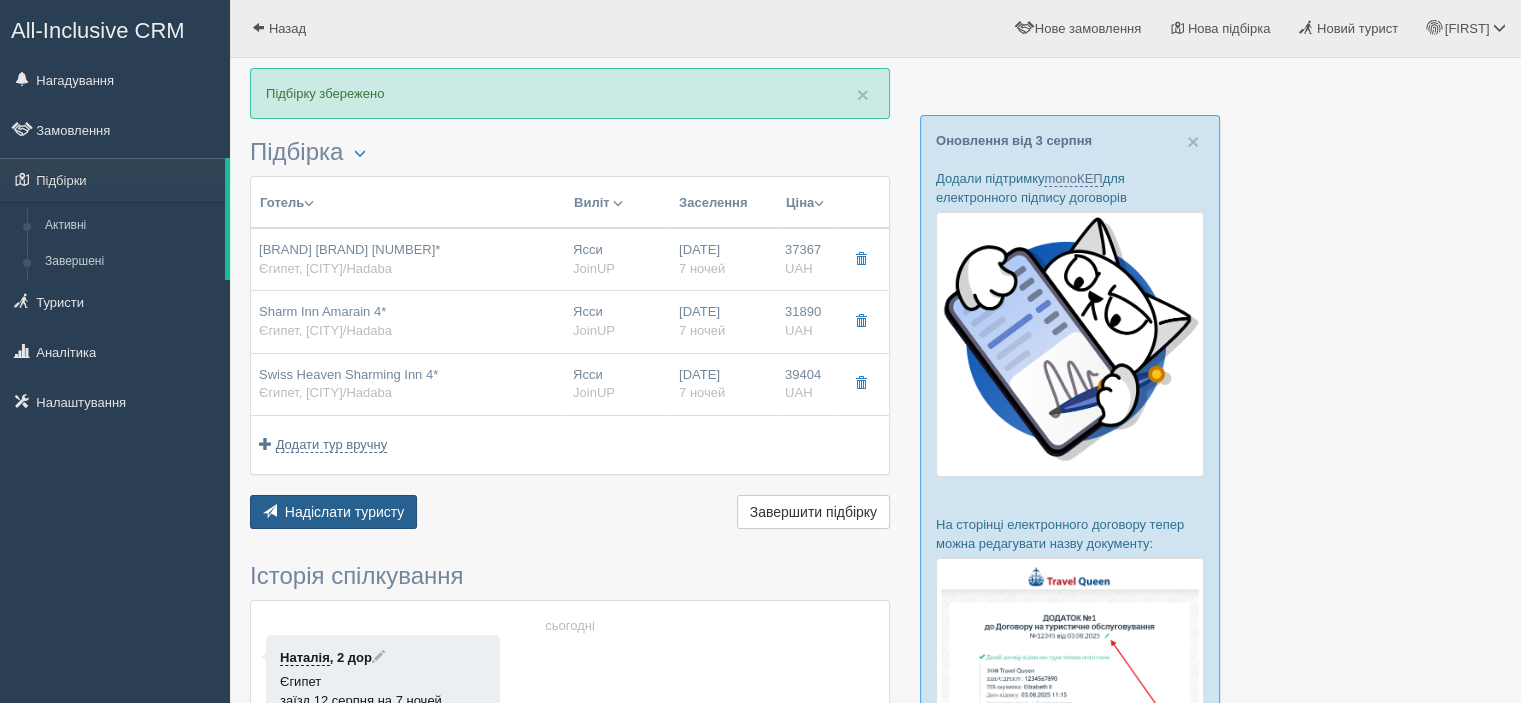 click on "Надіслати туристу" at bounding box center [345, 512] 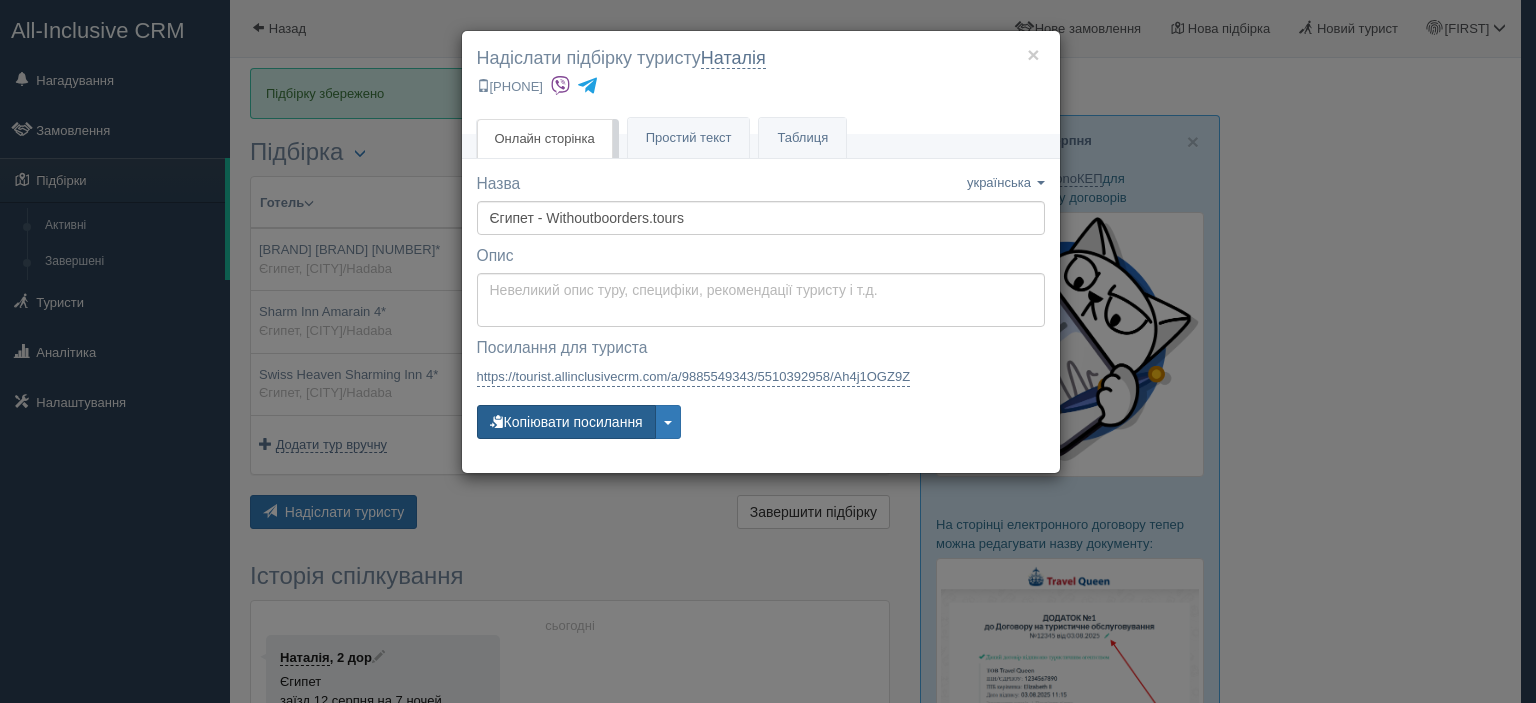 click on "Копіювати посилання" at bounding box center [566, 422] 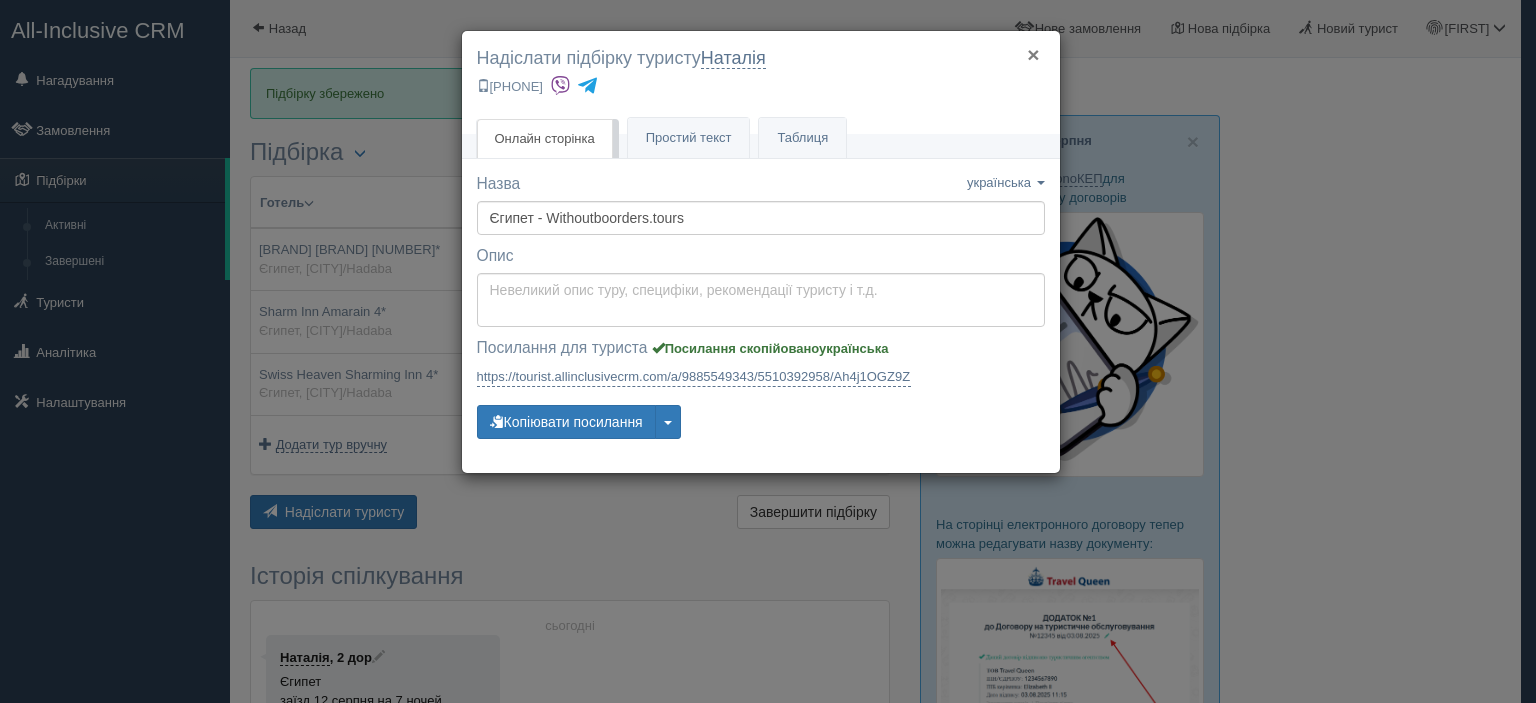 click on "×" at bounding box center [1033, 54] 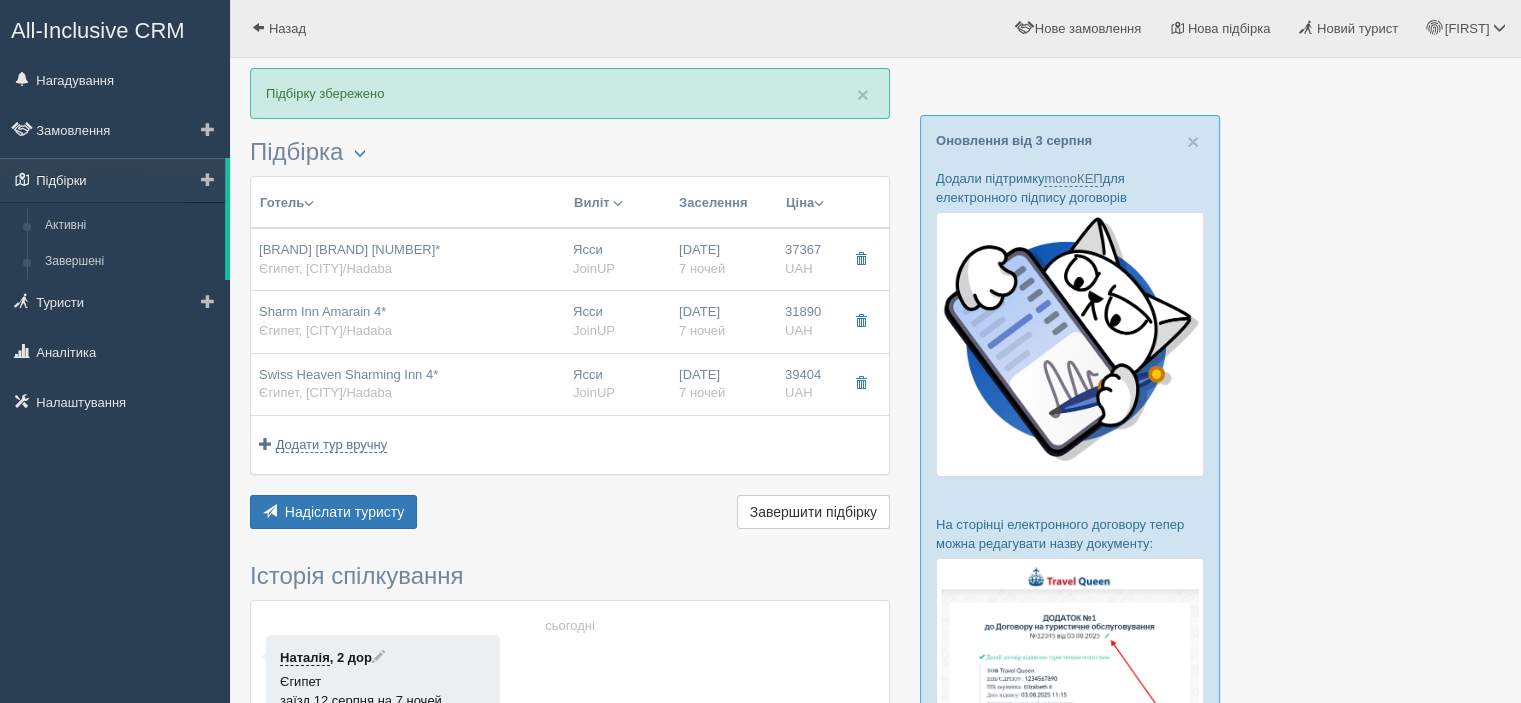 click on "Підбірки" at bounding box center [112, 180] 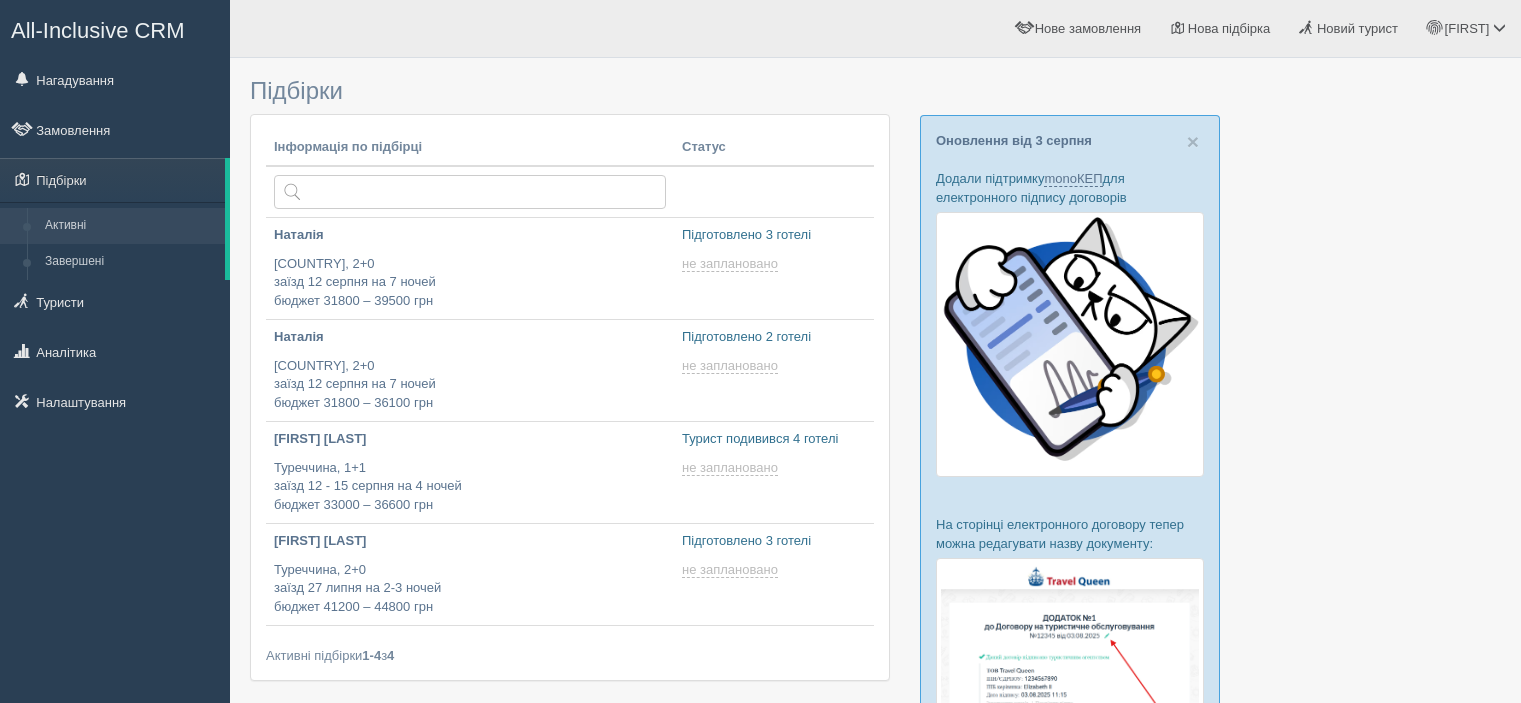 scroll, scrollTop: 0, scrollLeft: 0, axis: both 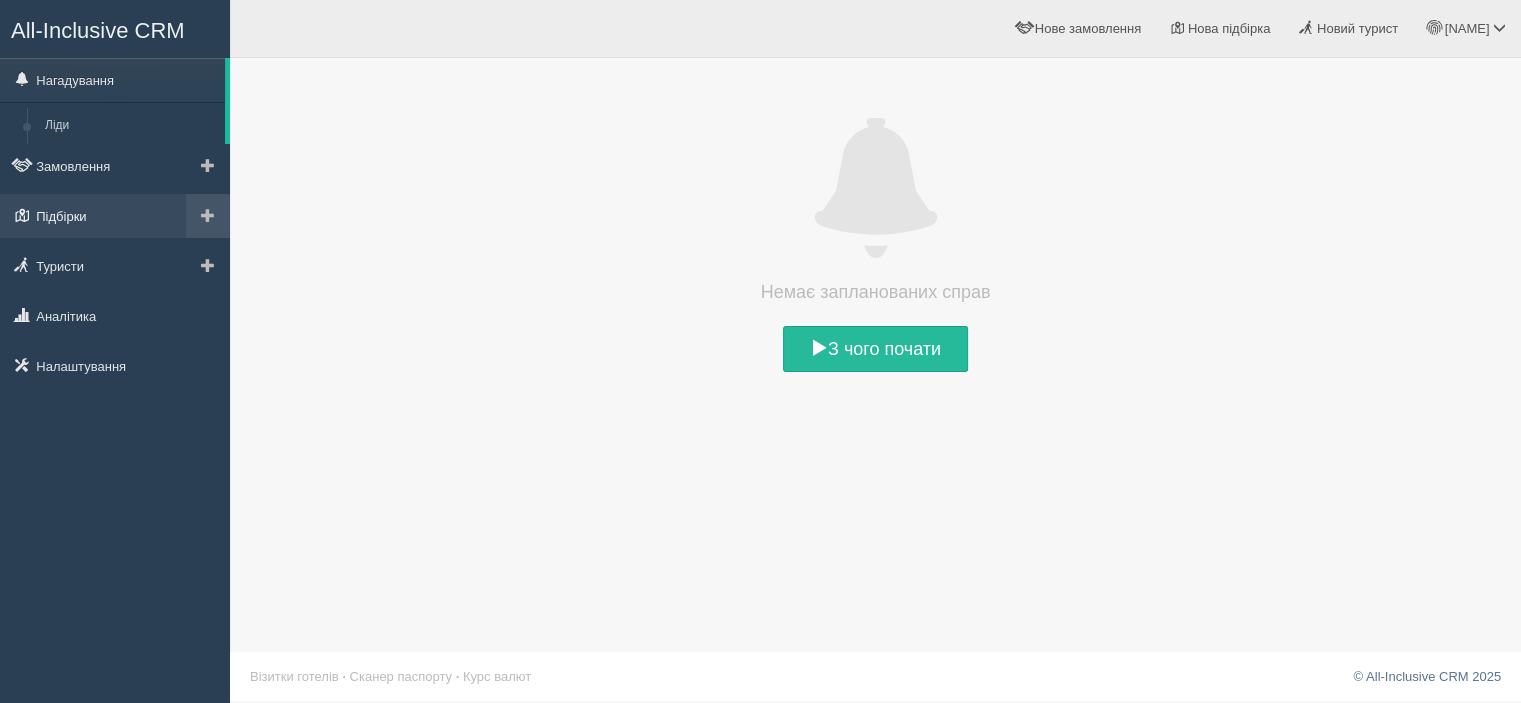 click on "Підбірки" at bounding box center [115, 216] 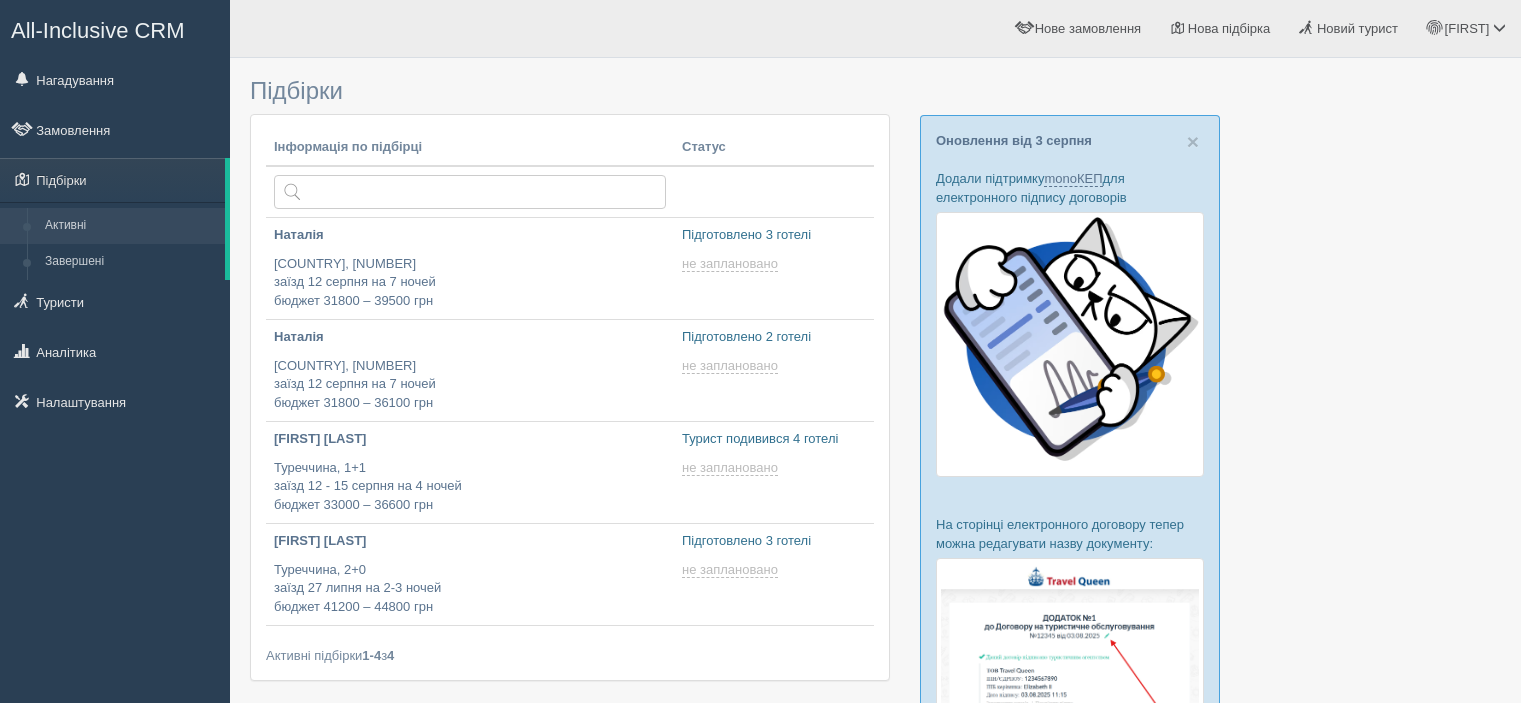 scroll, scrollTop: 0, scrollLeft: 0, axis: both 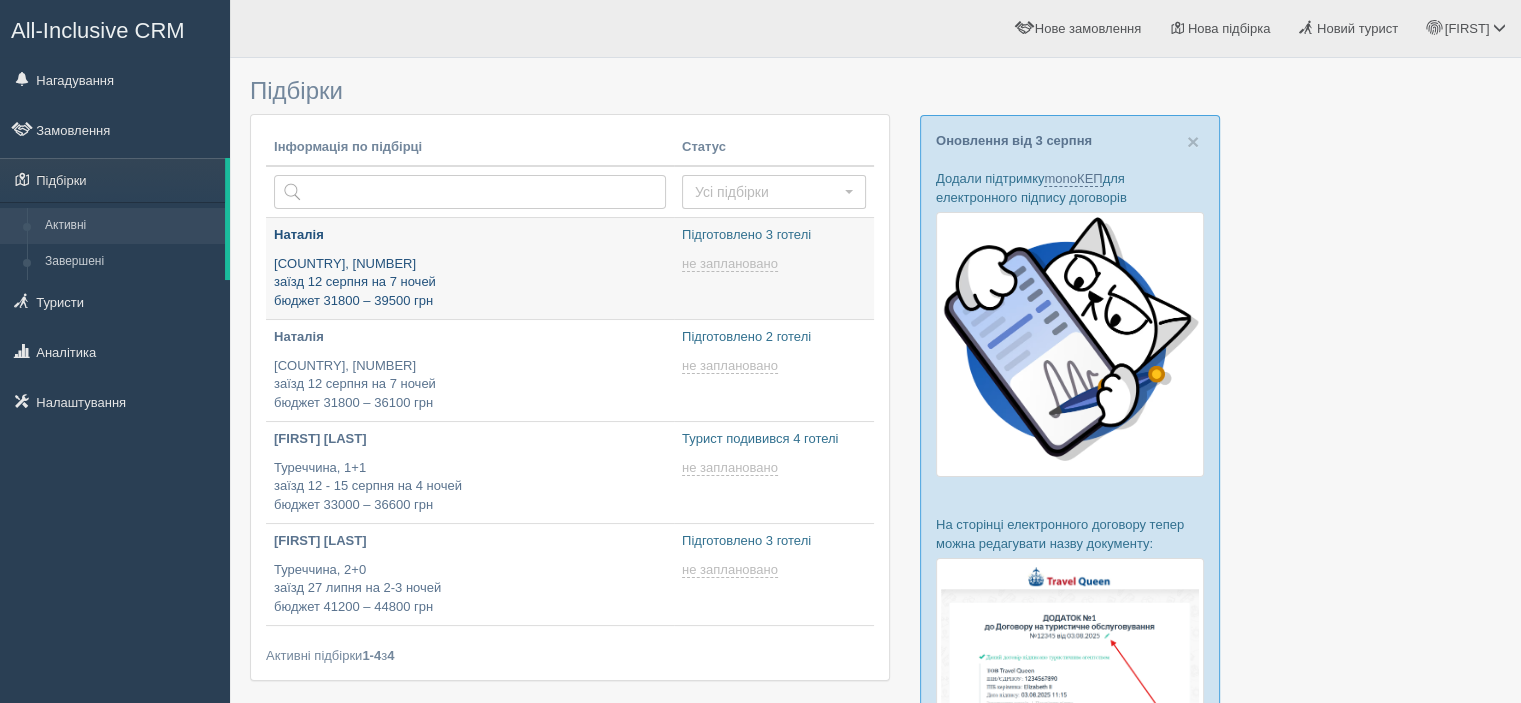 type on "2025-08-04 15:05" 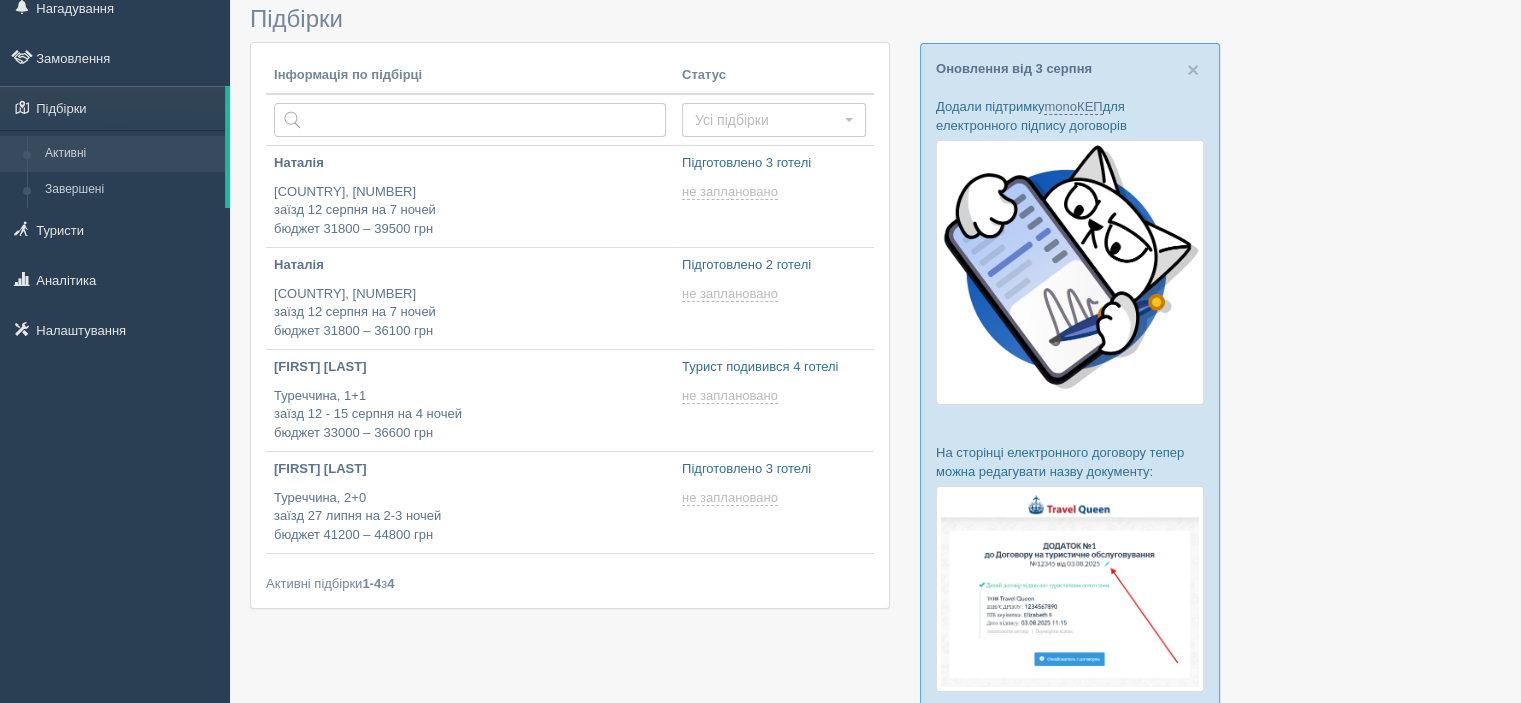 scroll, scrollTop: 84, scrollLeft: 0, axis: vertical 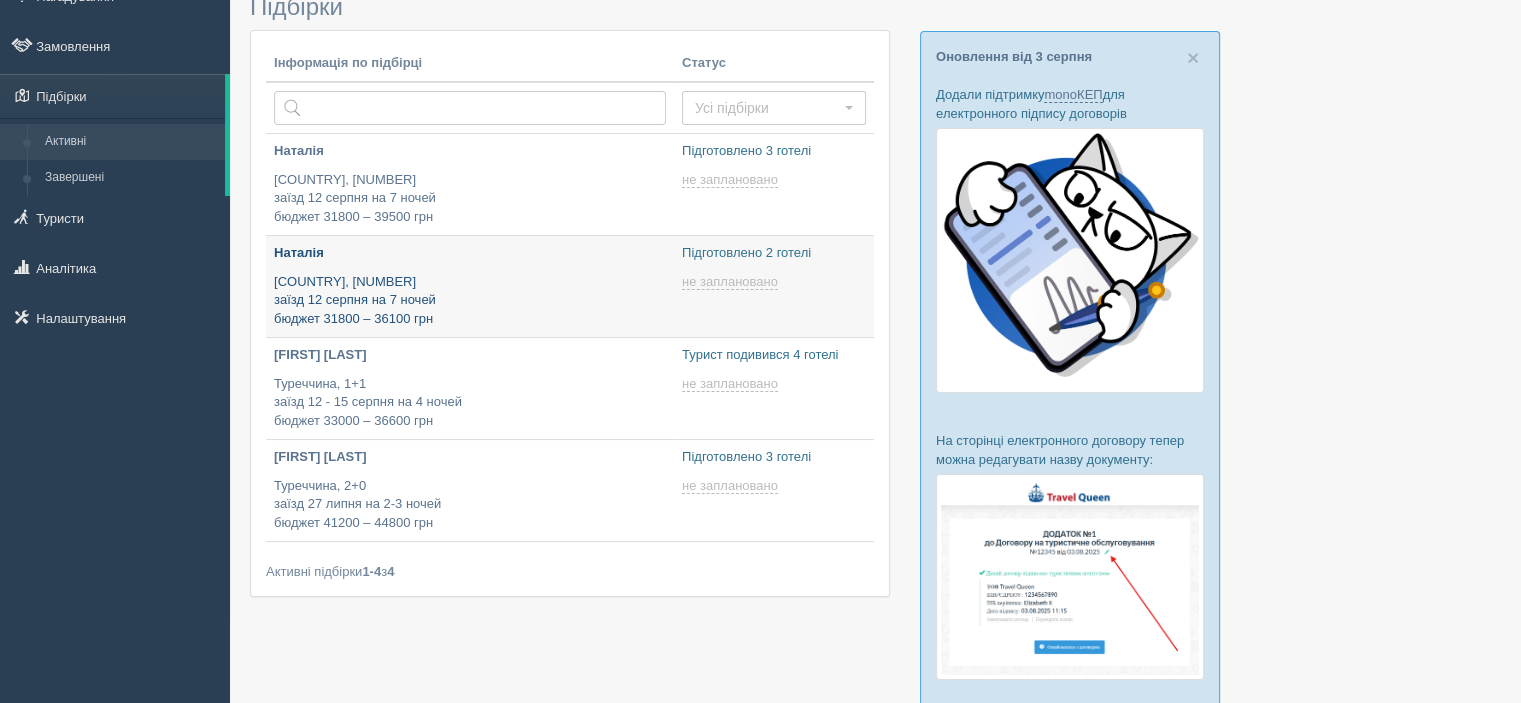 type on "2025-08-04 14:40" 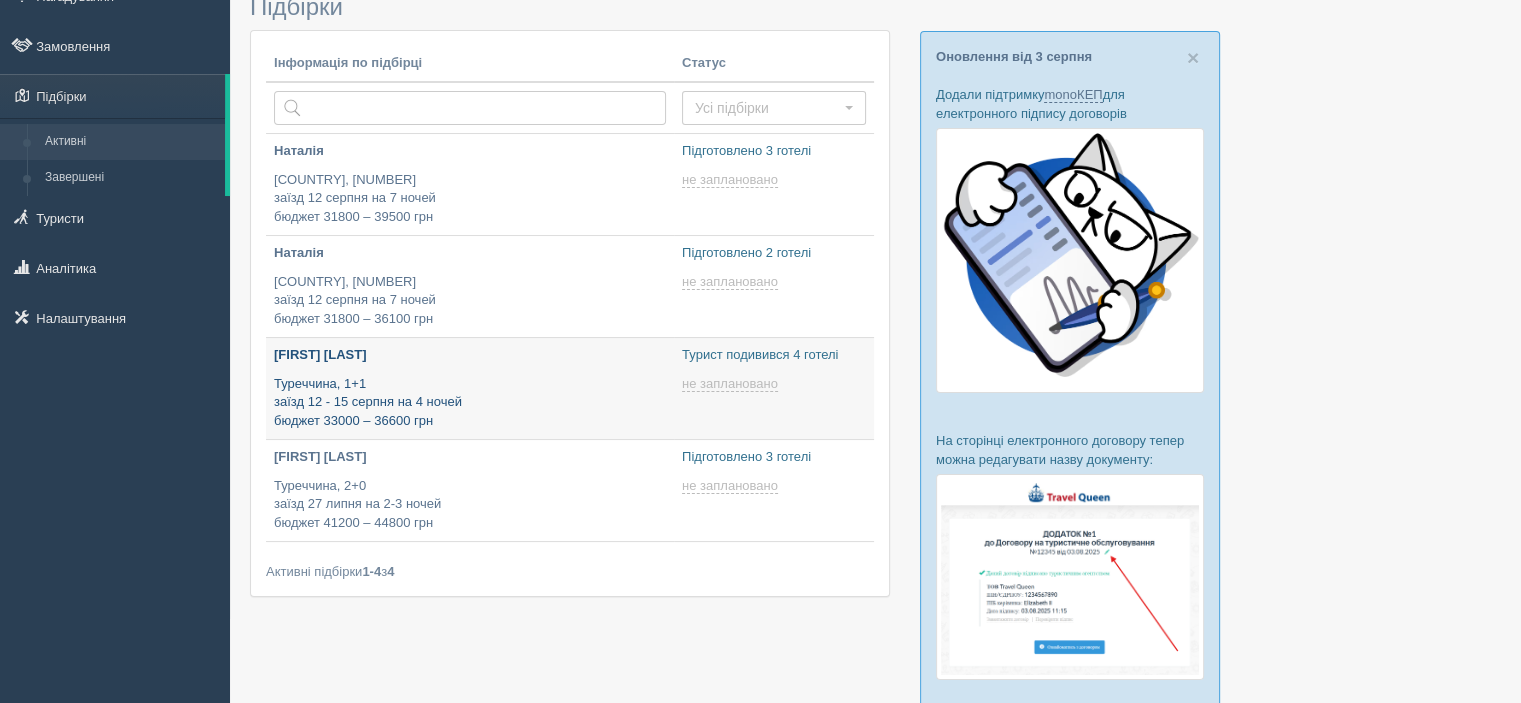 type on "[DATE] [TIME]" 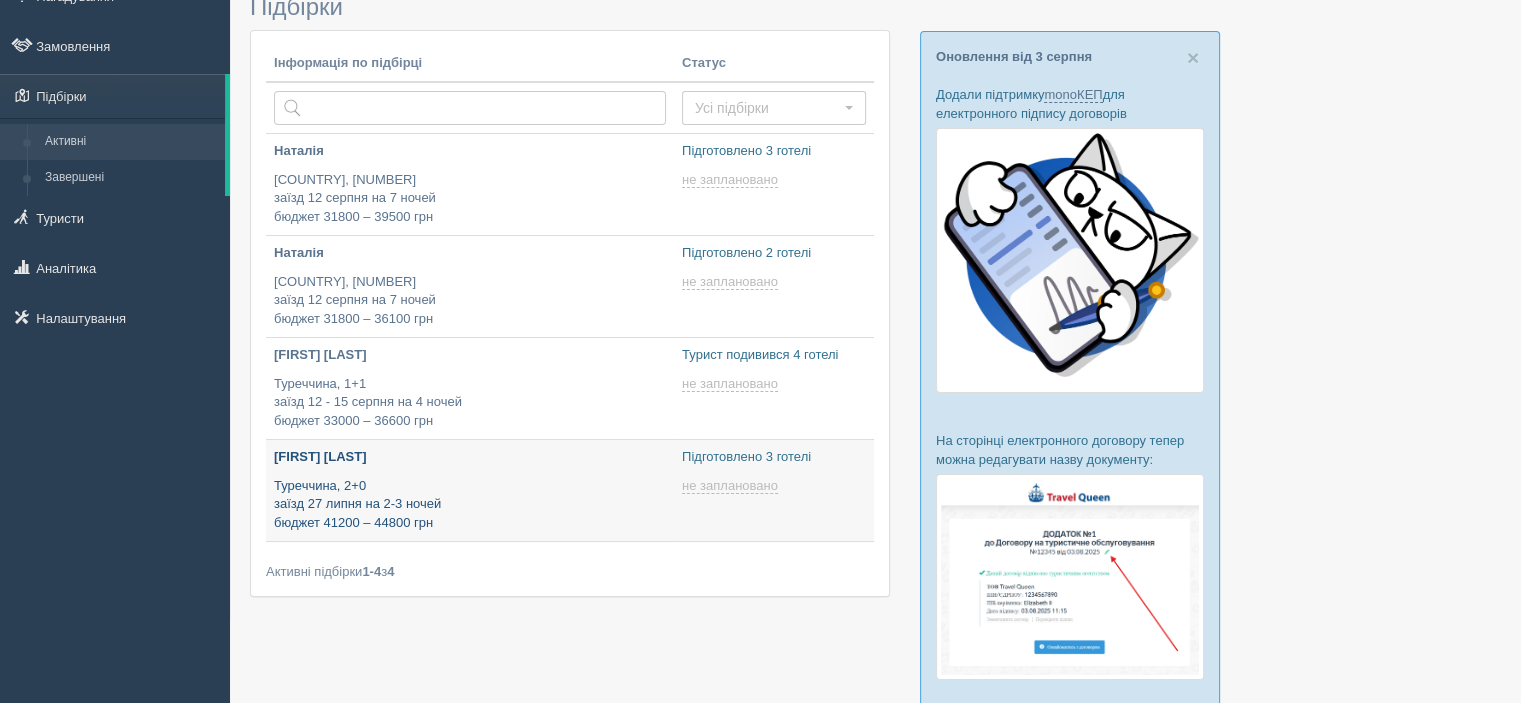 type on "2025-08-04 14:10" 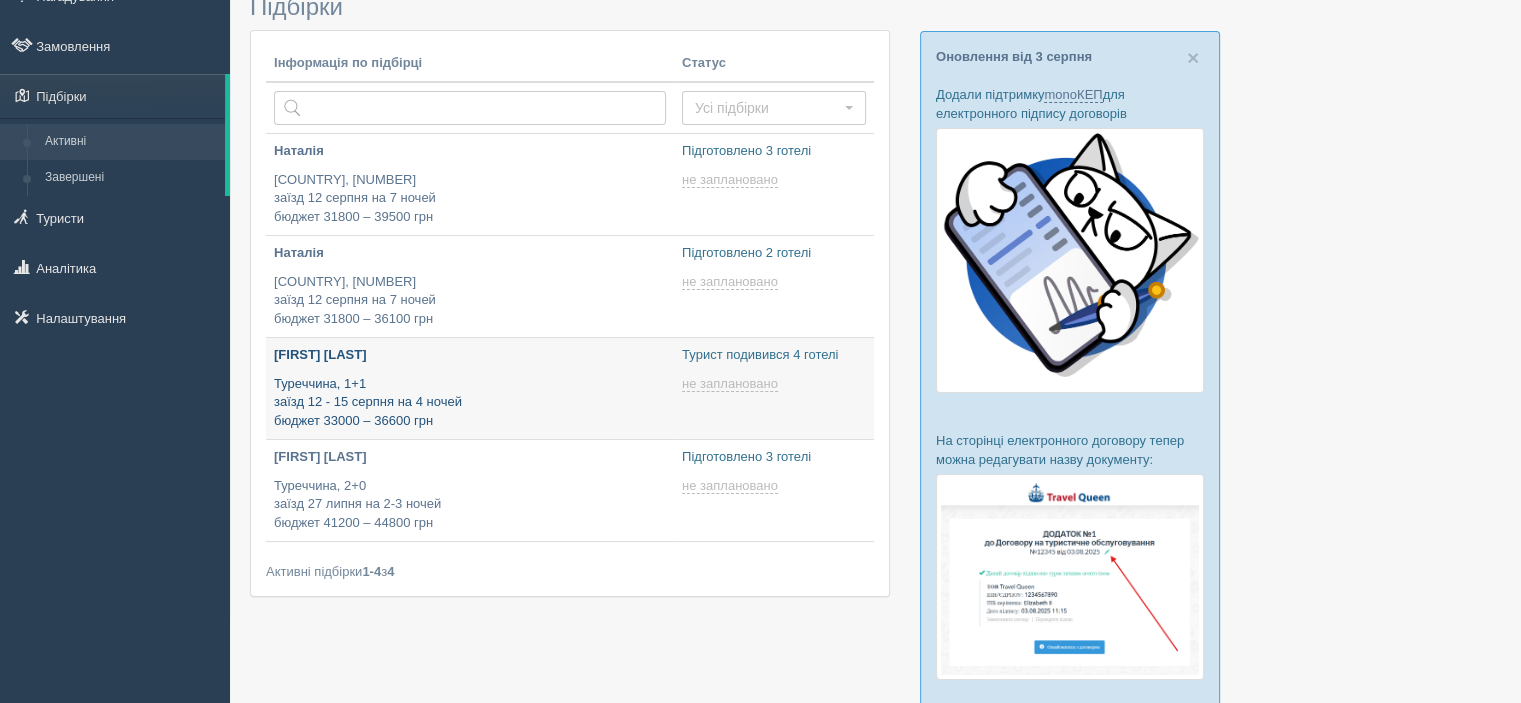 click on "Туреччина, 1+1 заїзд 12 - 15 серпня на 4 ночей бюджет 33000 – 36600 грн" at bounding box center [470, 403] 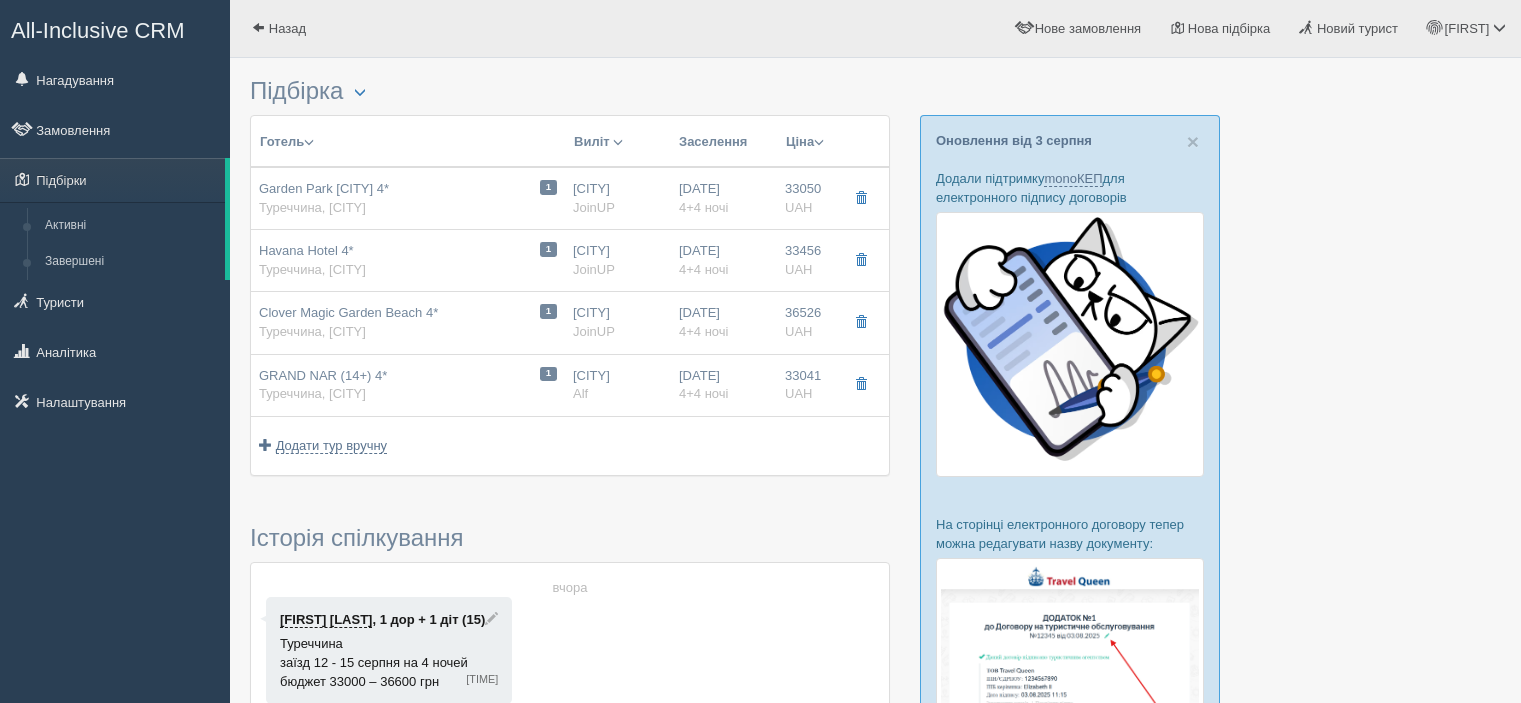 scroll, scrollTop: 0, scrollLeft: 0, axis: both 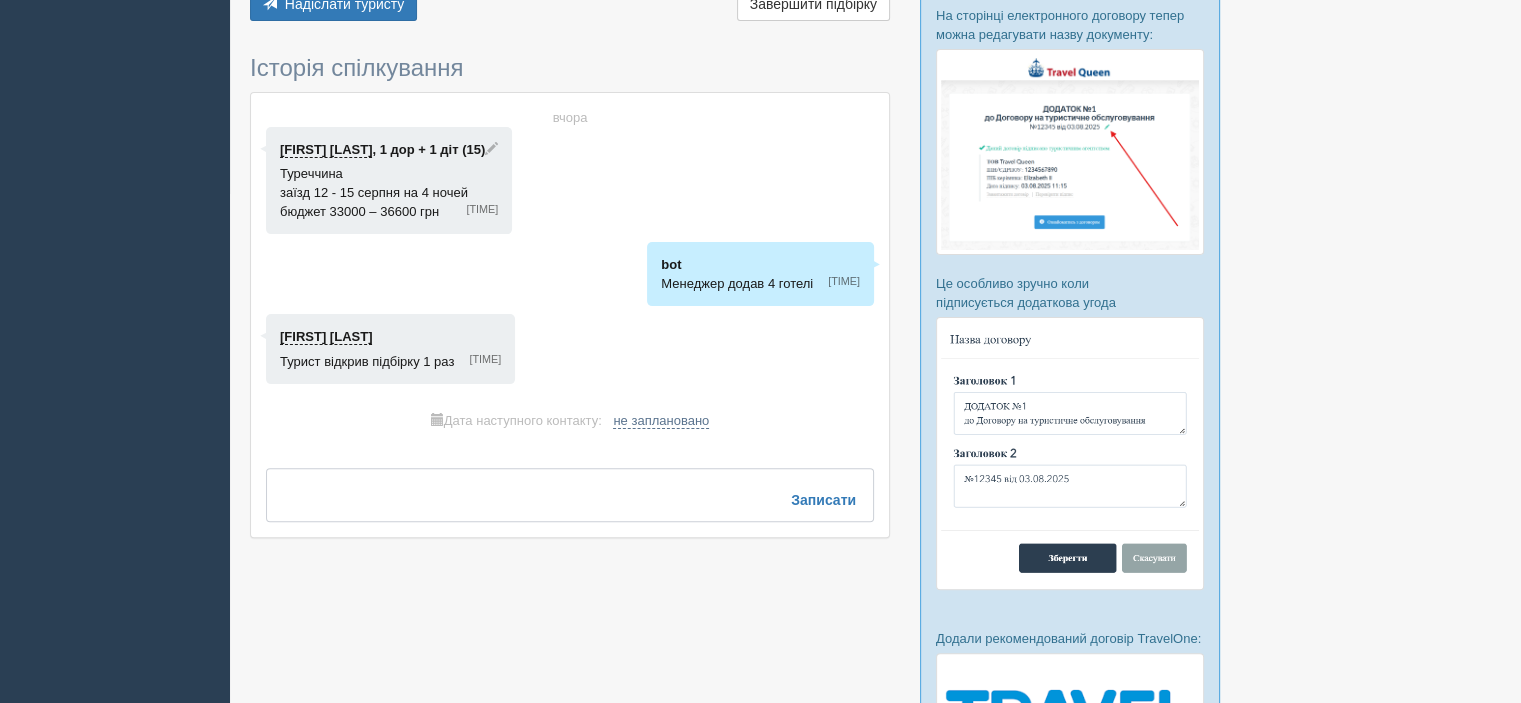 click at bounding box center [570, 495] 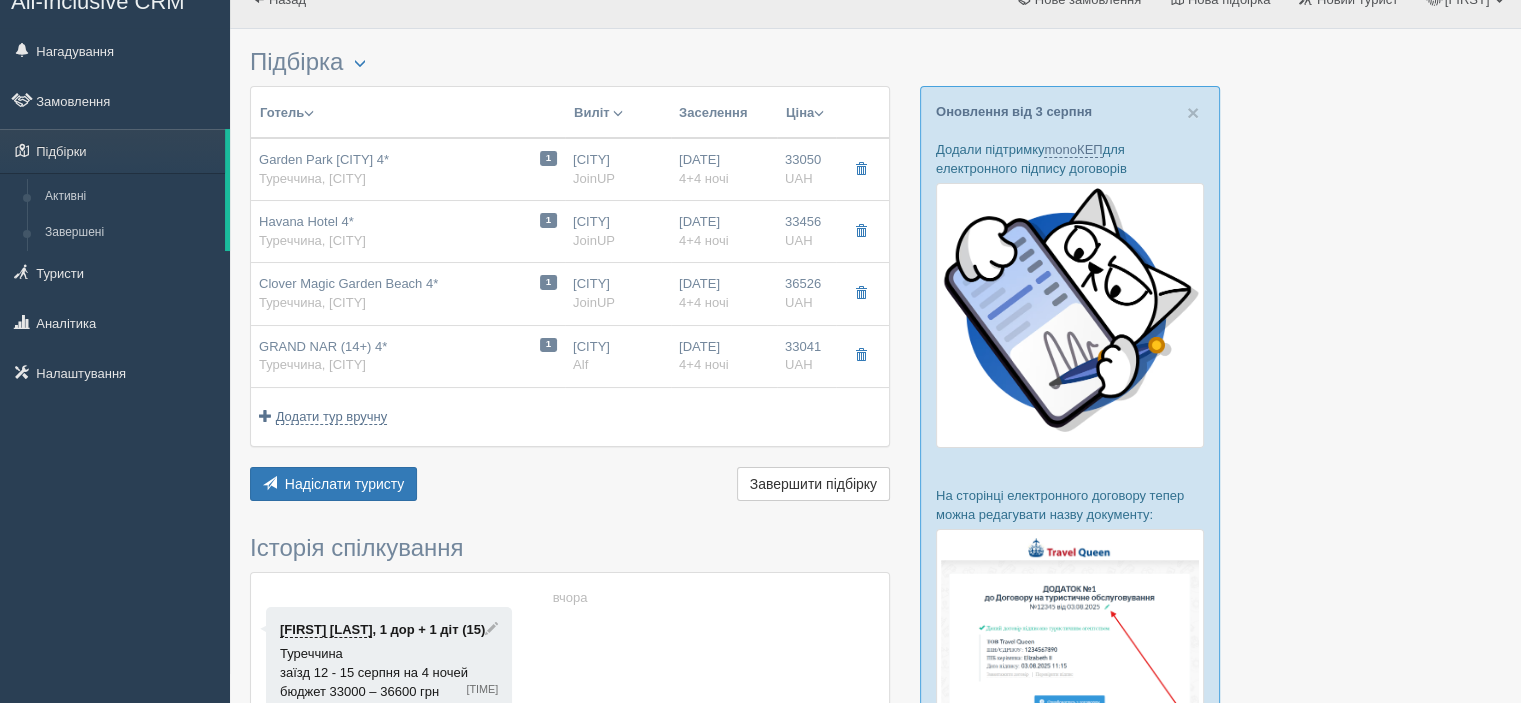 scroll, scrollTop: 22, scrollLeft: 0, axis: vertical 